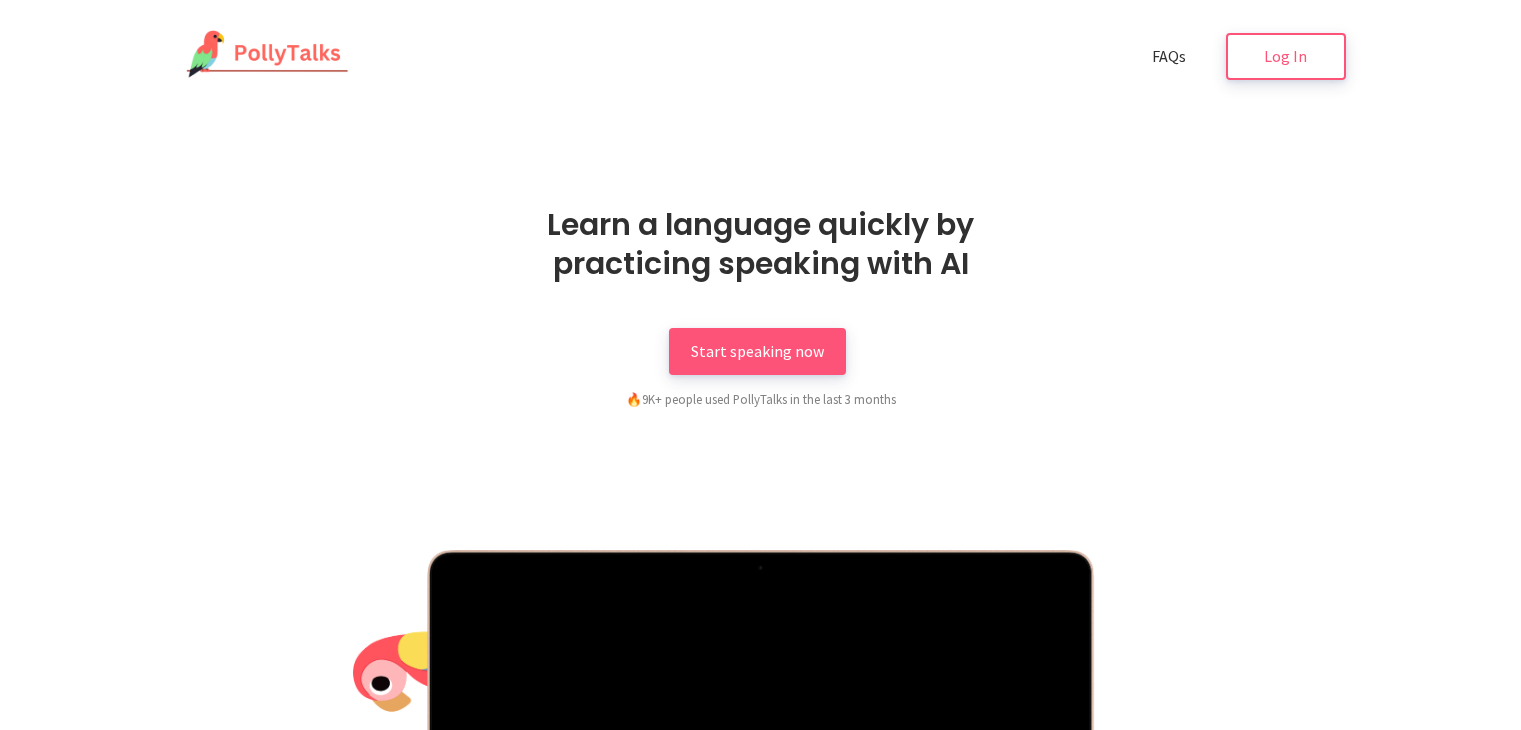 scroll, scrollTop: 0, scrollLeft: 0, axis: both 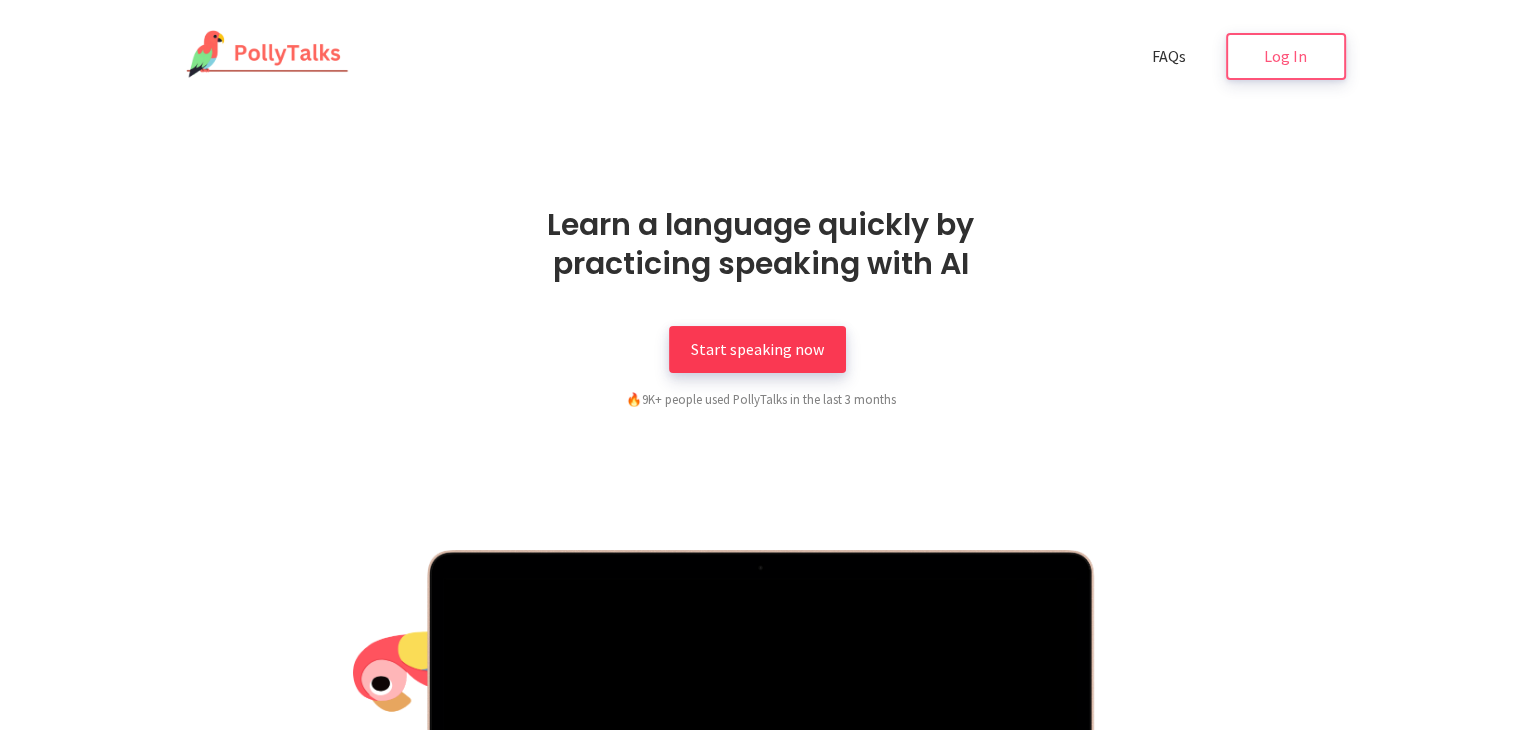 click on "Start speaking now" at bounding box center (757, 349) 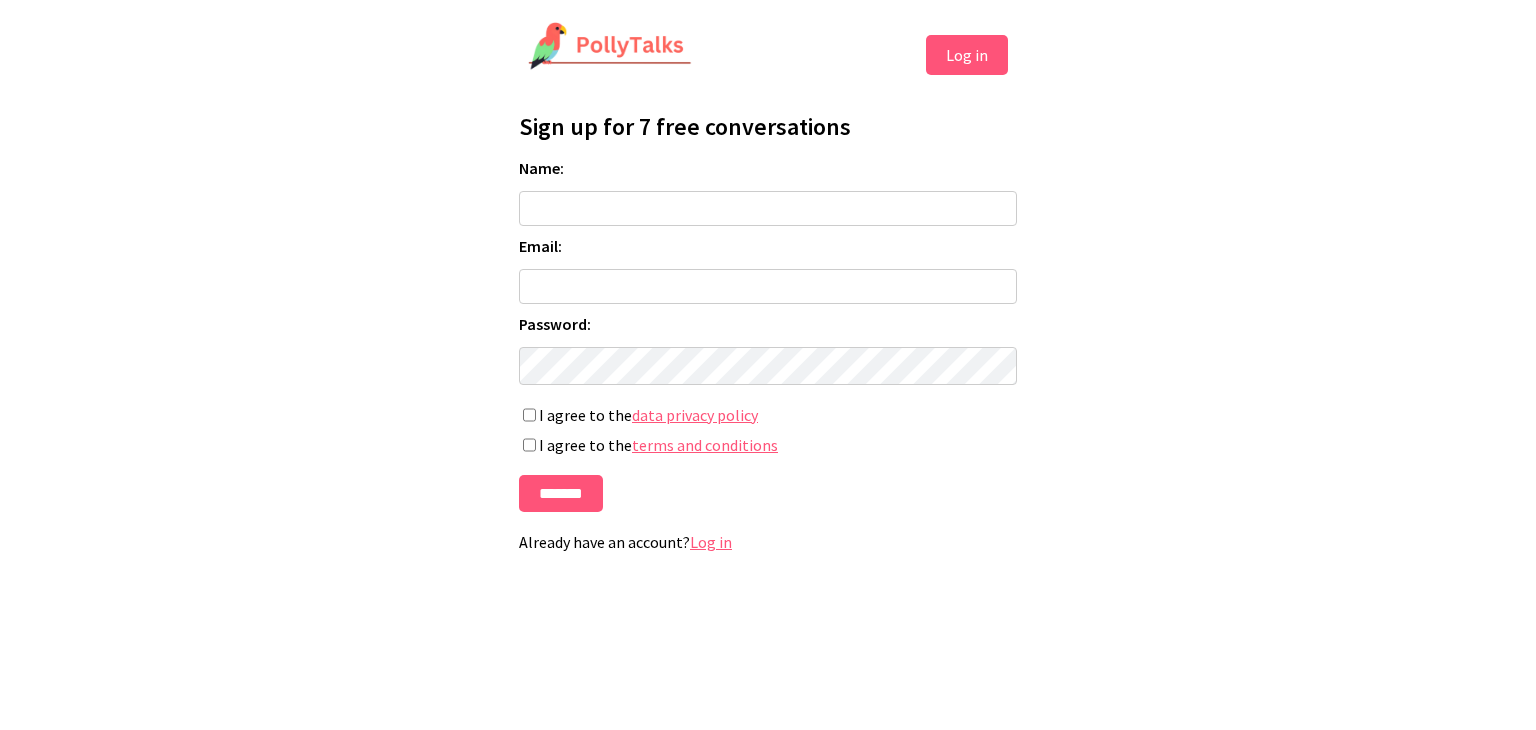 scroll, scrollTop: 0, scrollLeft: 0, axis: both 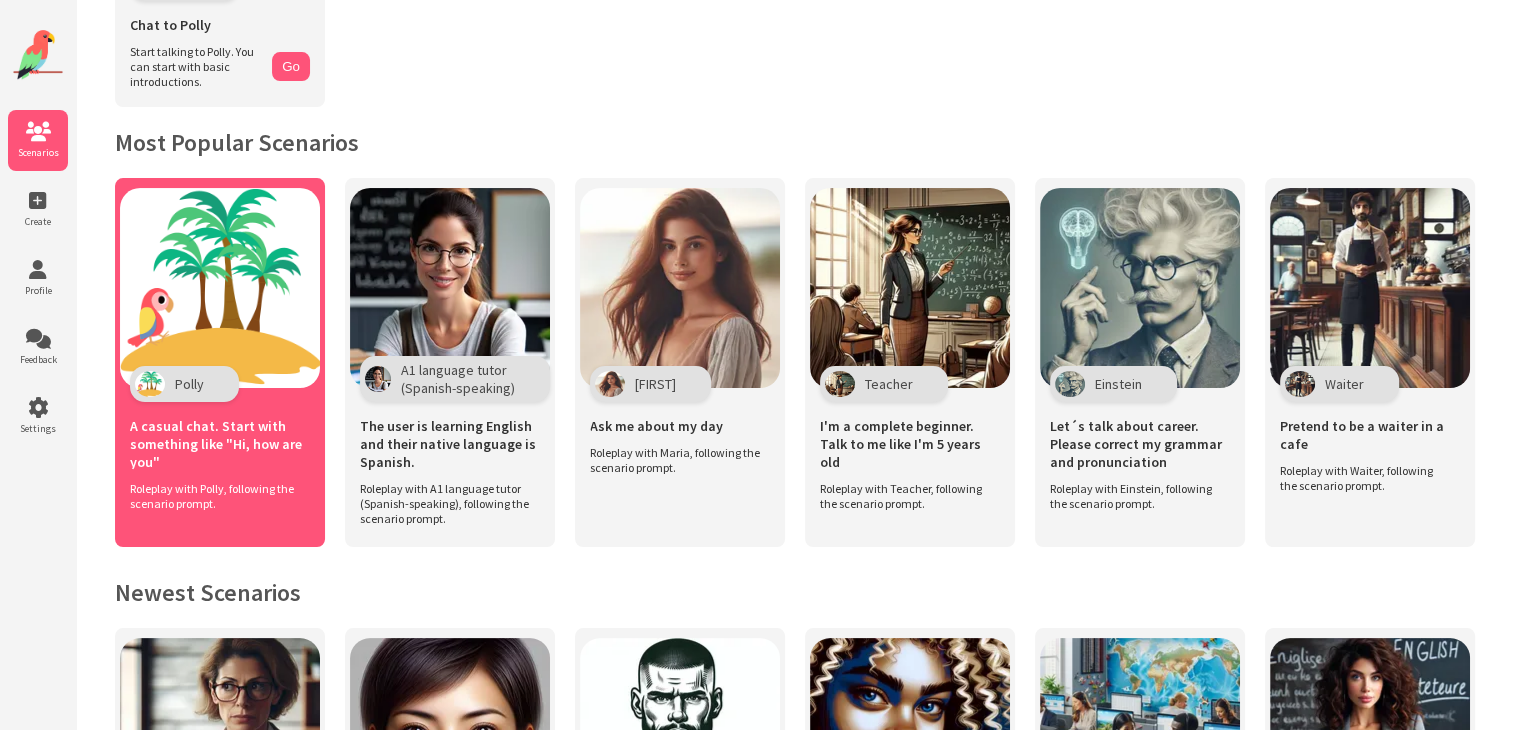 click on "Polly" at bounding box center [184, 384] 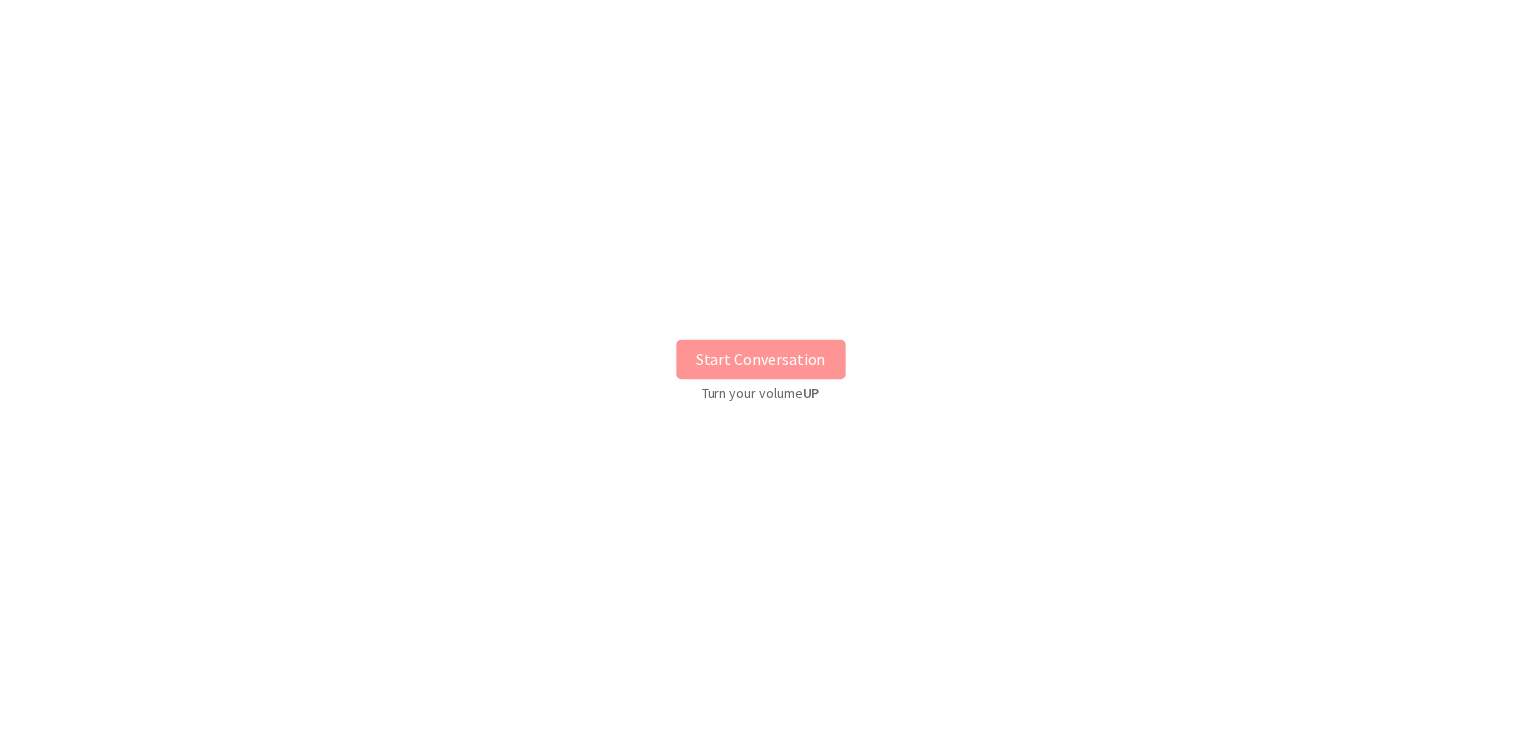scroll, scrollTop: 0, scrollLeft: 0, axis: both 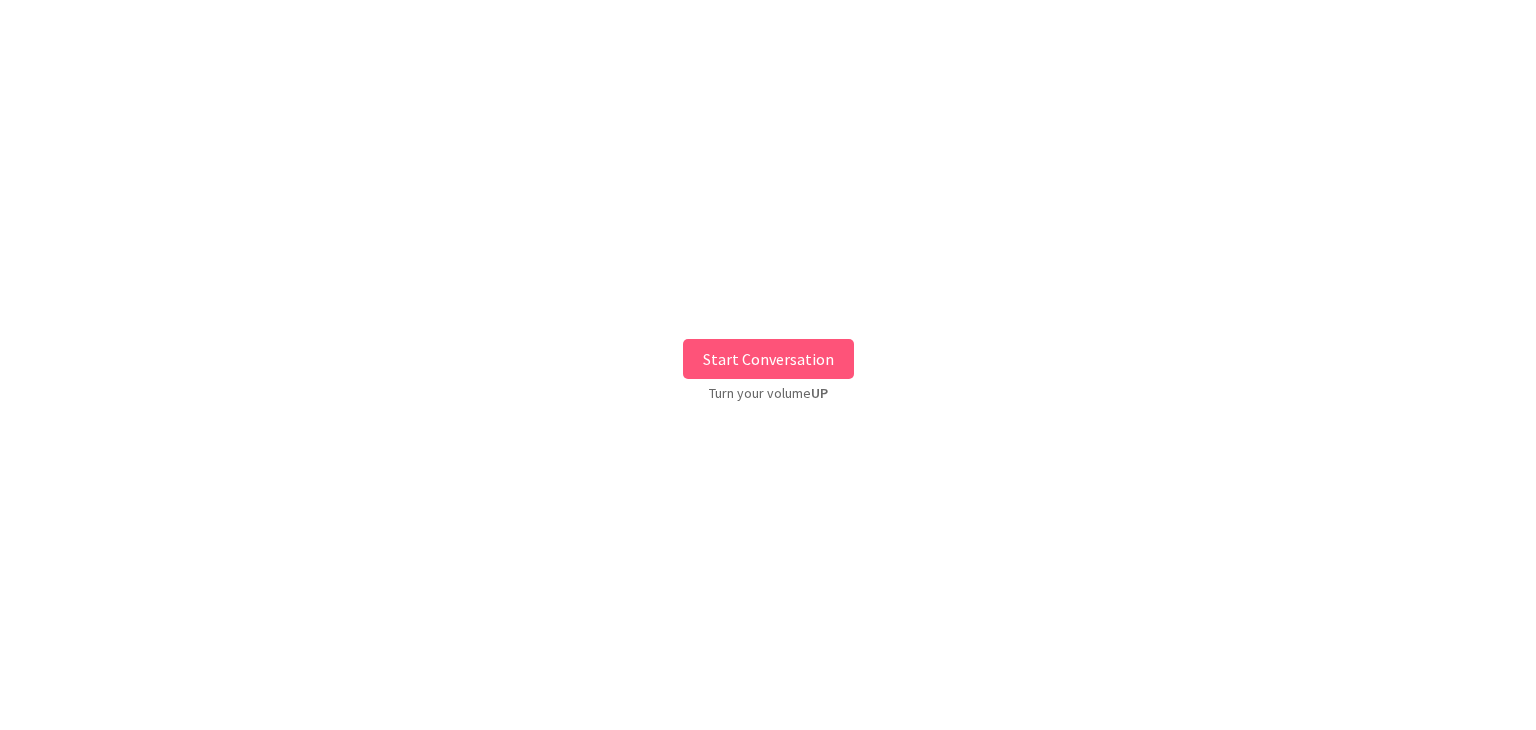 click on "Start Conversation" at bounding box center (768, 359) 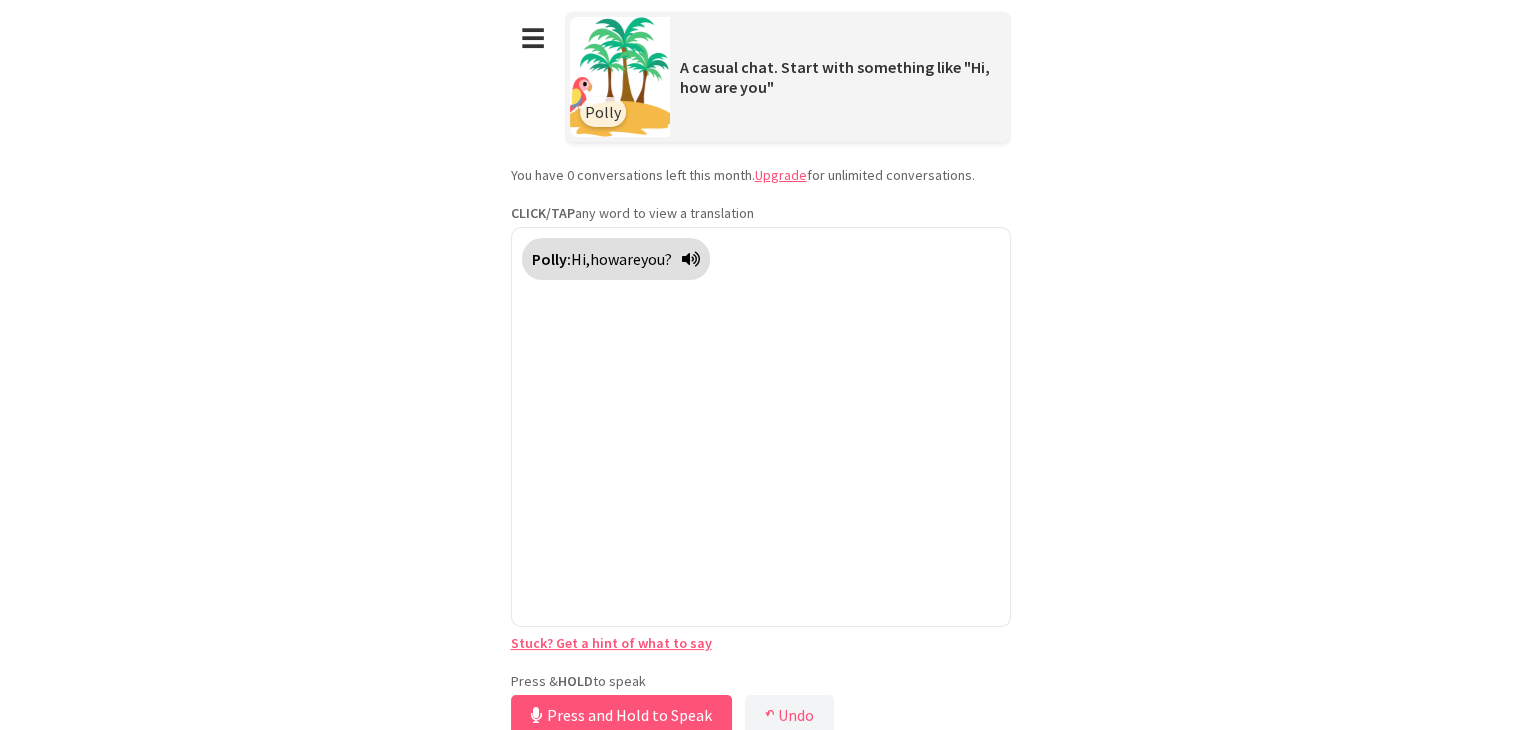 click on "**********" at bounding box center [761, 370] 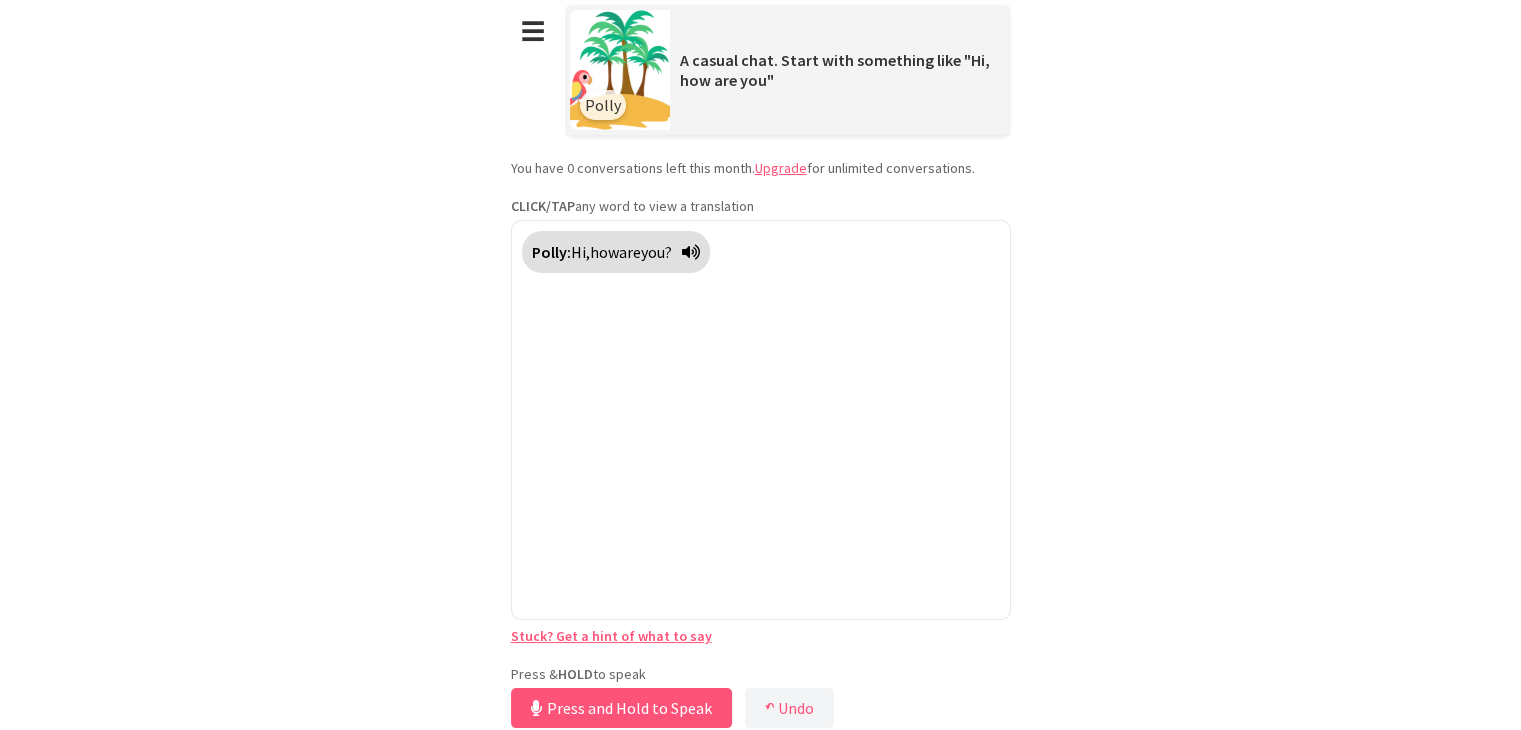 scroll, scrollTop: 9, scrollLeft: 0, axis: vertical 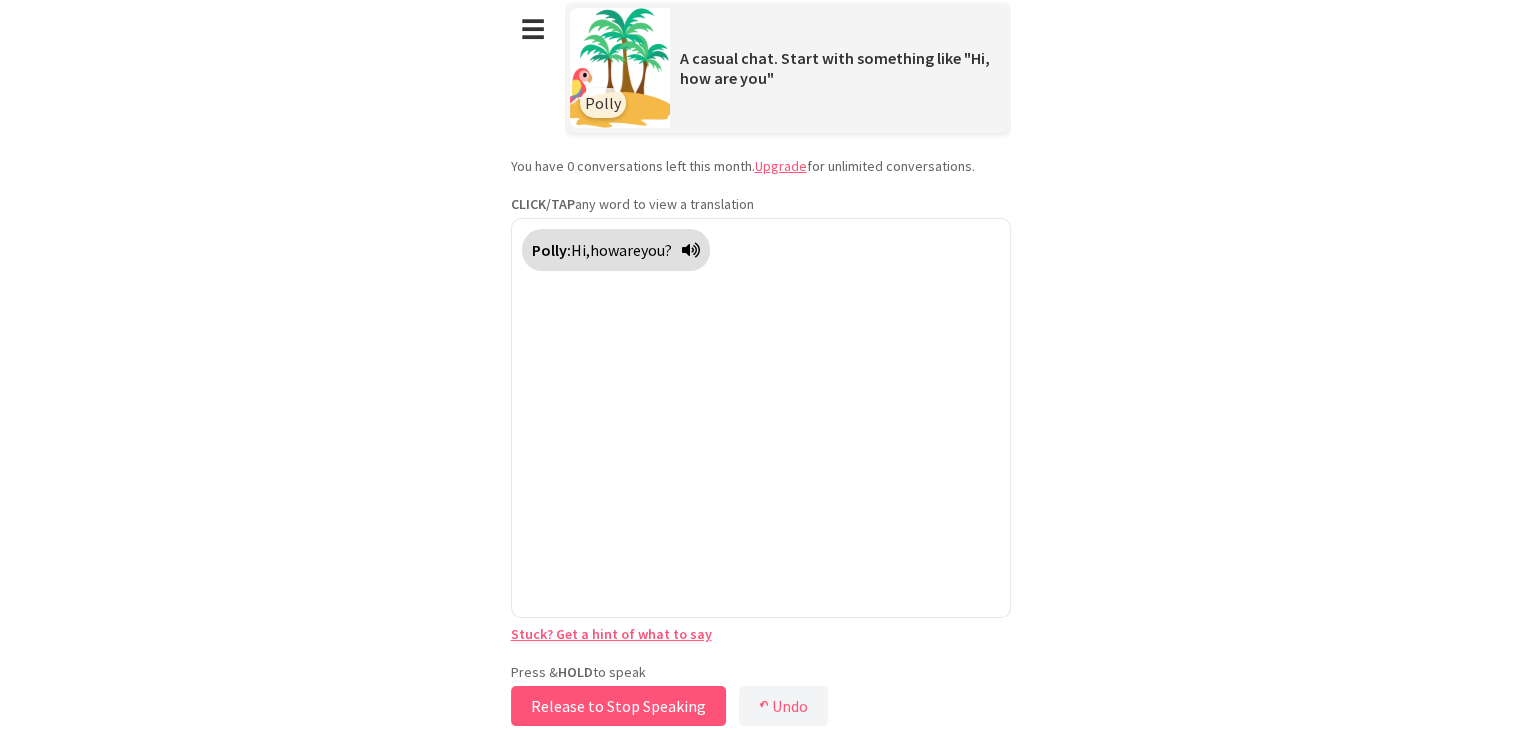 click on "Release to Stop Speaking" at bounding box center (618, 706) 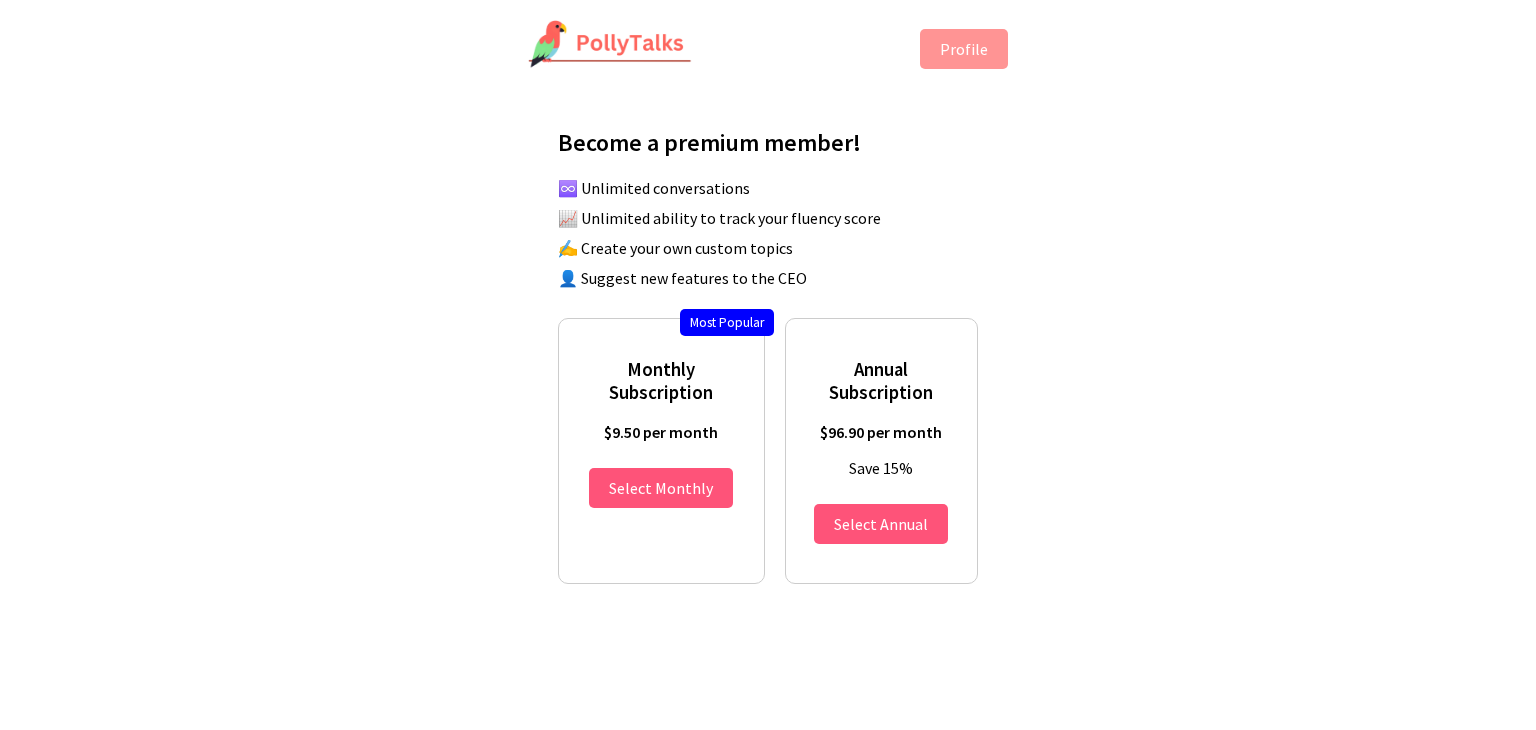 scroll, scrollTop: 0, scrollLeft: 0, axis: both 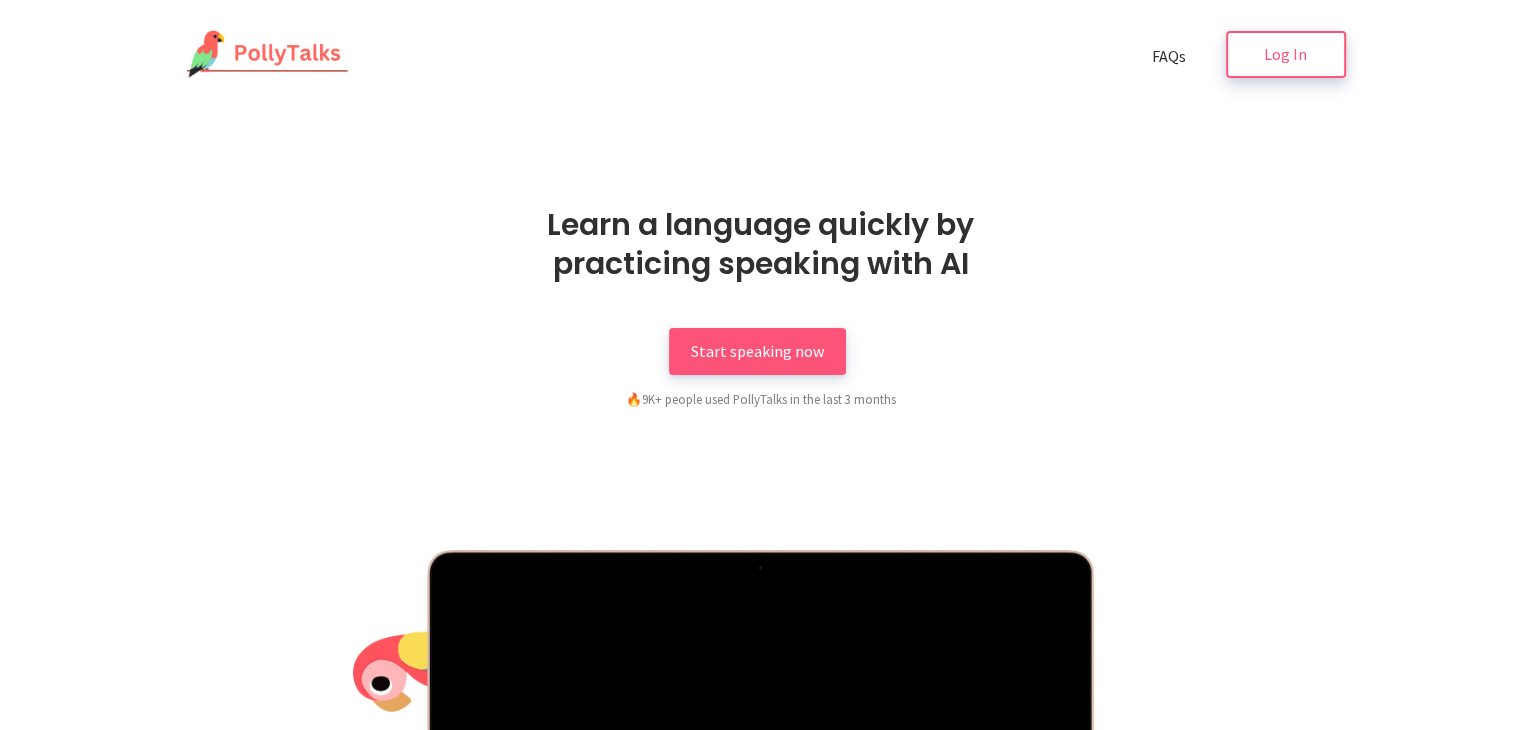 click on "Log In" at bounding box center (1286, 54) 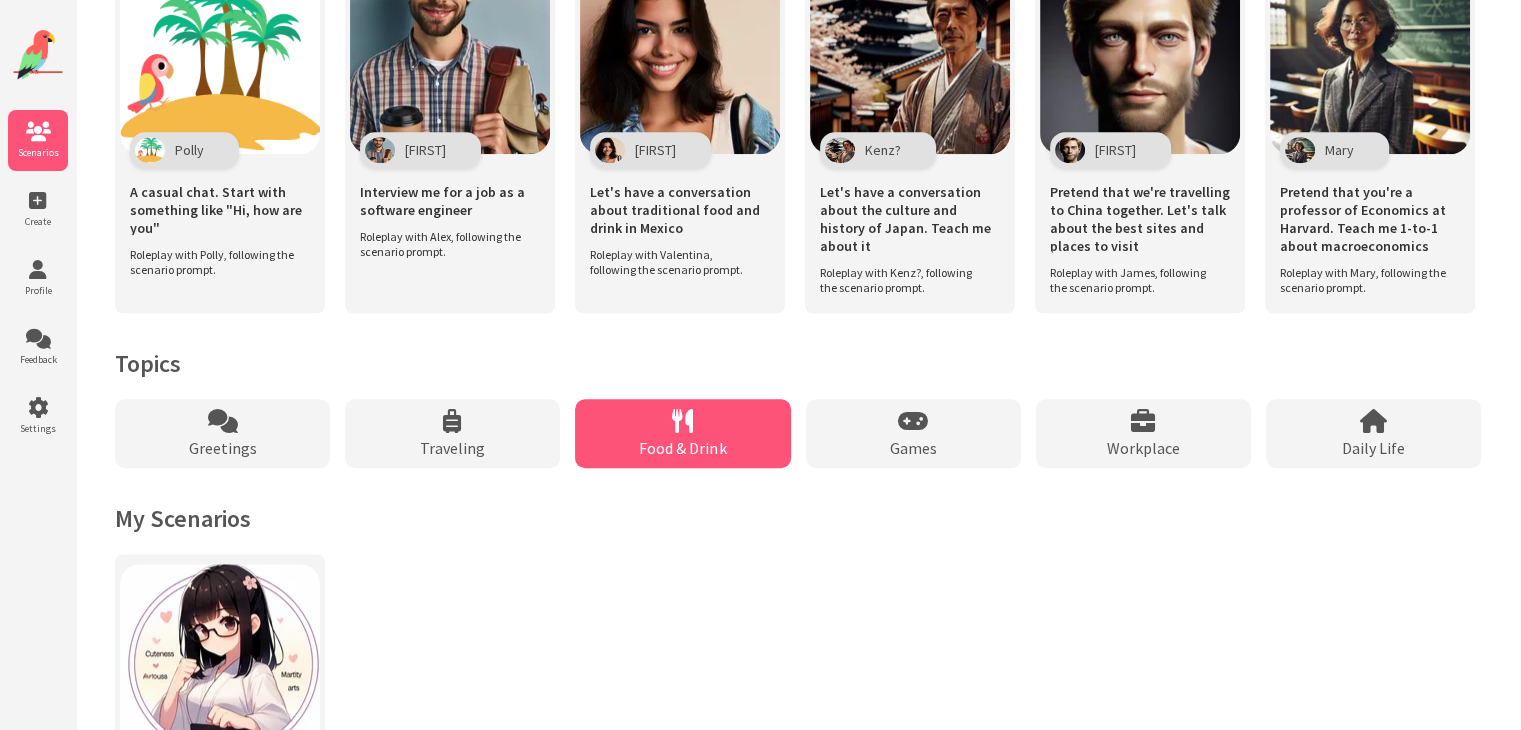 scroll, scrollTop: 1400, scrollLeft: 0, axis: vertical 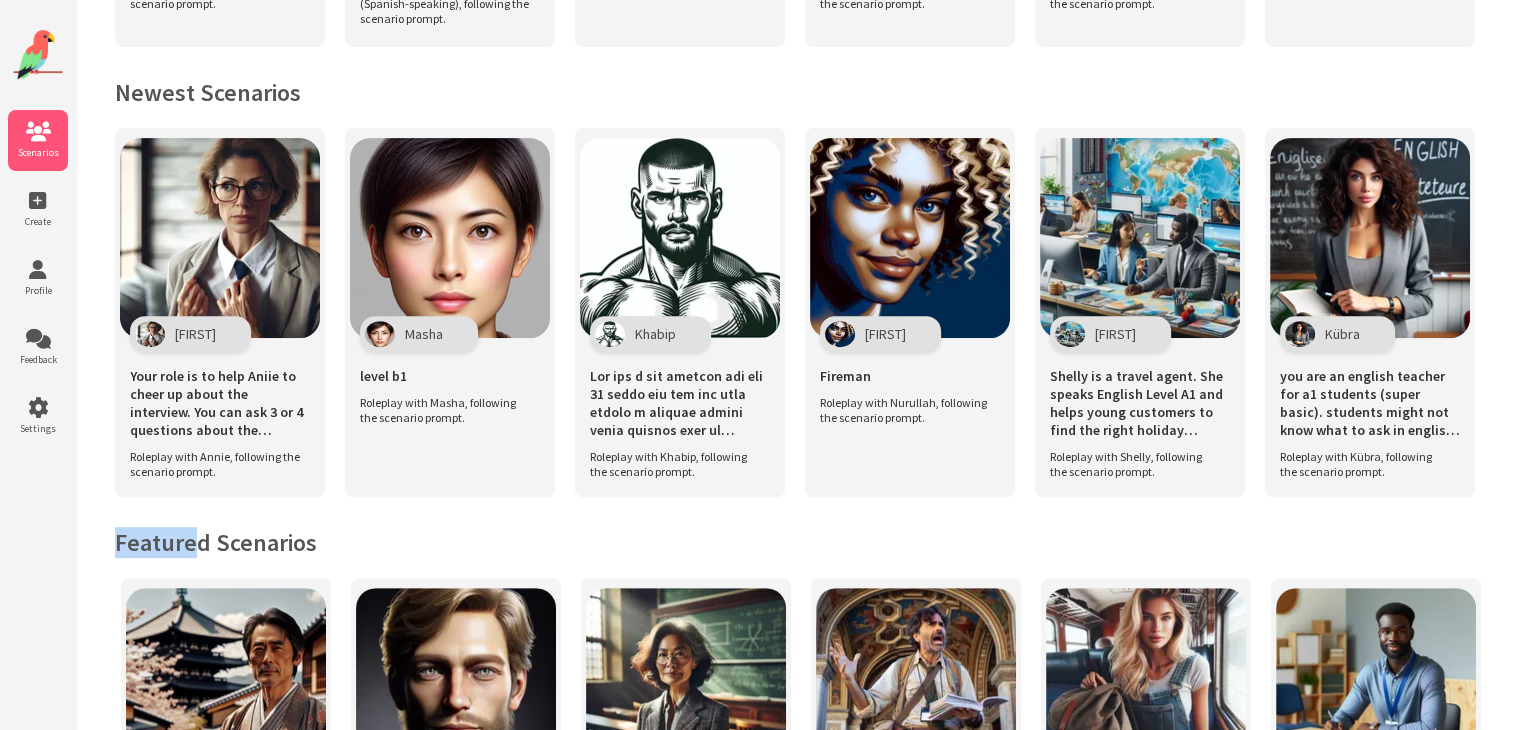 drag, startPoint x: 193, startPoint y: 531, endPoint x: 224, endPoint y: 527, distance: 31.257 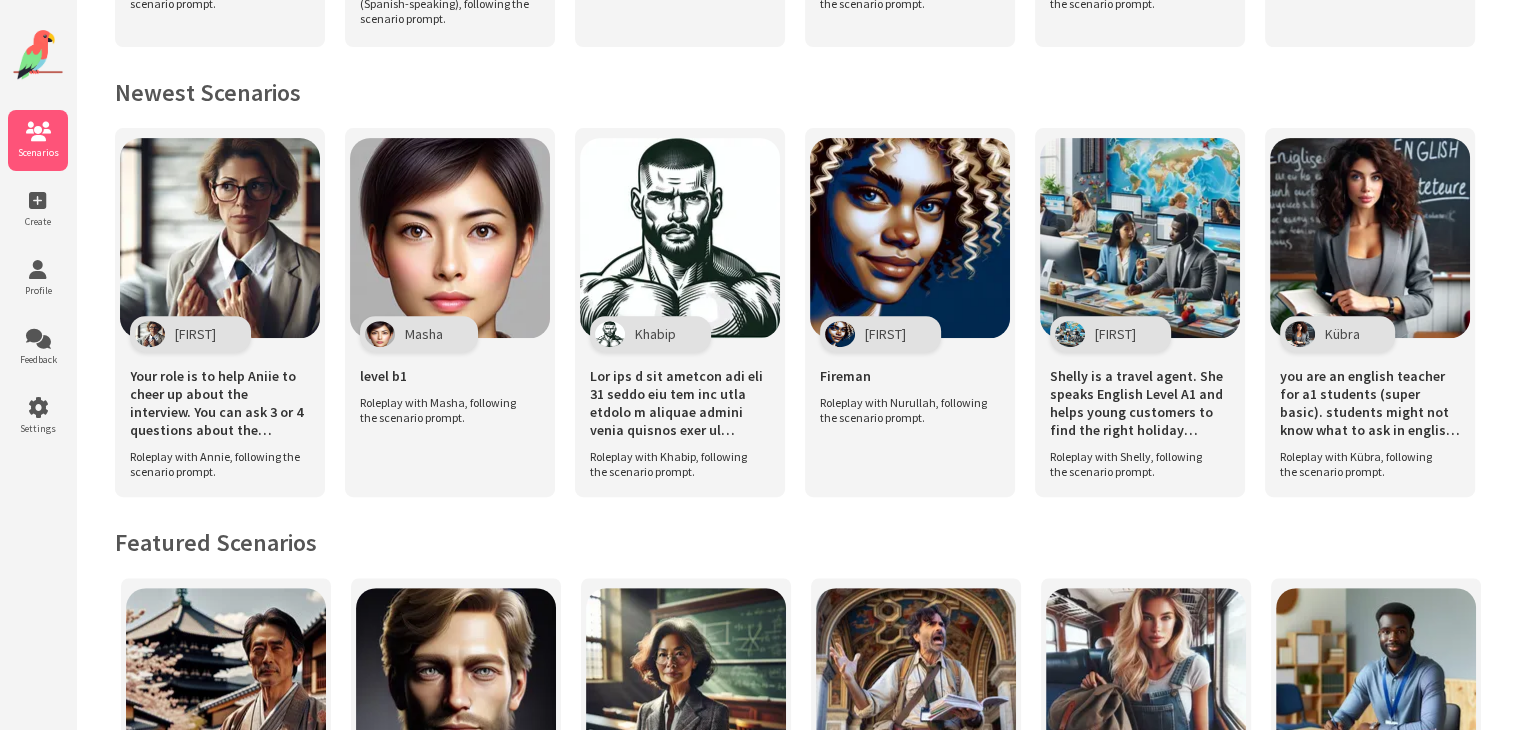 click on "Featured Scenarios" at bounding box center (798, 542) 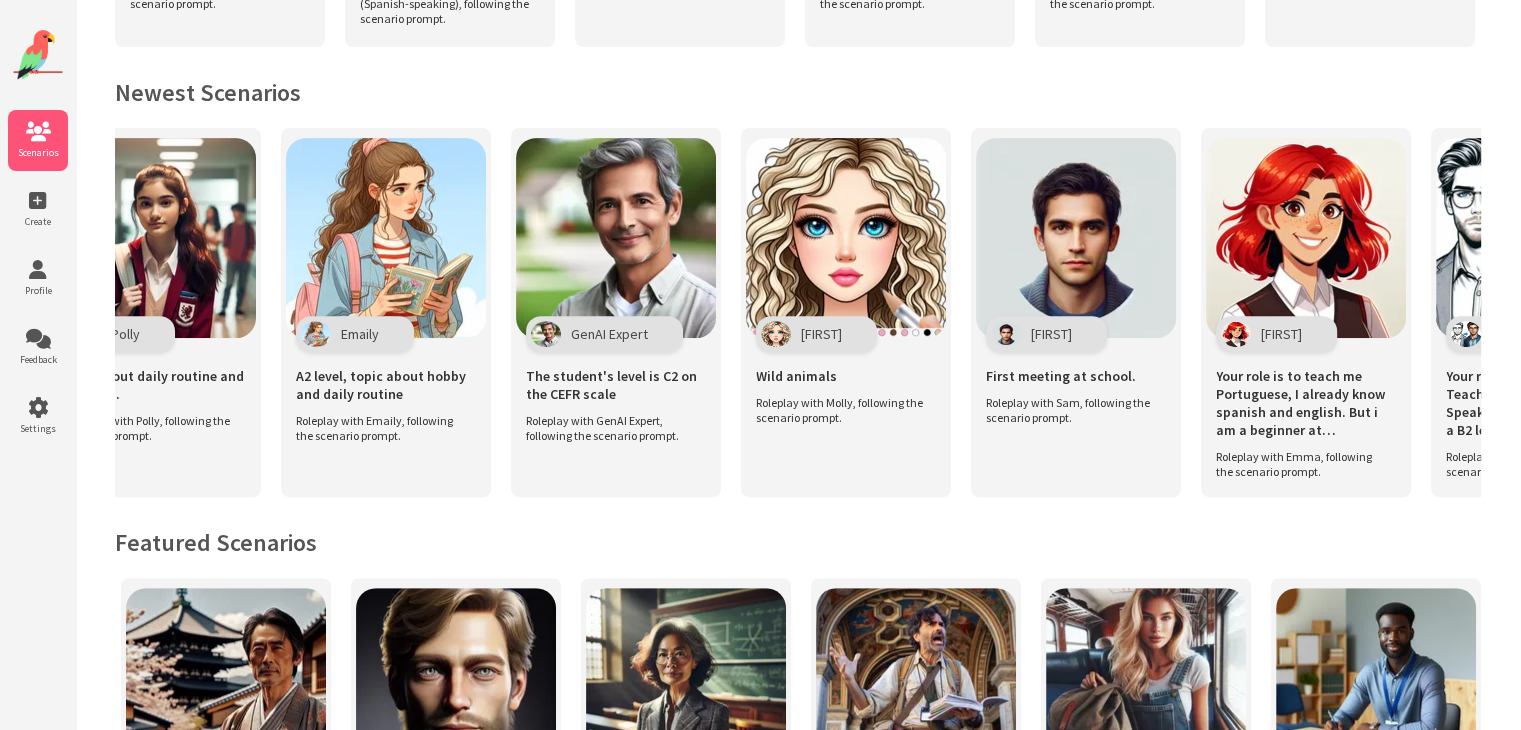scroll, scrollTop: 0, scrollLeft: 5615, axis: horizontal 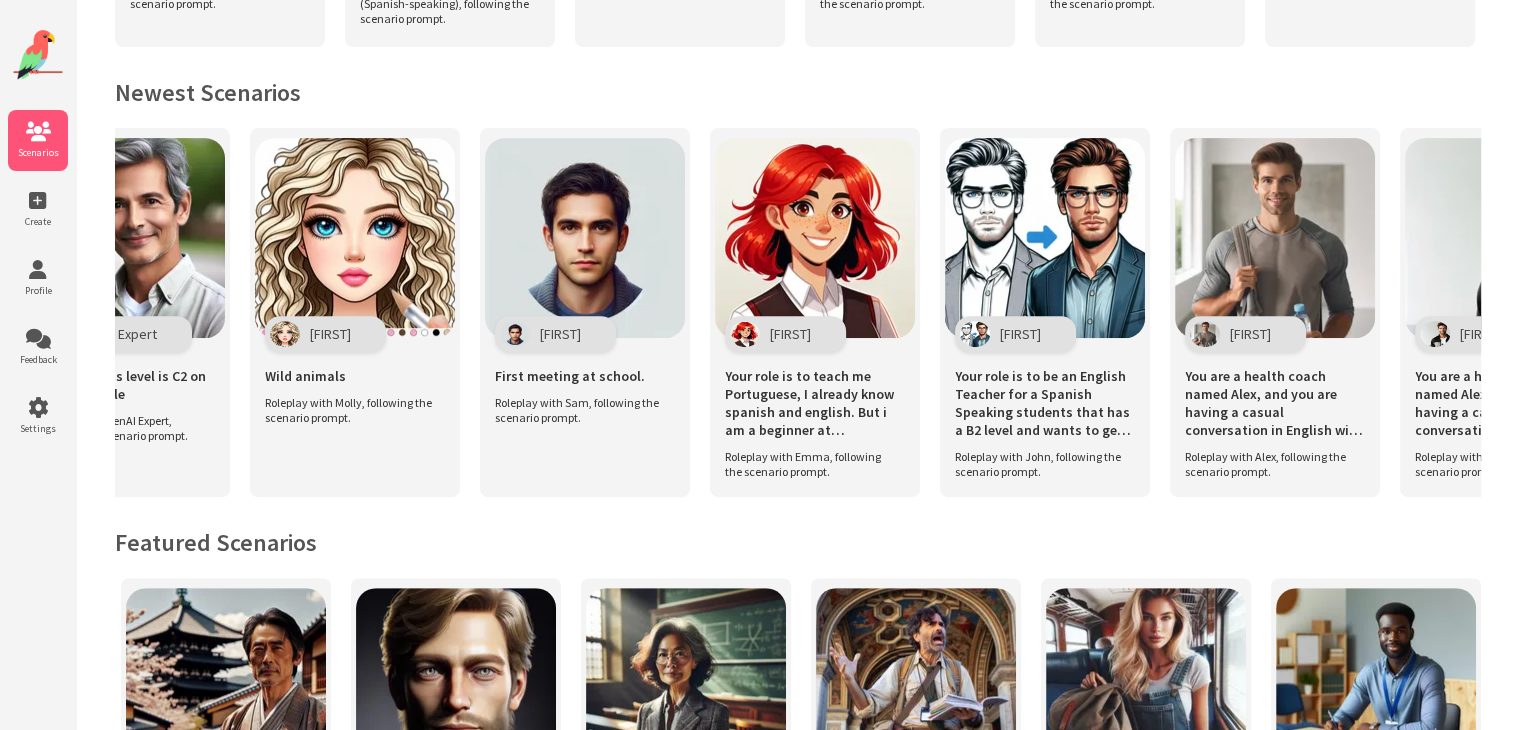 drag, startPoint x: 751, startPoint y: 514, endPoint x: 712, endPoint y: 526, distance: 40.804413 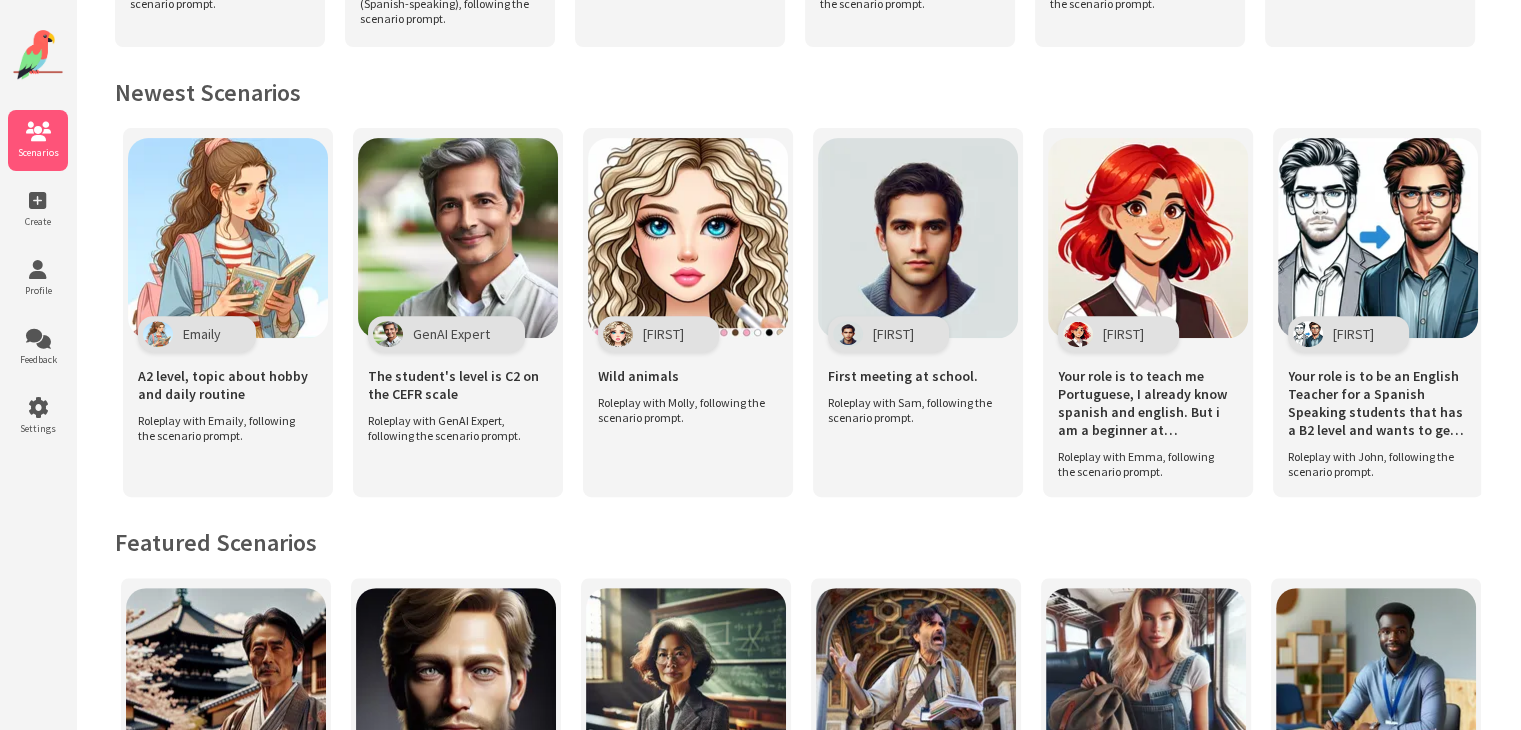 scroll, scrollTop: 0, scrollLeft: 5256, axis: horizontal 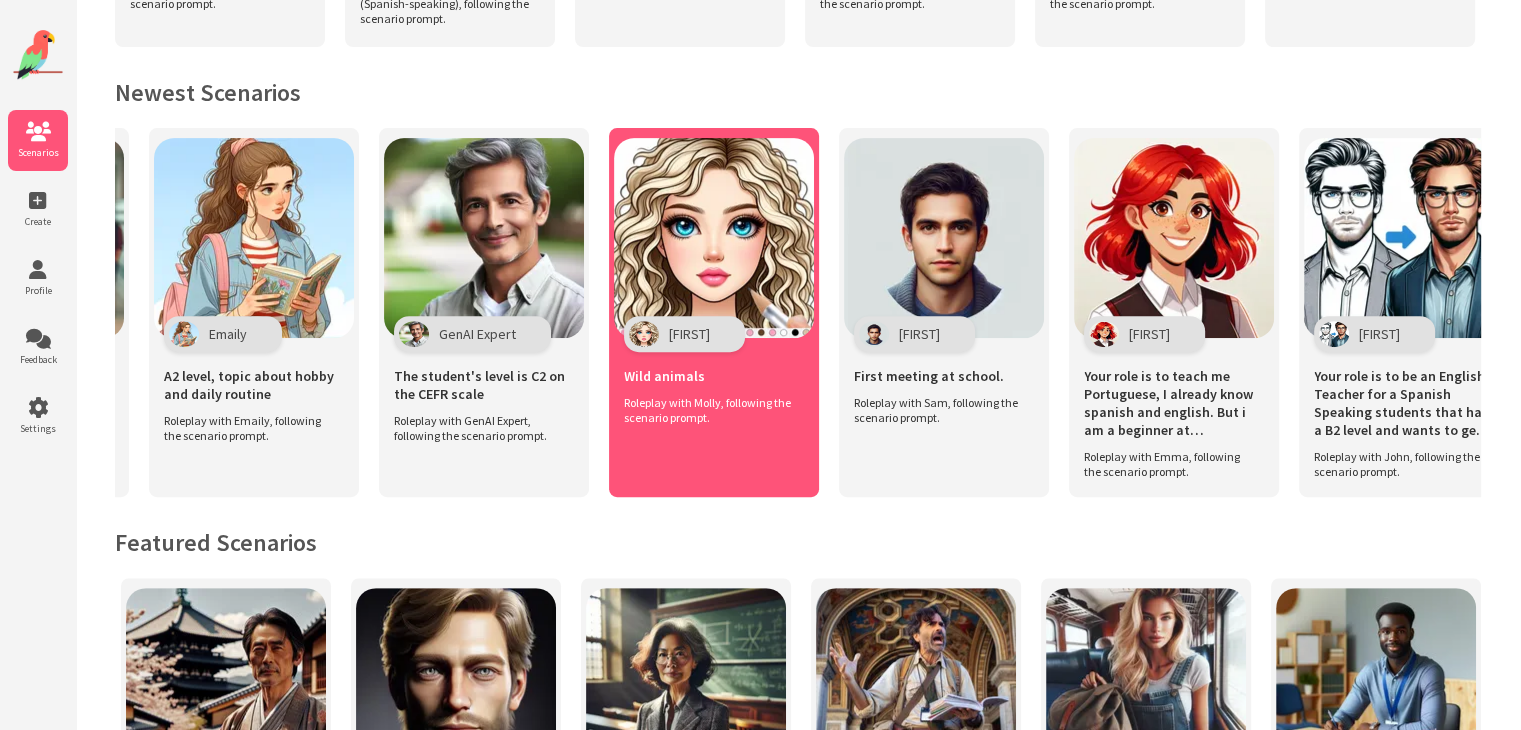 click at bounding box center [714, 238] 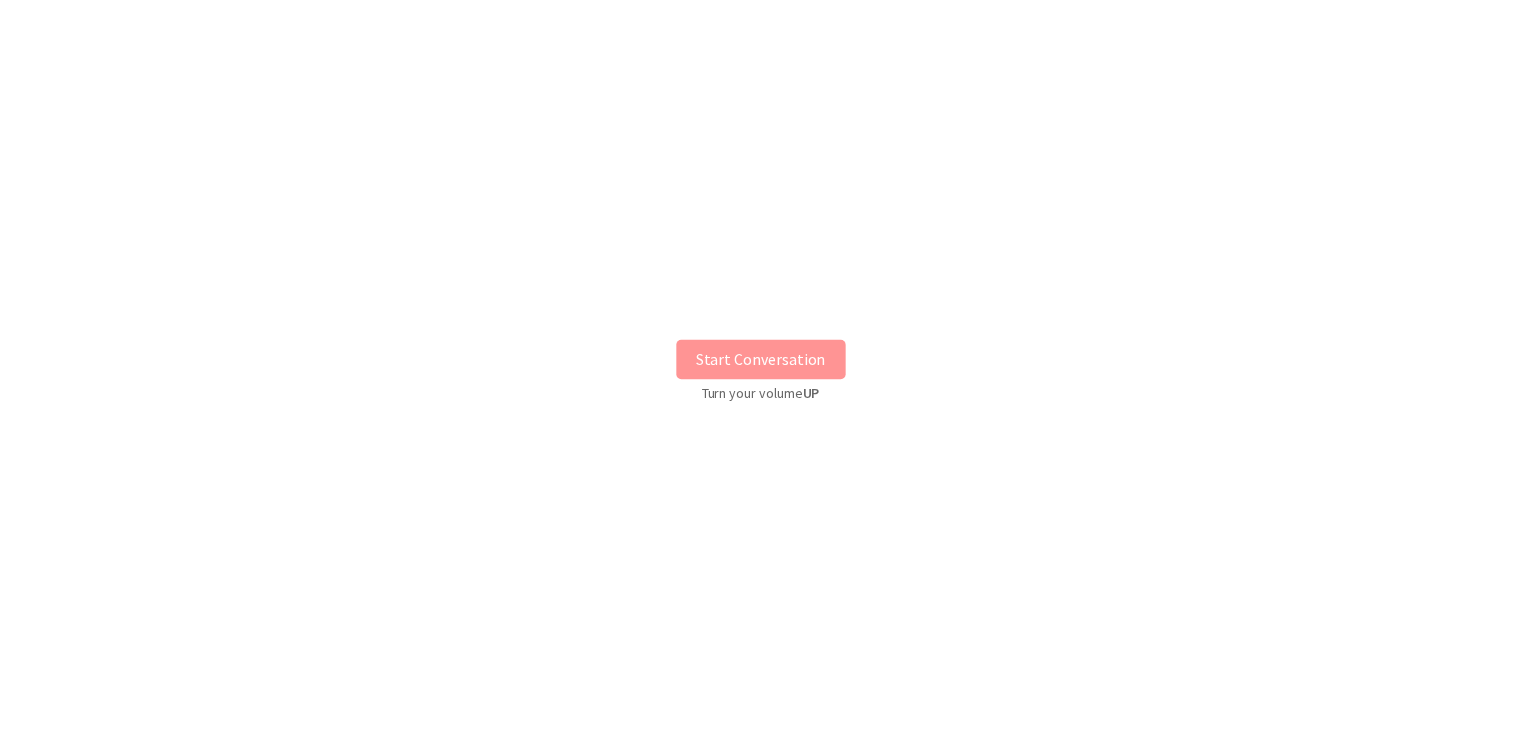 scroll, scrollTop: 0, scrollLeft: 0, axis: both 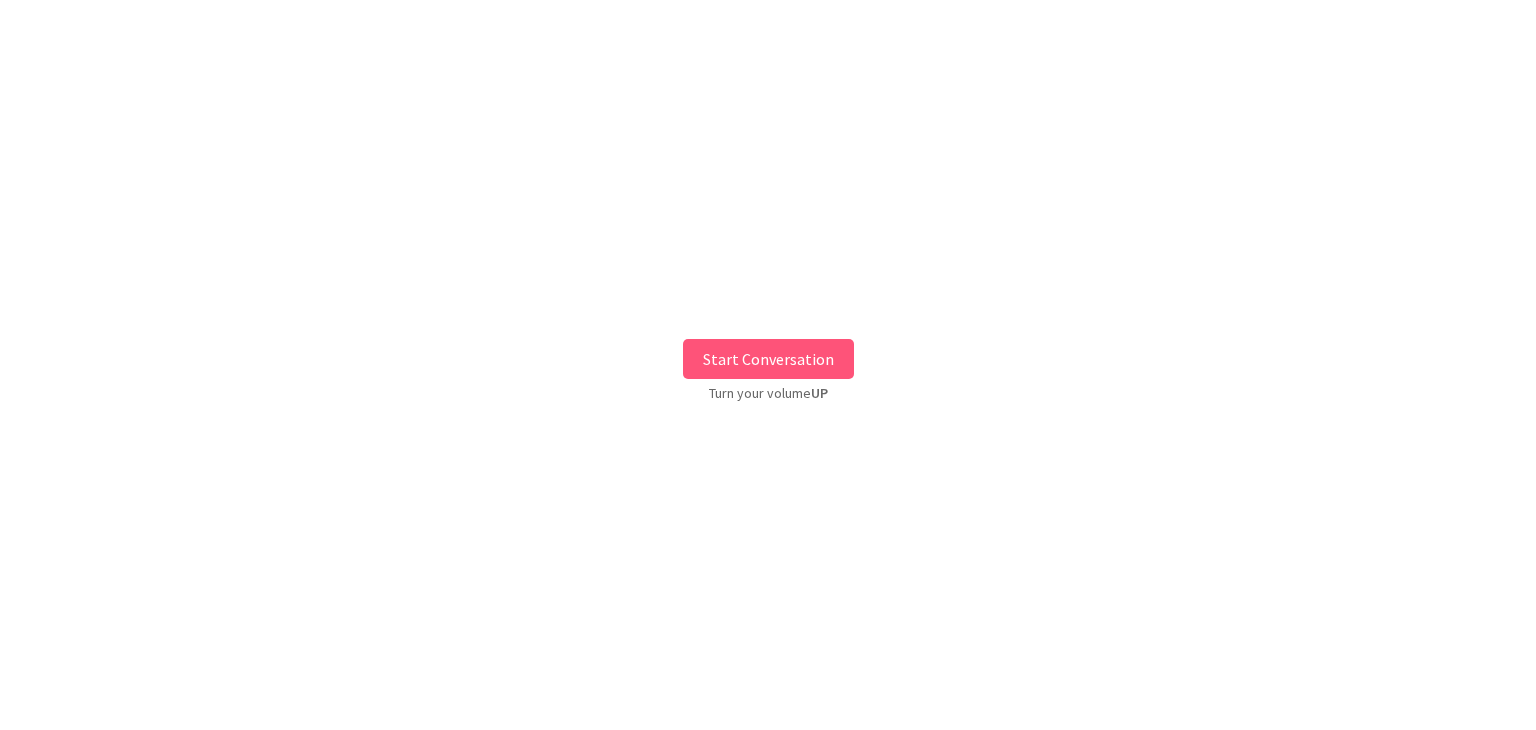 click on "Start Conversation" at bounding box center [768, 359] 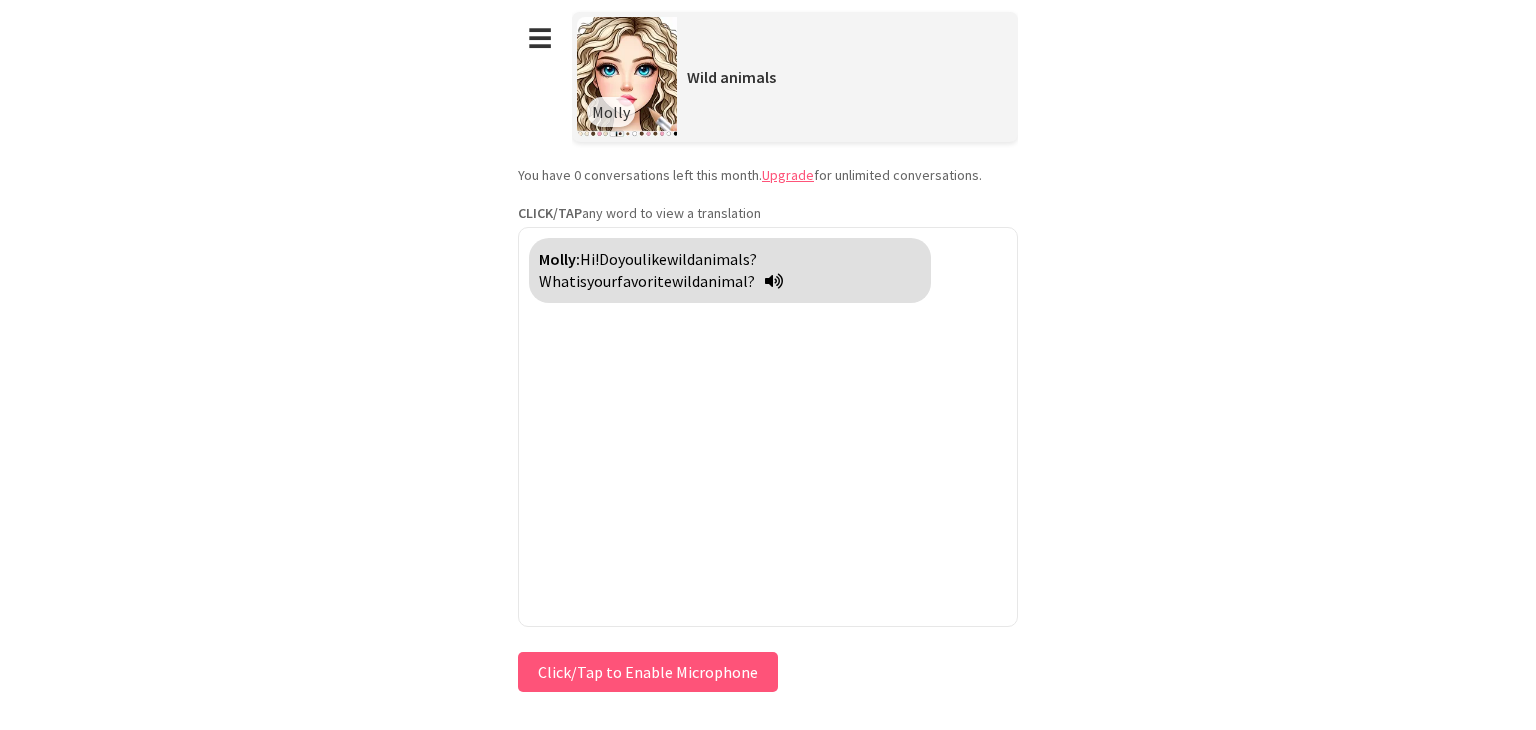 click on "Click/Tap to Enable Microphone" at bounding box center (648, 672) 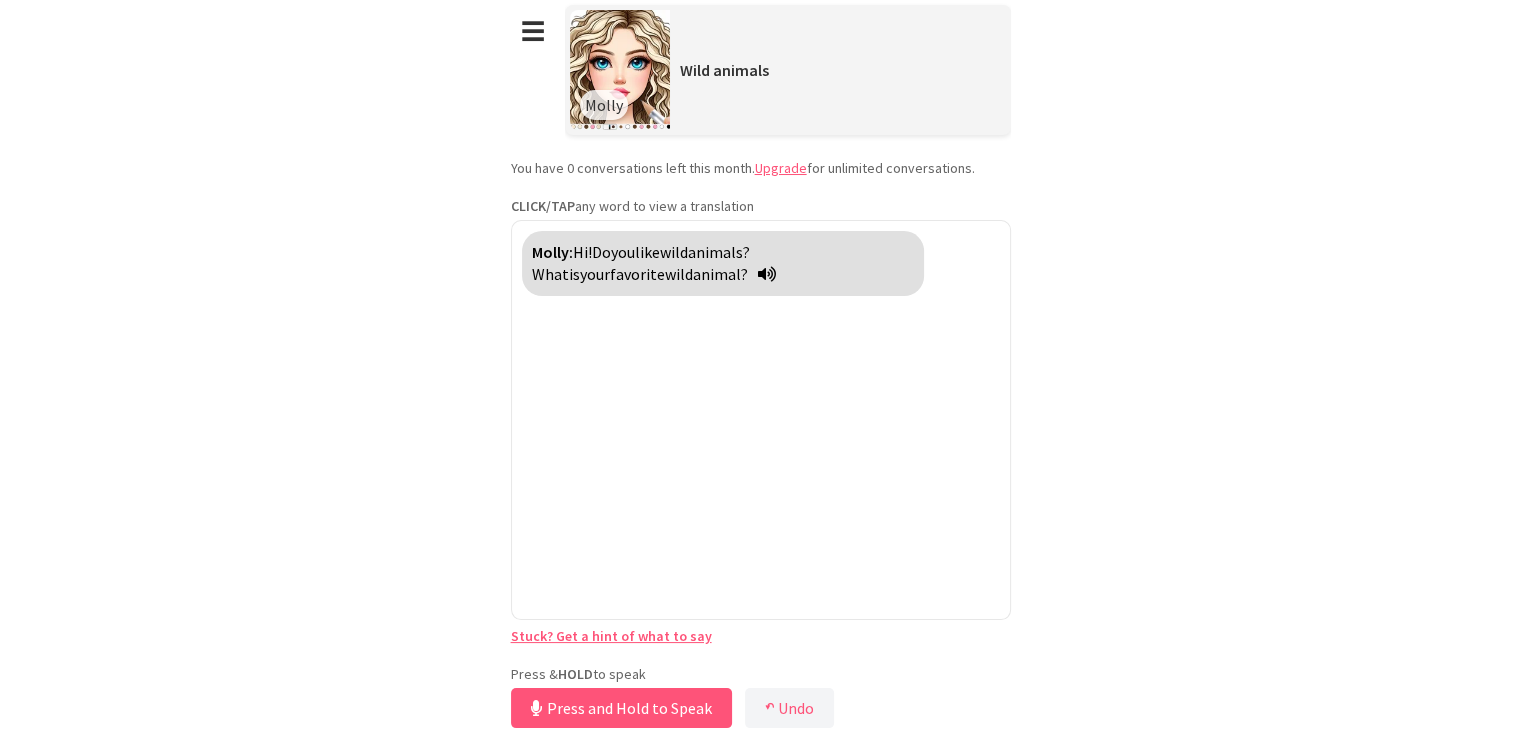 scroll, scrollTop: 9, scrollLeft: 0, axis: vertical 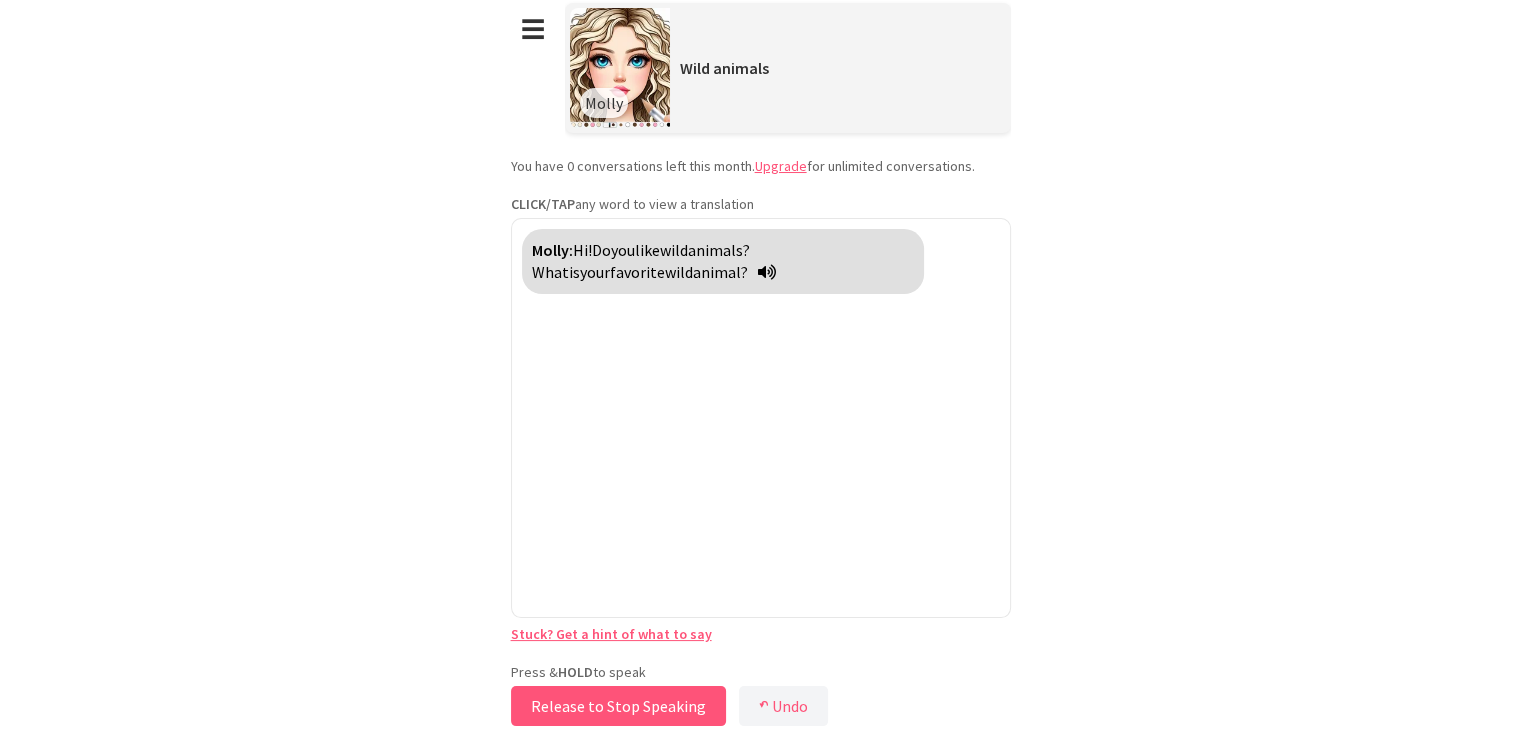 click on "Release to Stop Speaking" at bounding box center (618, 706) 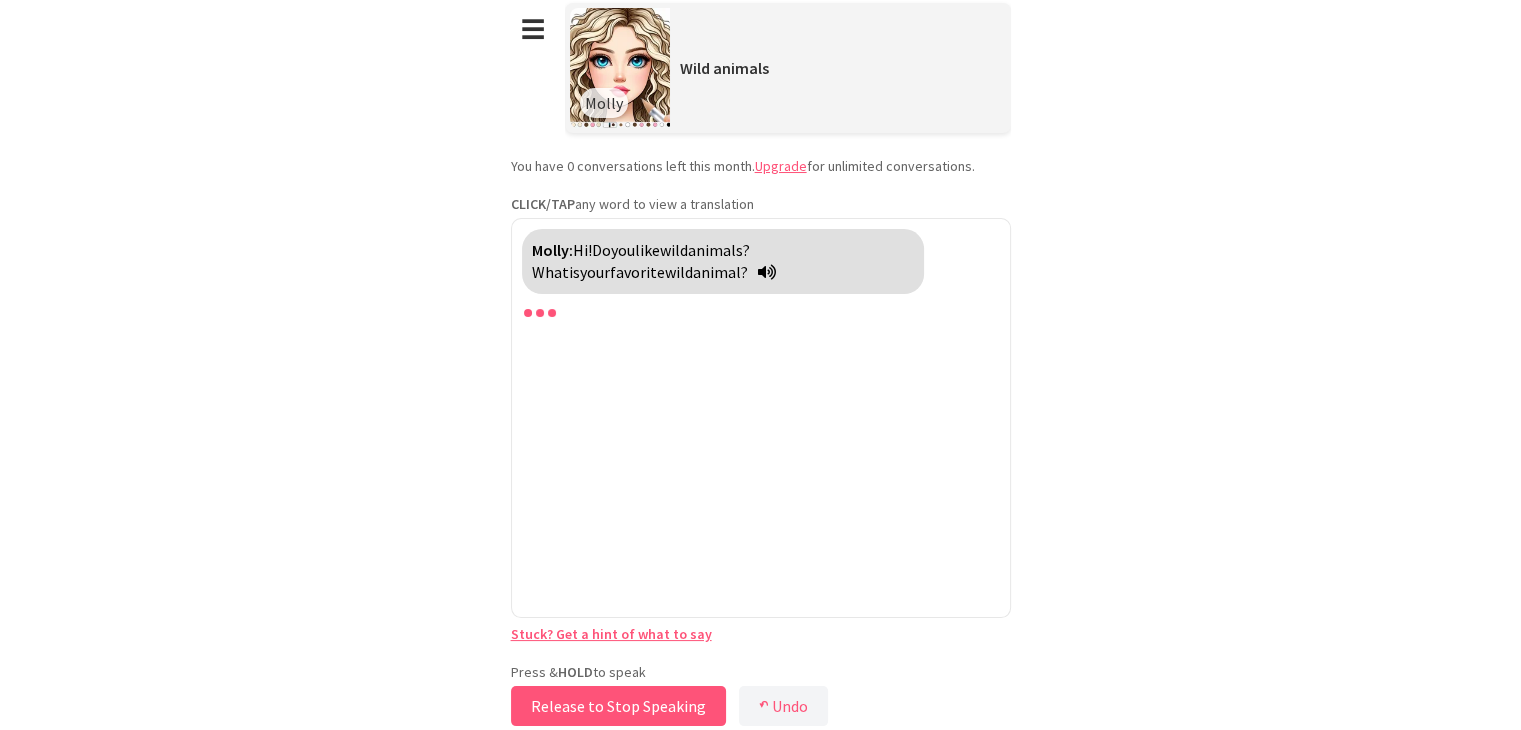 click on "Release to Stop Speaking" at bounding box center [618, 706] 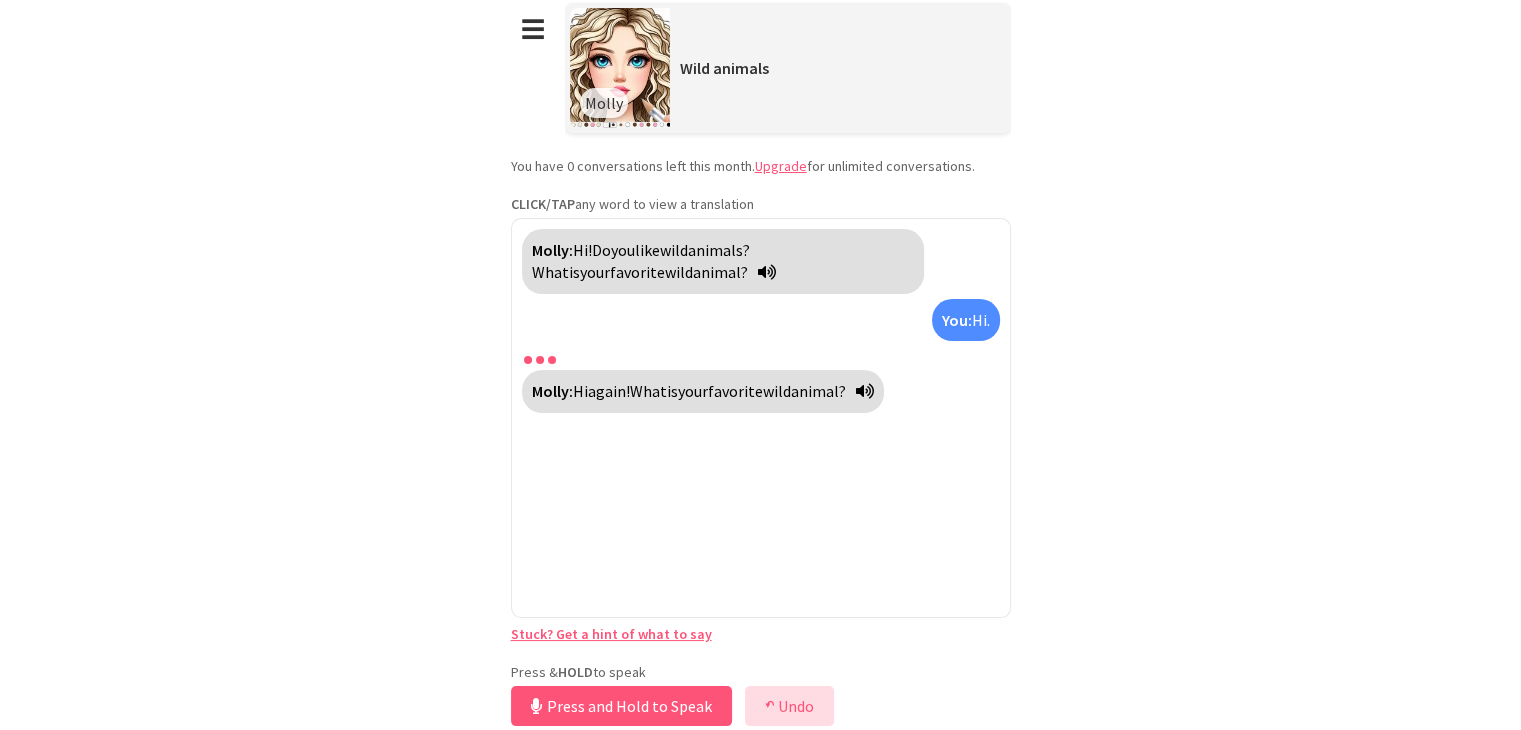 click on "↶  Undo" at bounding box center [789, 706] 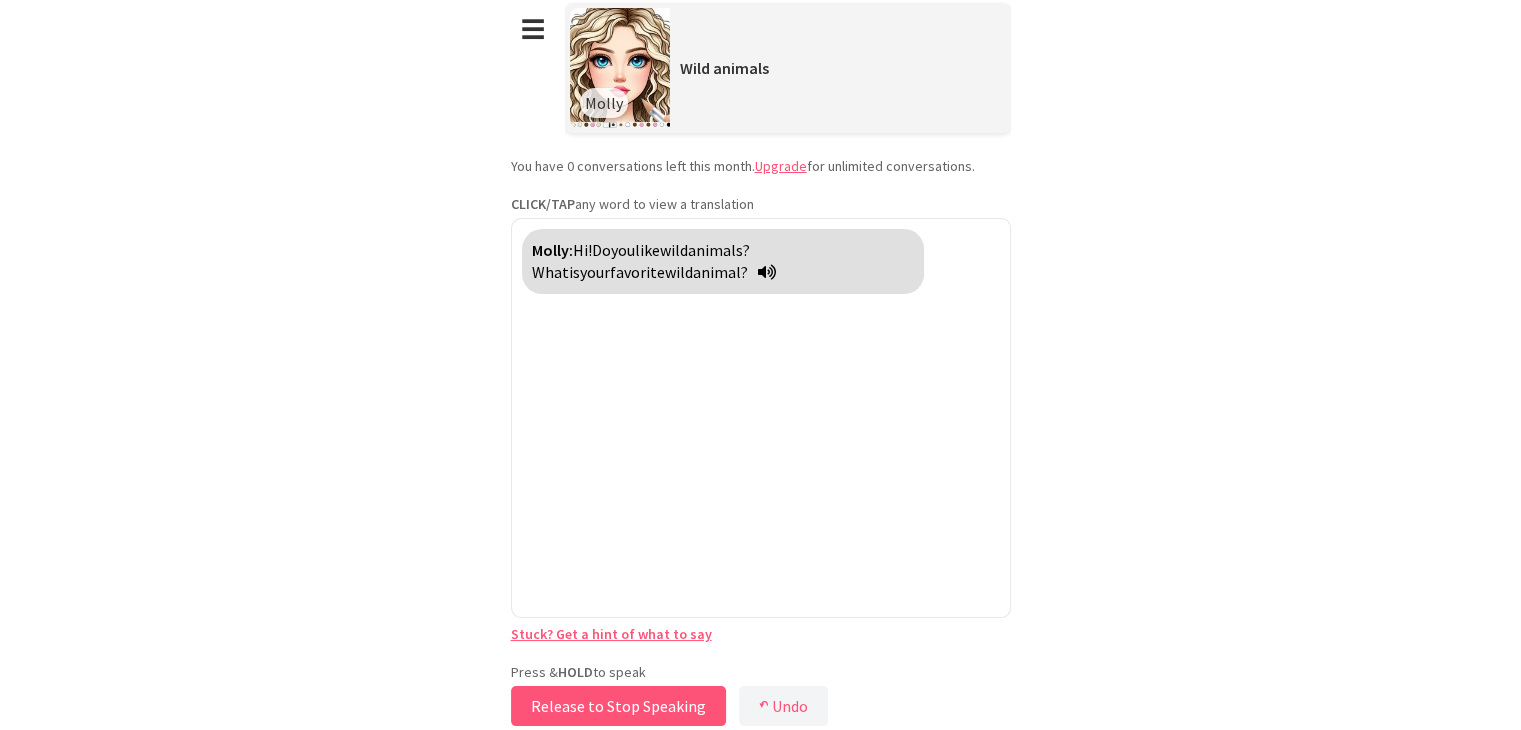 click on "Release to Stop Speaking" at bounding box center (618, 706) 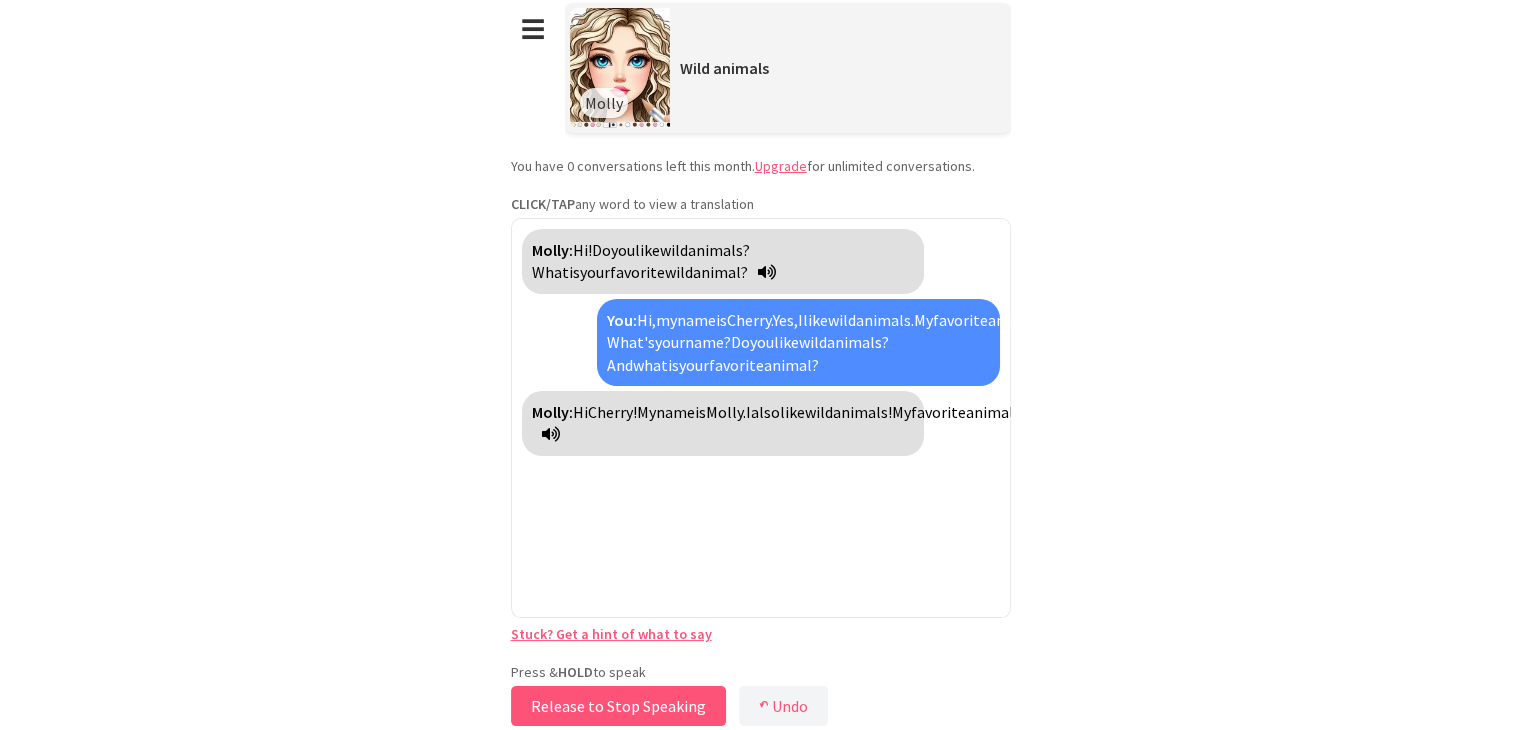 click on "Release to Stop Speaking" at bounding box center (618, 706) 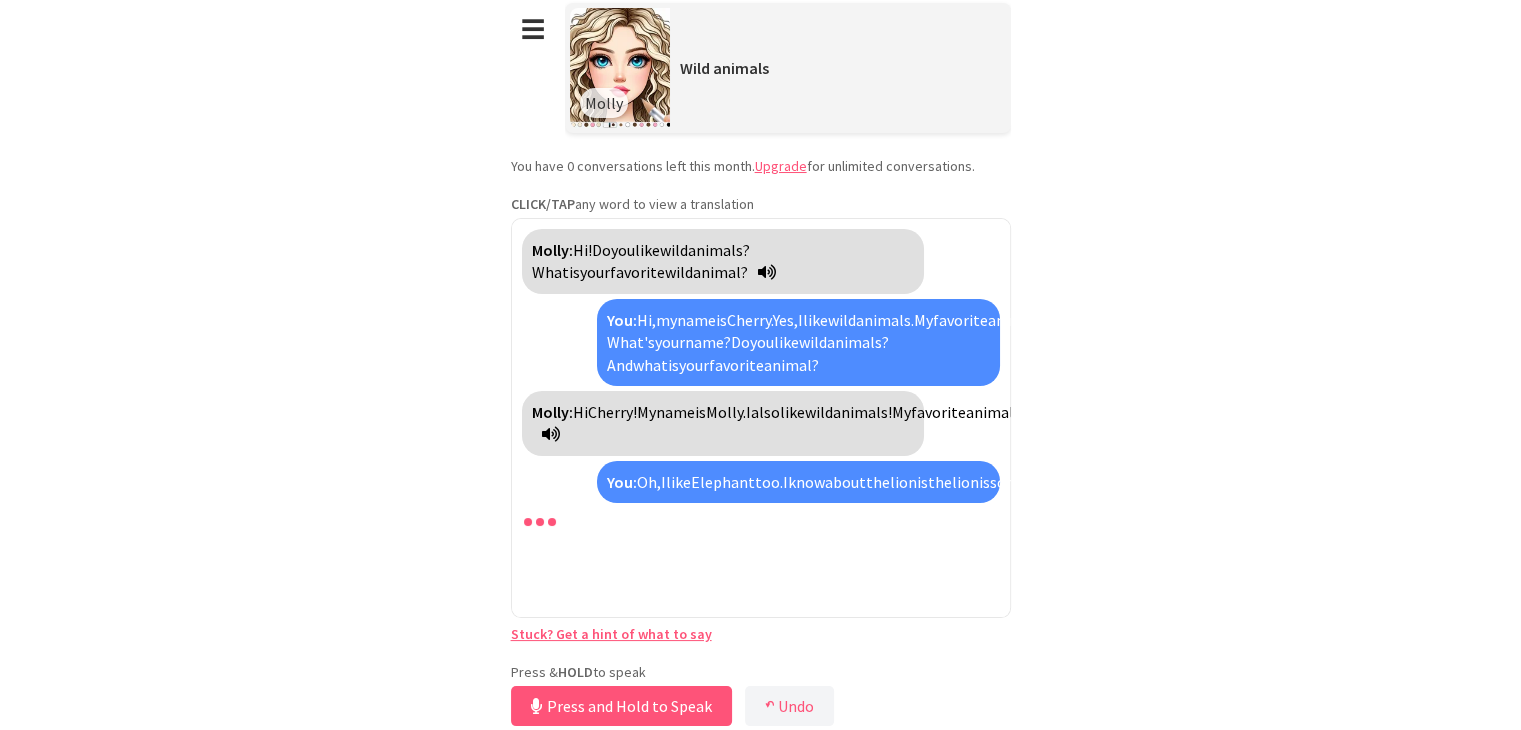 scroll, scrollTop: 140, scrollLeft: 0, axis: vertical 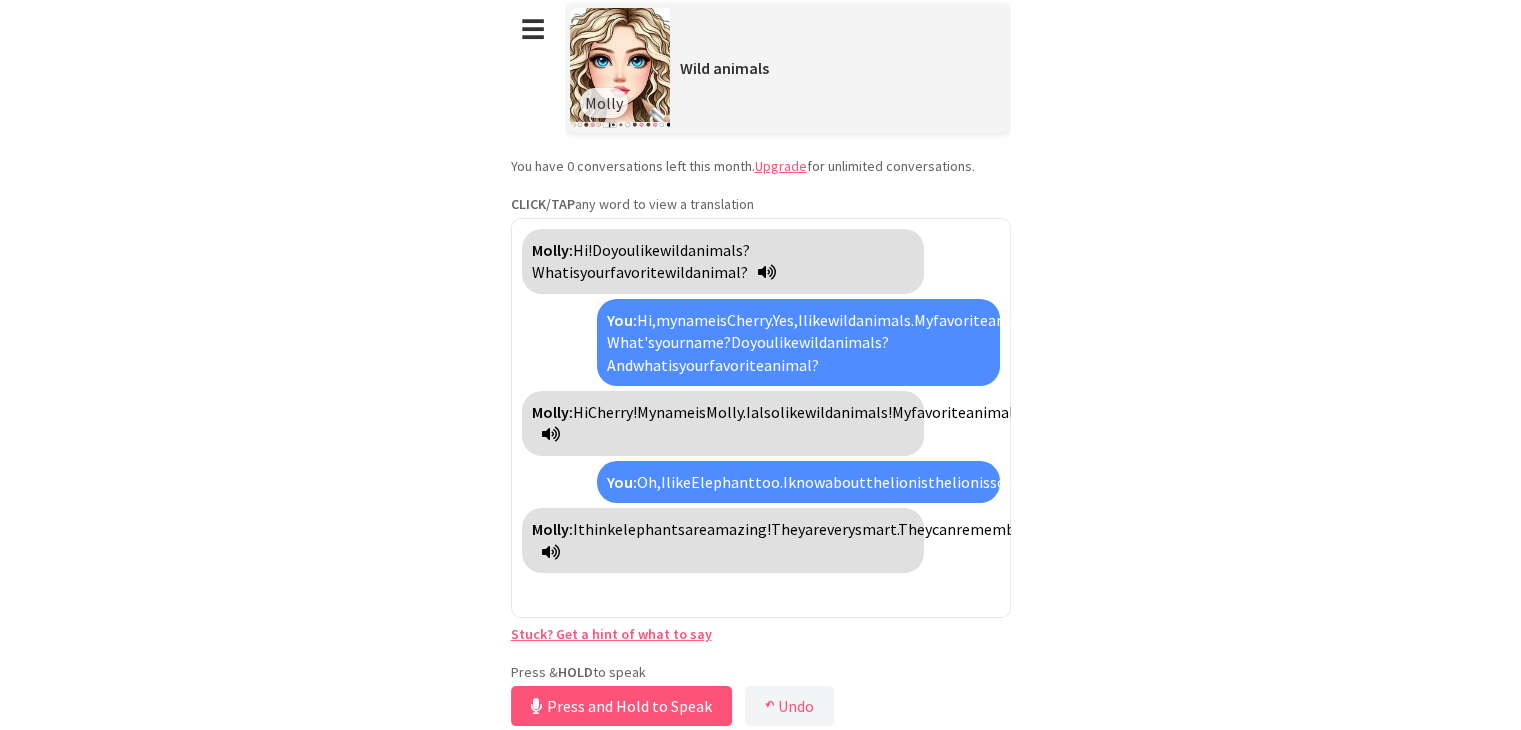 click on "majestic." at bounding box center [1037, 482] 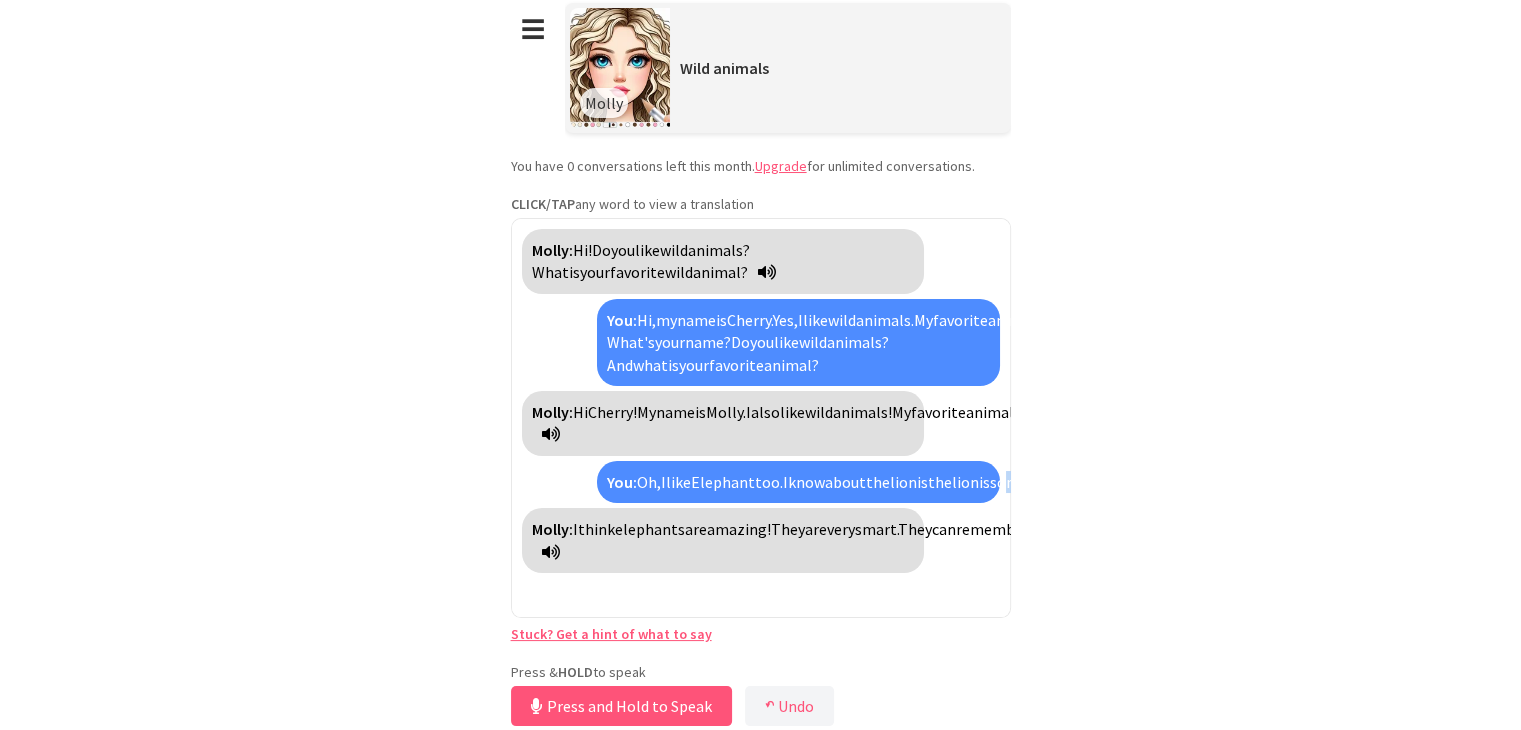 click on "majestic." at bounding box center (1037, 482) 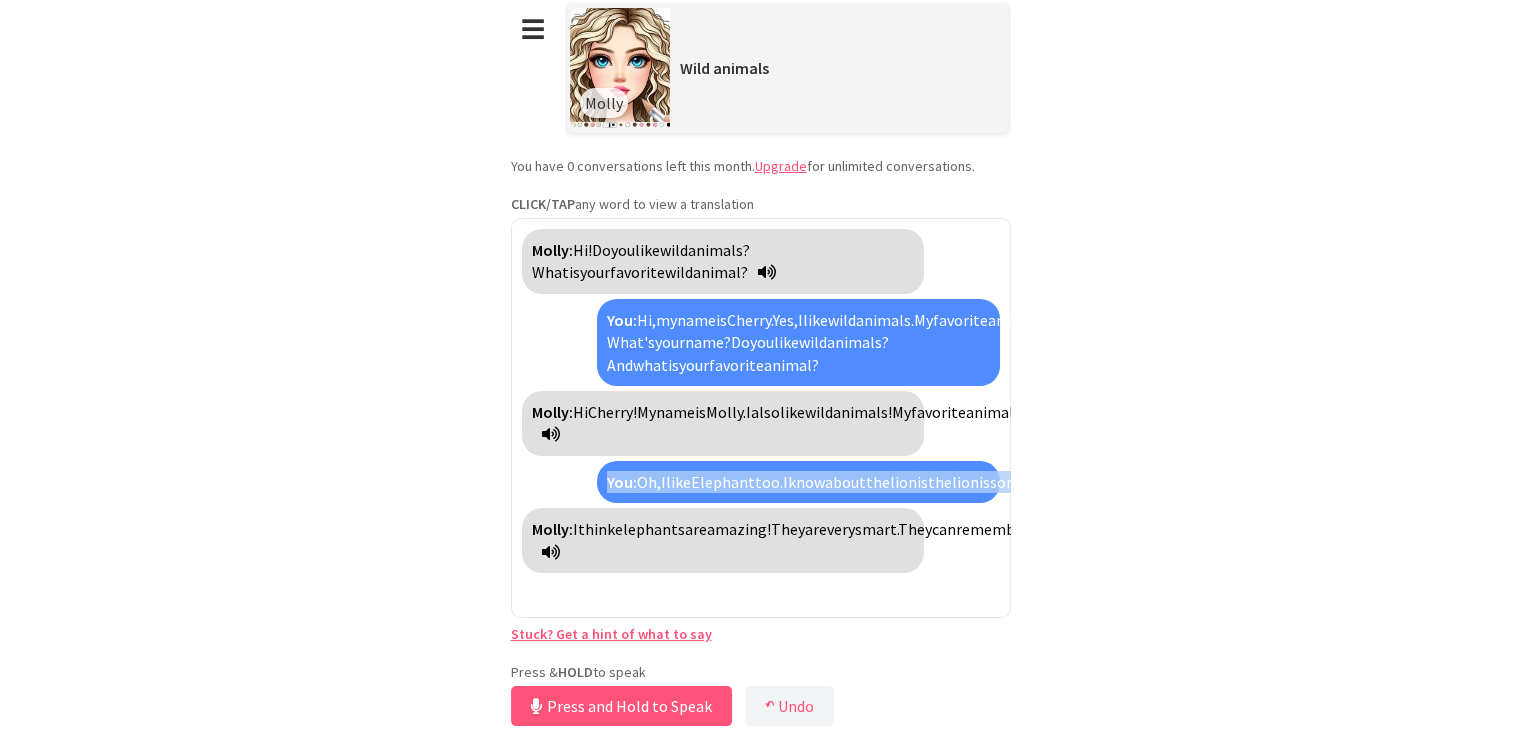 click on "majestic." at bounding box center [1037, 482] 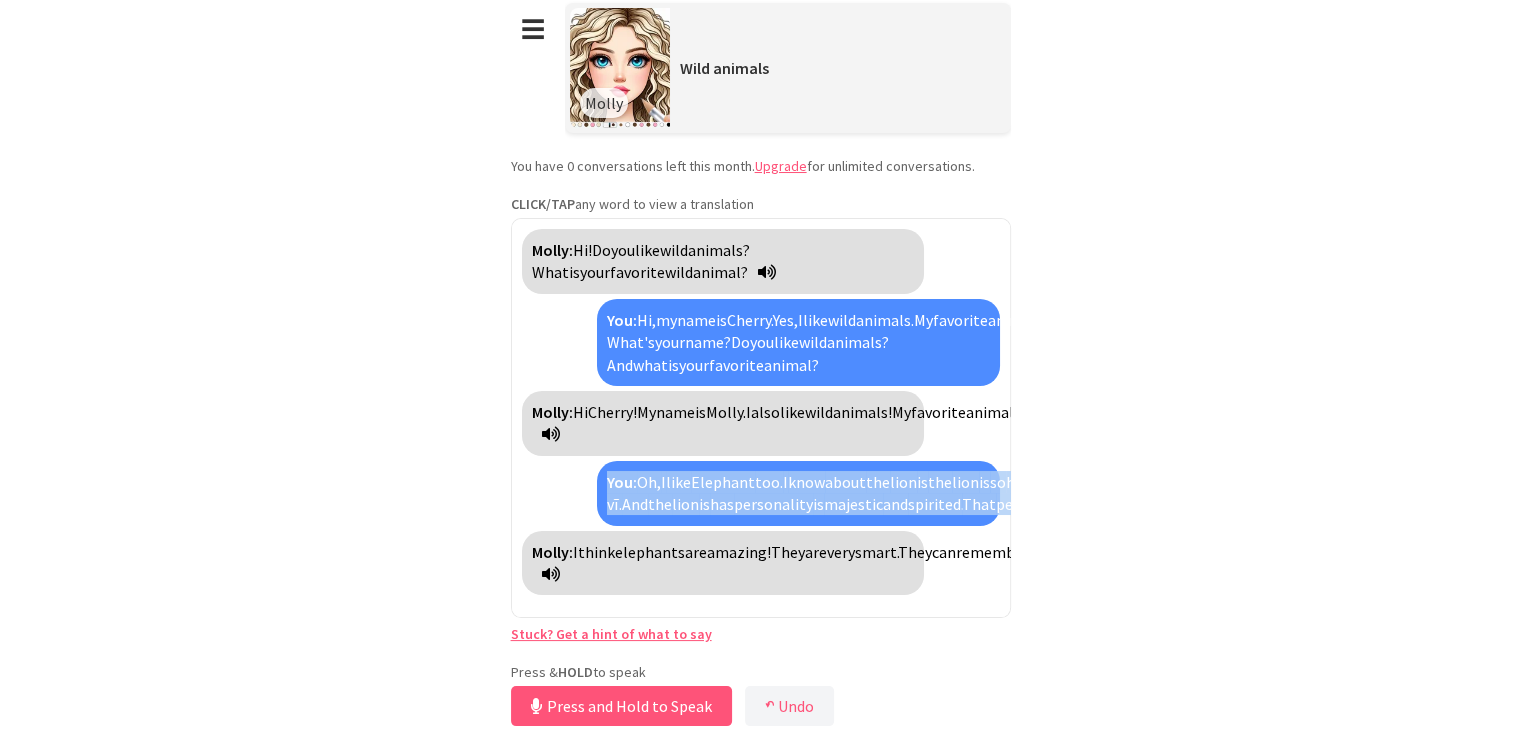 click on "hùng vĩ." at bounding box center (824, 493) 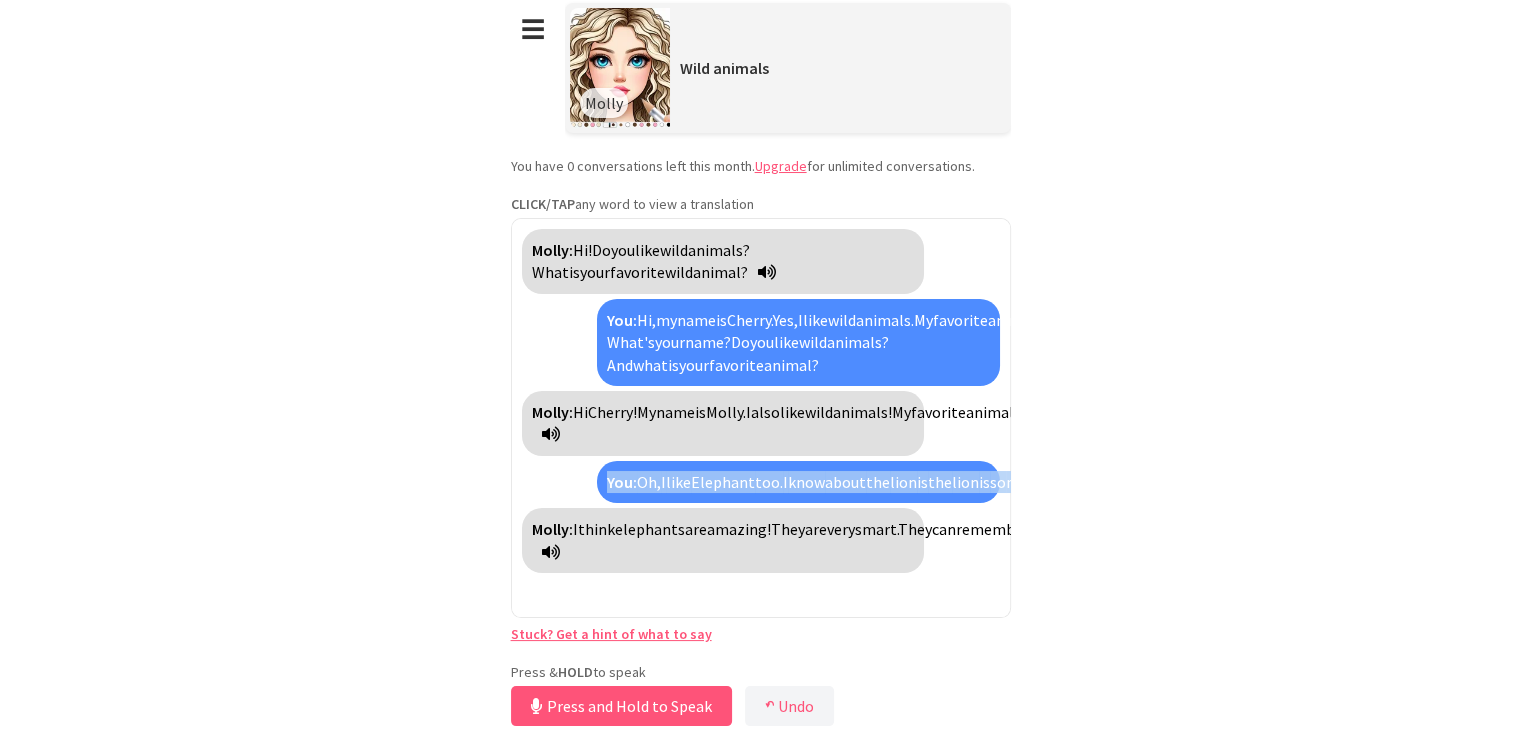 click on "Molly:  Hi!  Do  you  like  wild  animals?  What  is  your  favorite  wild  animal?  You:  Hi,  my  name  is  Cherry.  Yes,  I  like  wild  animals.  My  favorite  animal  is  the  lion  because  it's  so  intelligent,  strong  and  brave.  And  you?  What's  your  name?  Do  you  like  wild  animals?  And  what  is  your  favorite  animal?  Molly:  Hi  Cherry!  My  name  is  Molly.  I  also  like  wild  animals!  My  favorite  animal  is  the  elephant  because  it  is  big  and  gentle.  What  do  you  know  about  lions?  You:  Oh,  I  like  Elephant  too.  I  know  about  the  lion  is  the  lion  is  so  majestic.  And  the  lion  is  has  personality  is  majestic  and  spirited.  That  personality  is  so  perfect  and  amazing.  And  I  think  I  can  learn  that  personality  of  lion.  And  you,  what  do  you  know  about  the  elephant?  Molly:  I  think  elephants  are  amazing!  They  are  very  smart.  They  can  remember  things  for  a  long  time.  Elephants  live  in  groups  called  Do  a" at bounding box center [761, 418] 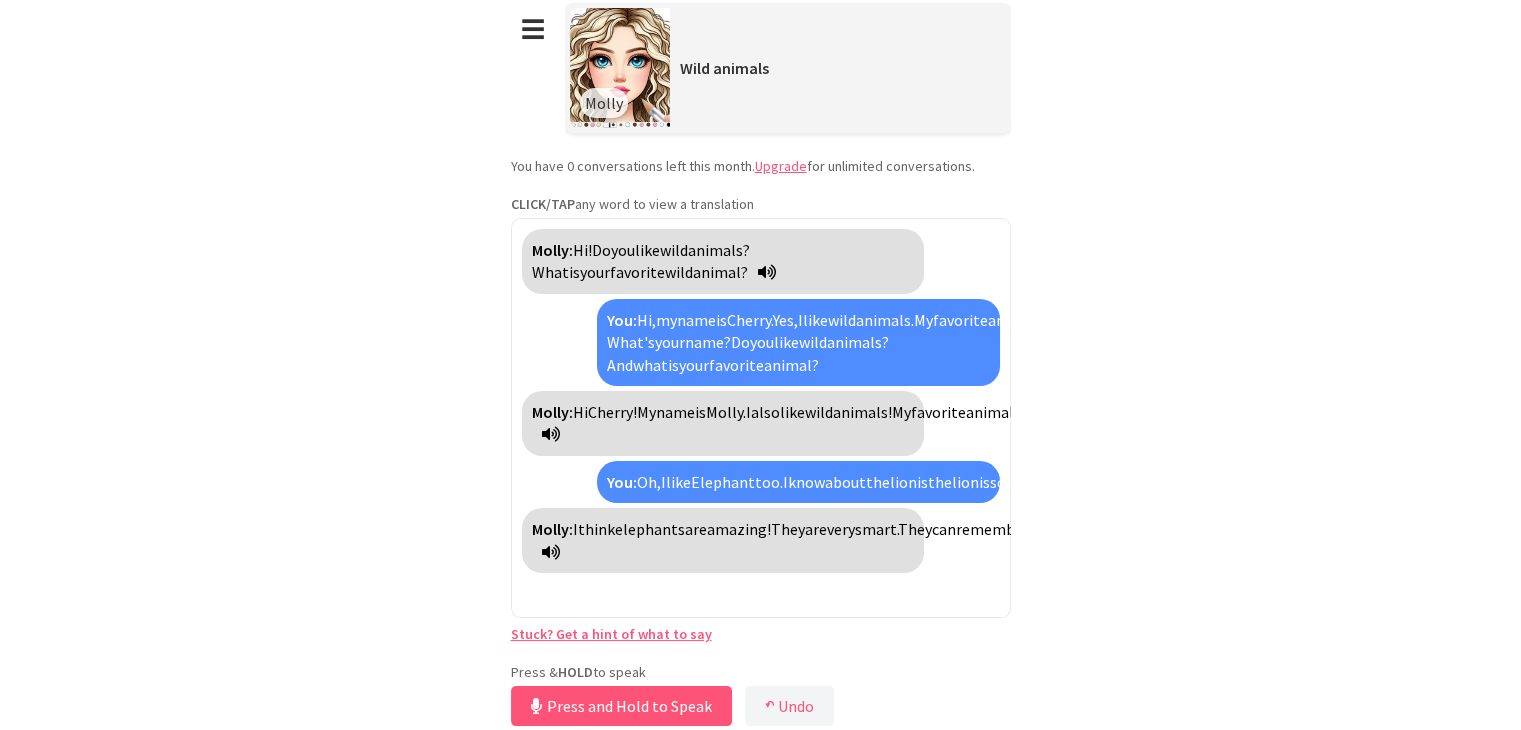 click on "spirited." at bounding box center [1381, 482] 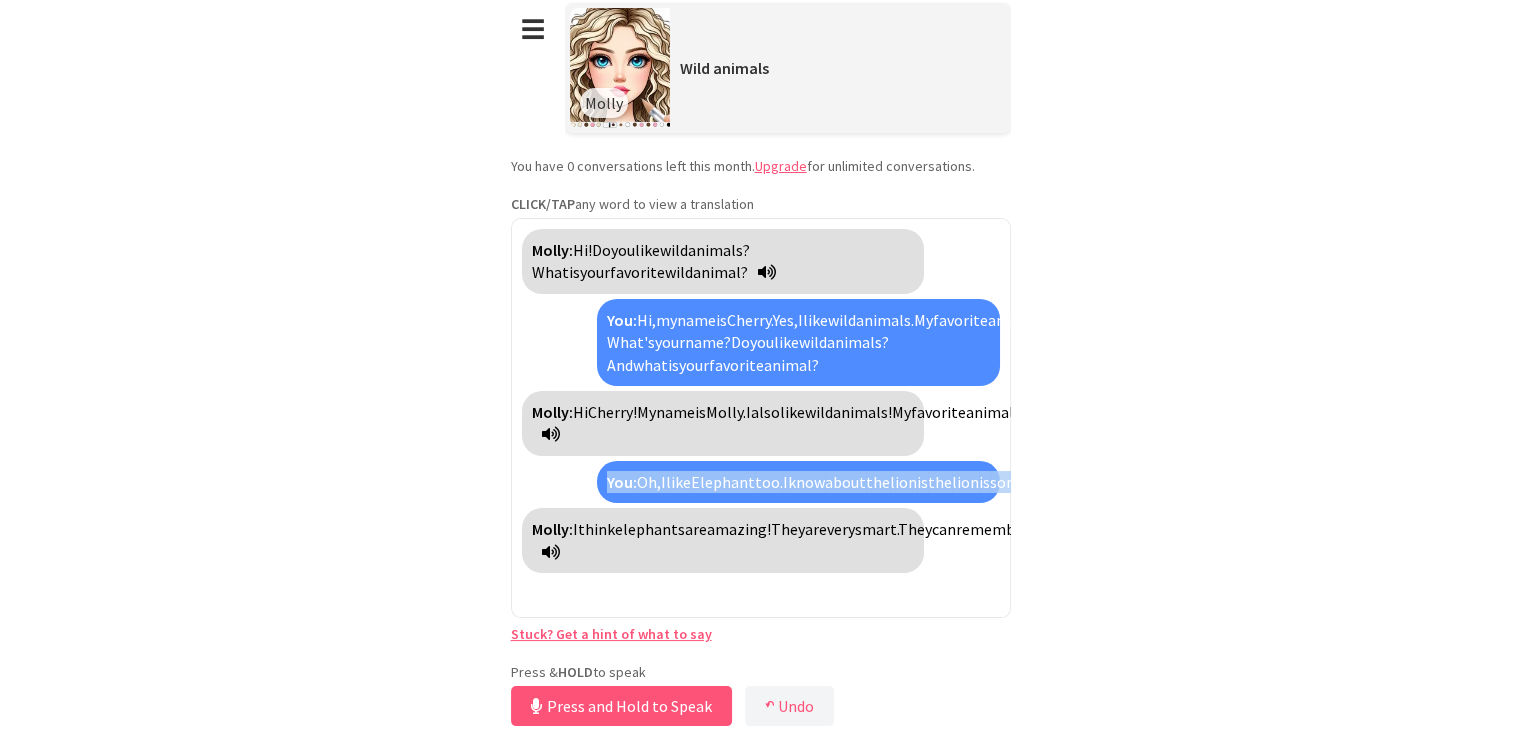 click on "spirited." at bounding box center (1381, 482) 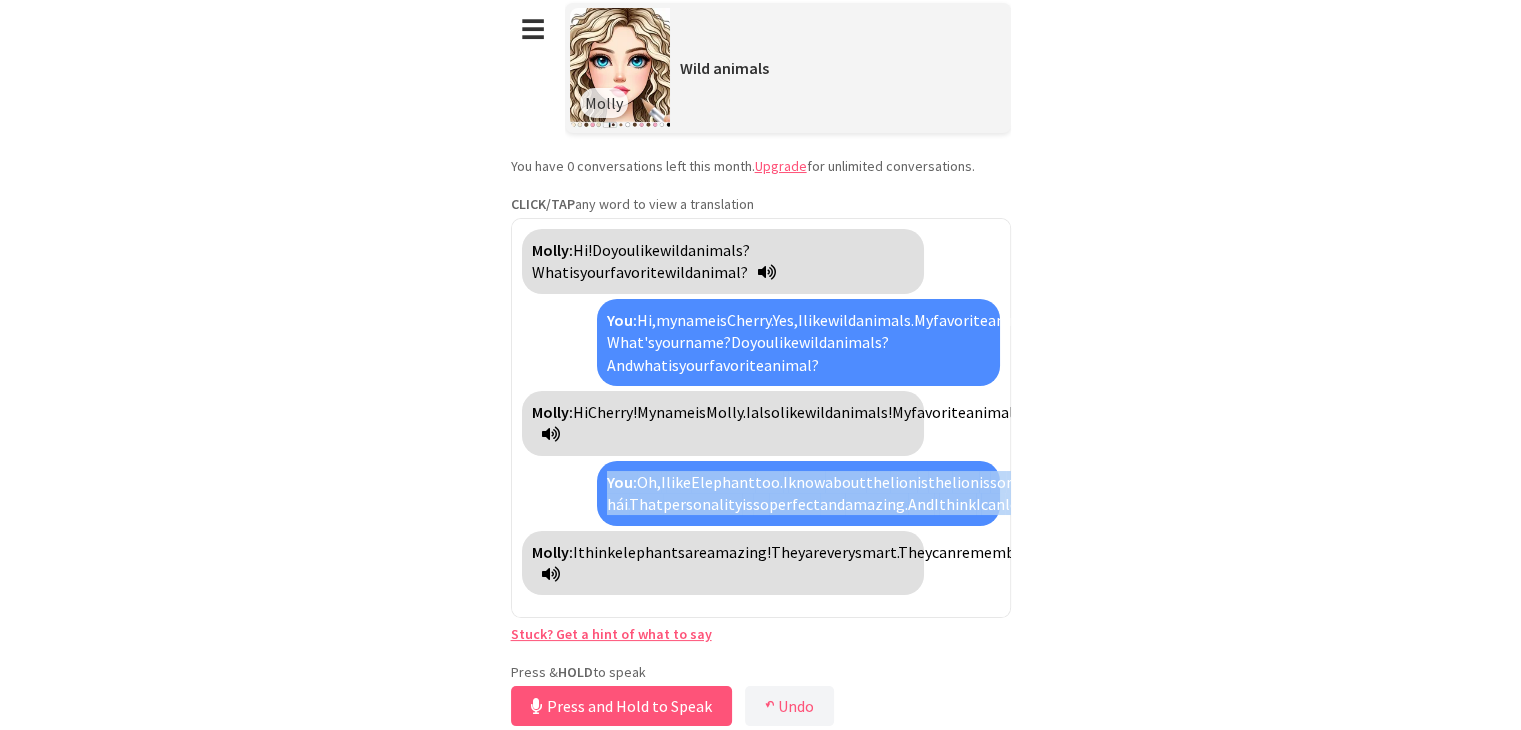 click on "hăng hái." at bounding box center (998, 493) 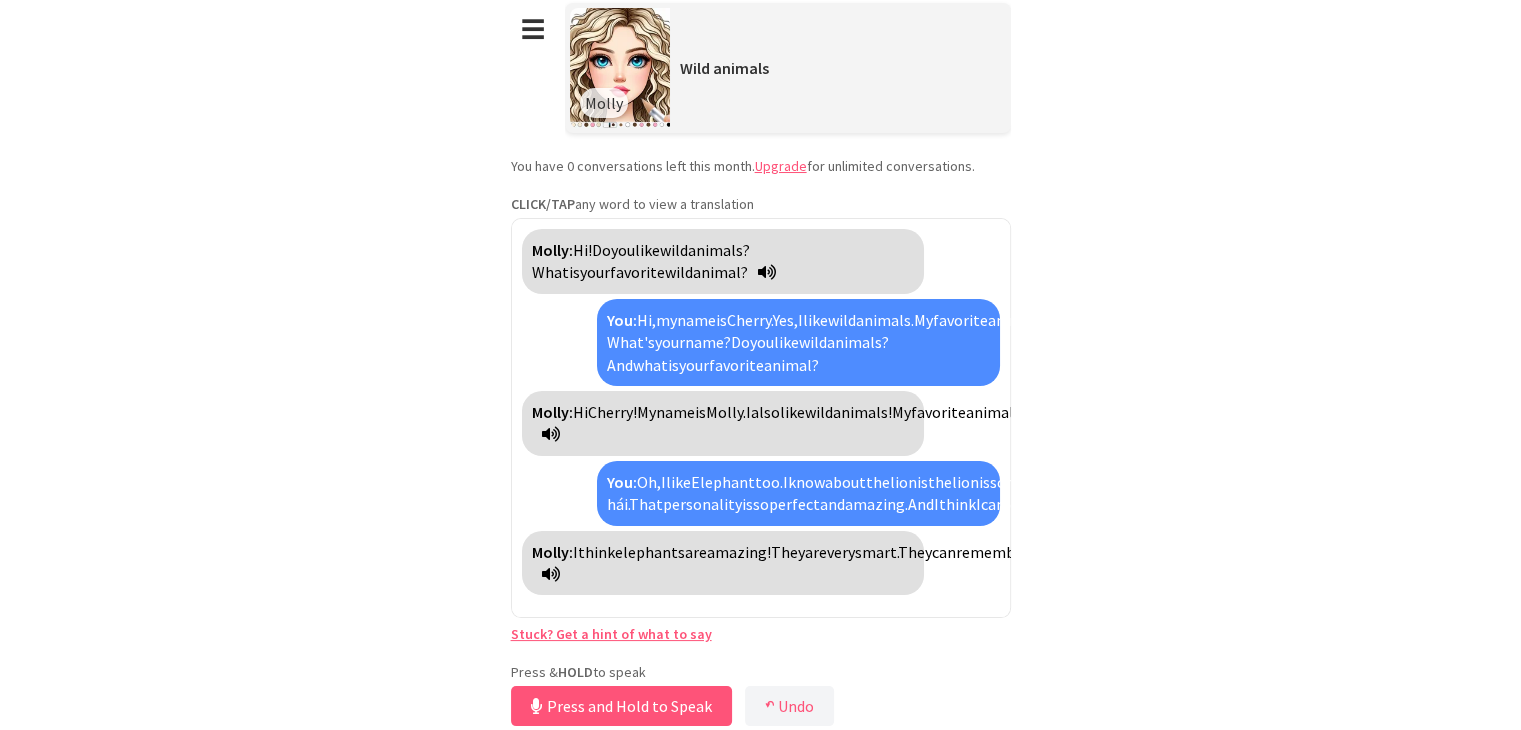 click on "hăng hái." at bounding box center [998, 493] 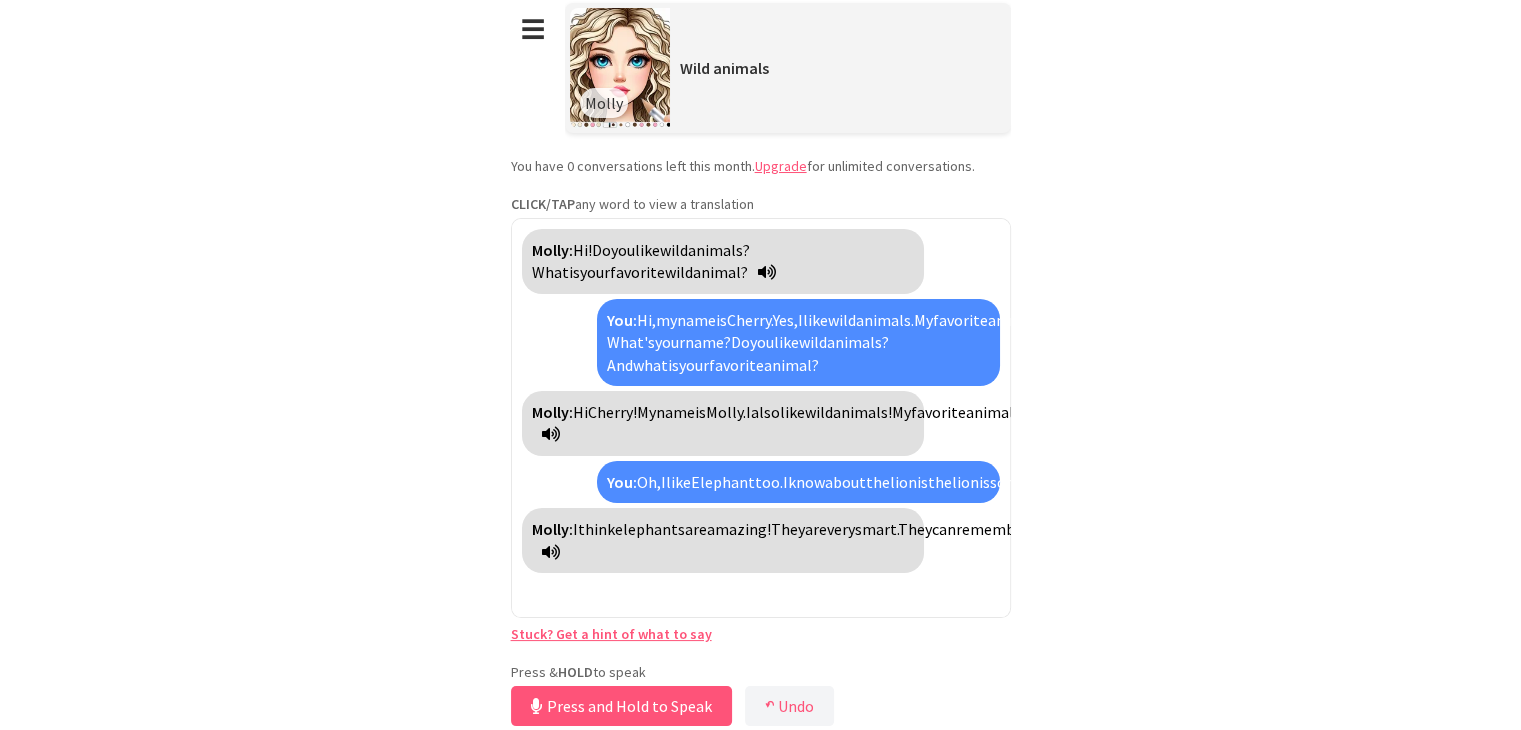 click on "personality" at bounding box center [1890, 482] 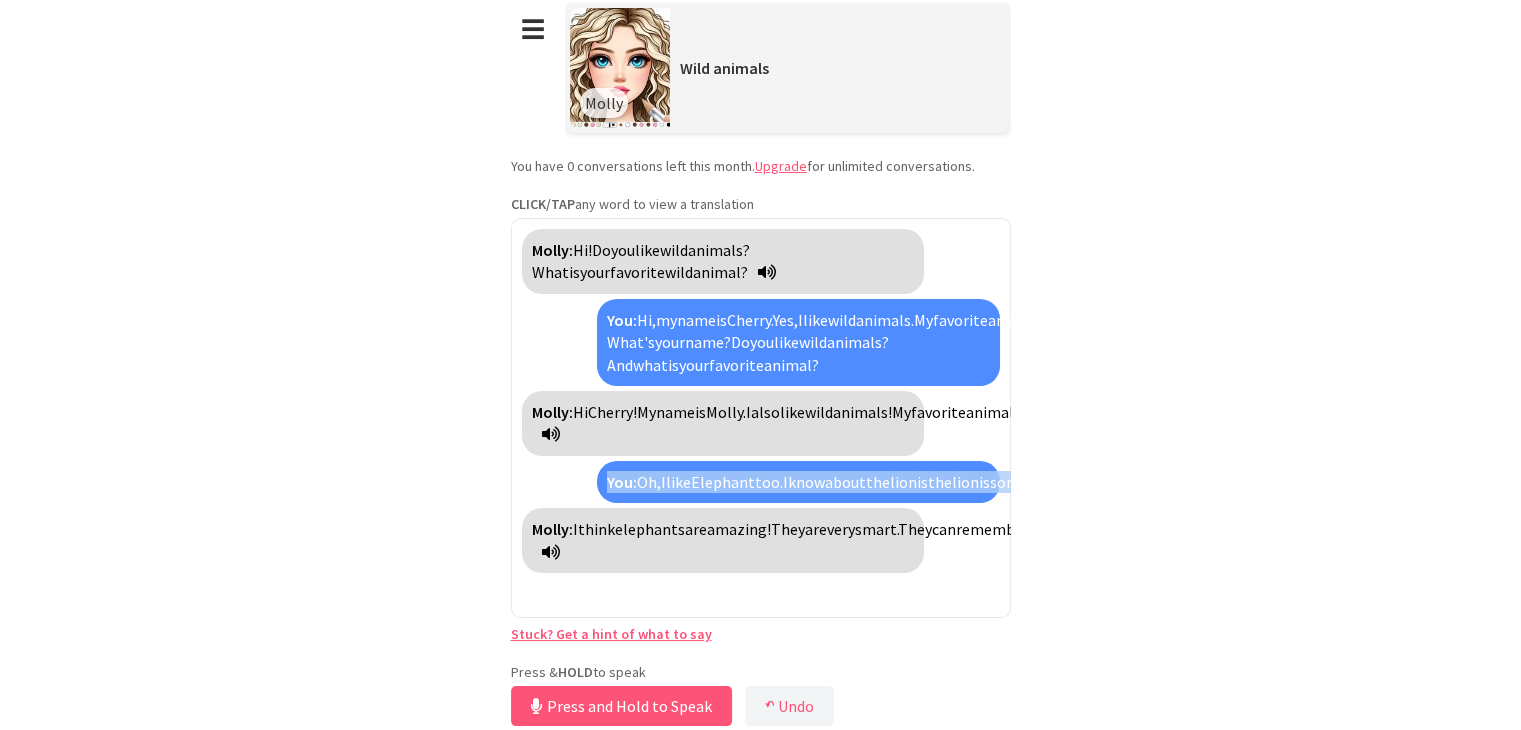 click on "personality" at bounding box center [1890, 482] 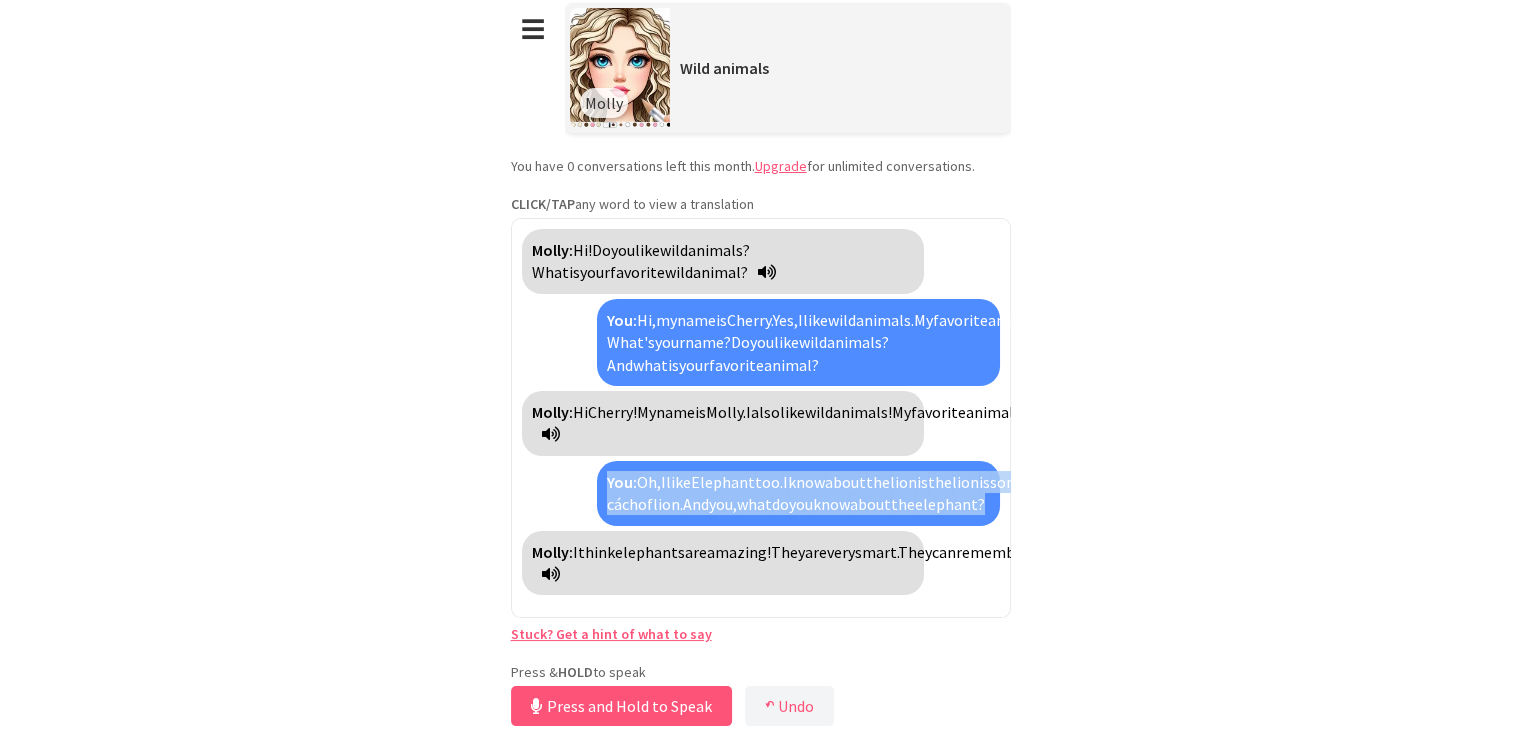 click on "nhân cách" at bounding box center (1246, 493) 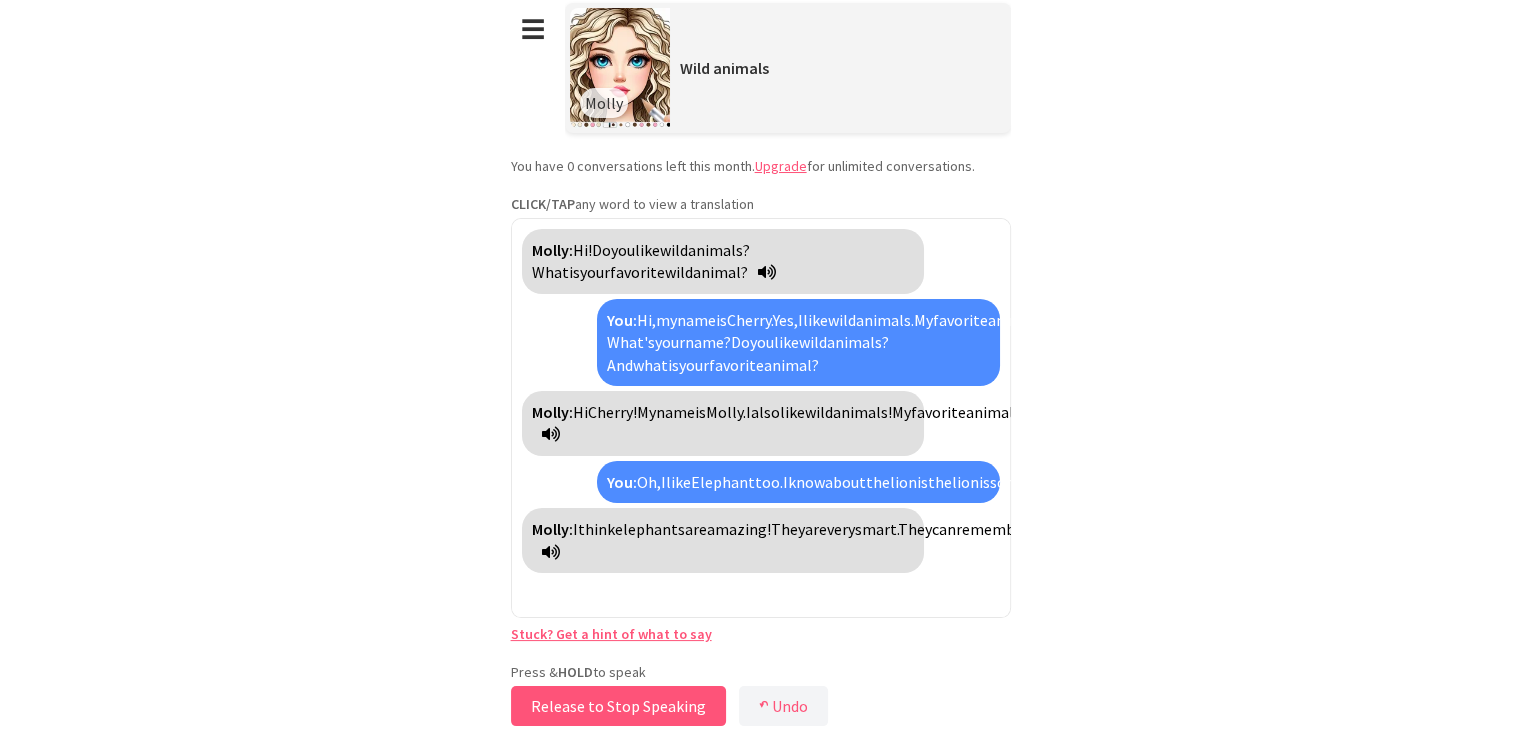 click on "Release to Stop Speaking" at bounding box center (618, 706) 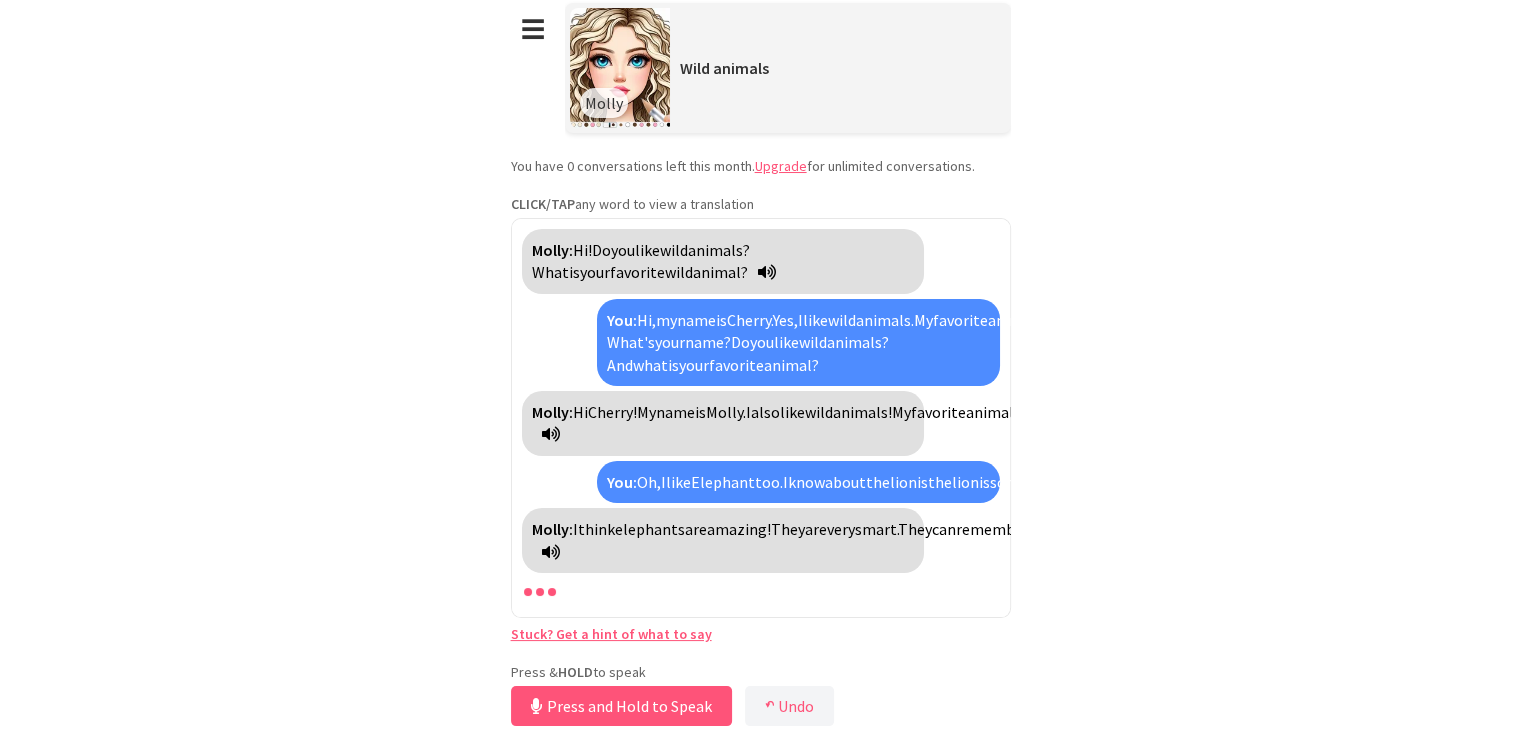 scroll, scrollTop: 164, scrollLeft: 0, axis: vertical 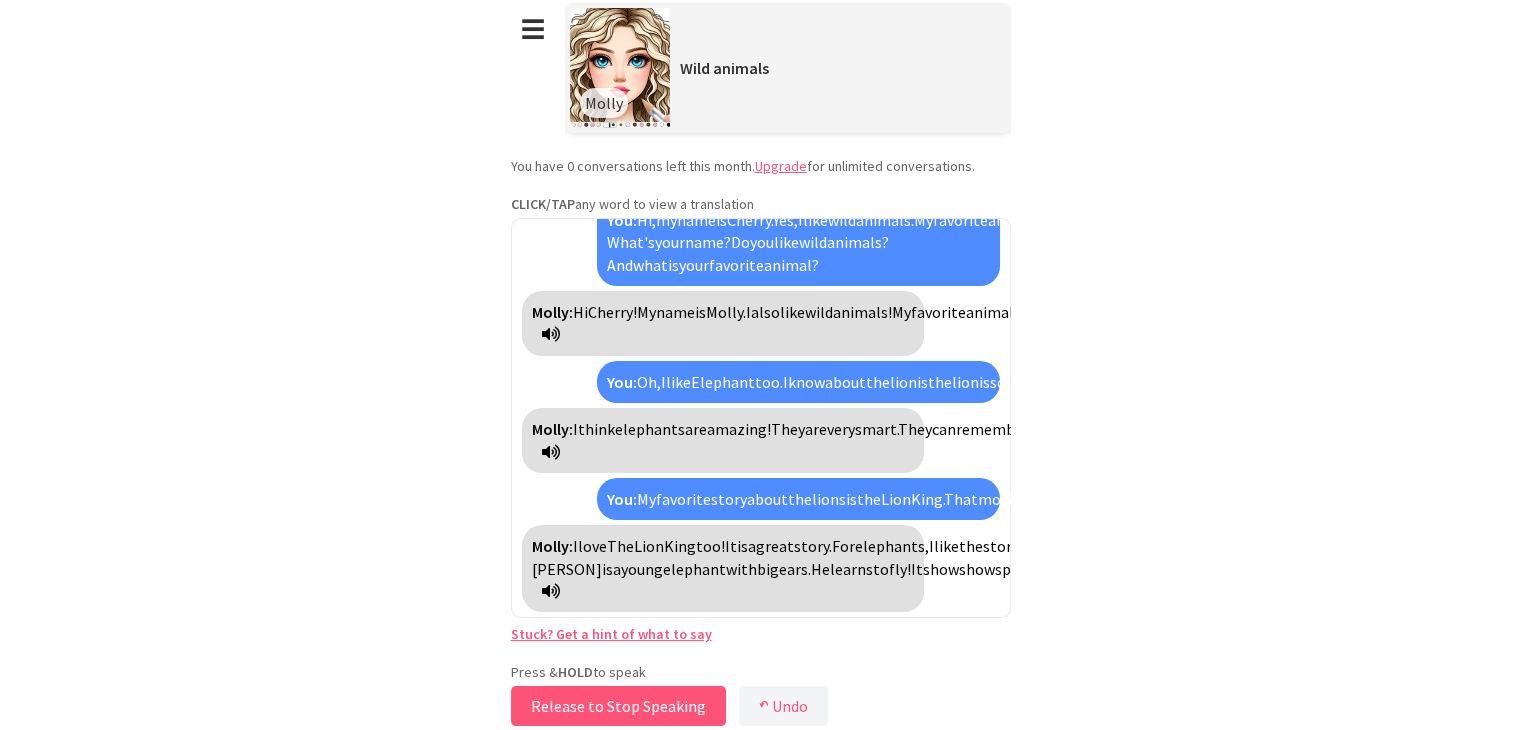 click on "Release to Stop Speaking" at bounding box center (618, 706) 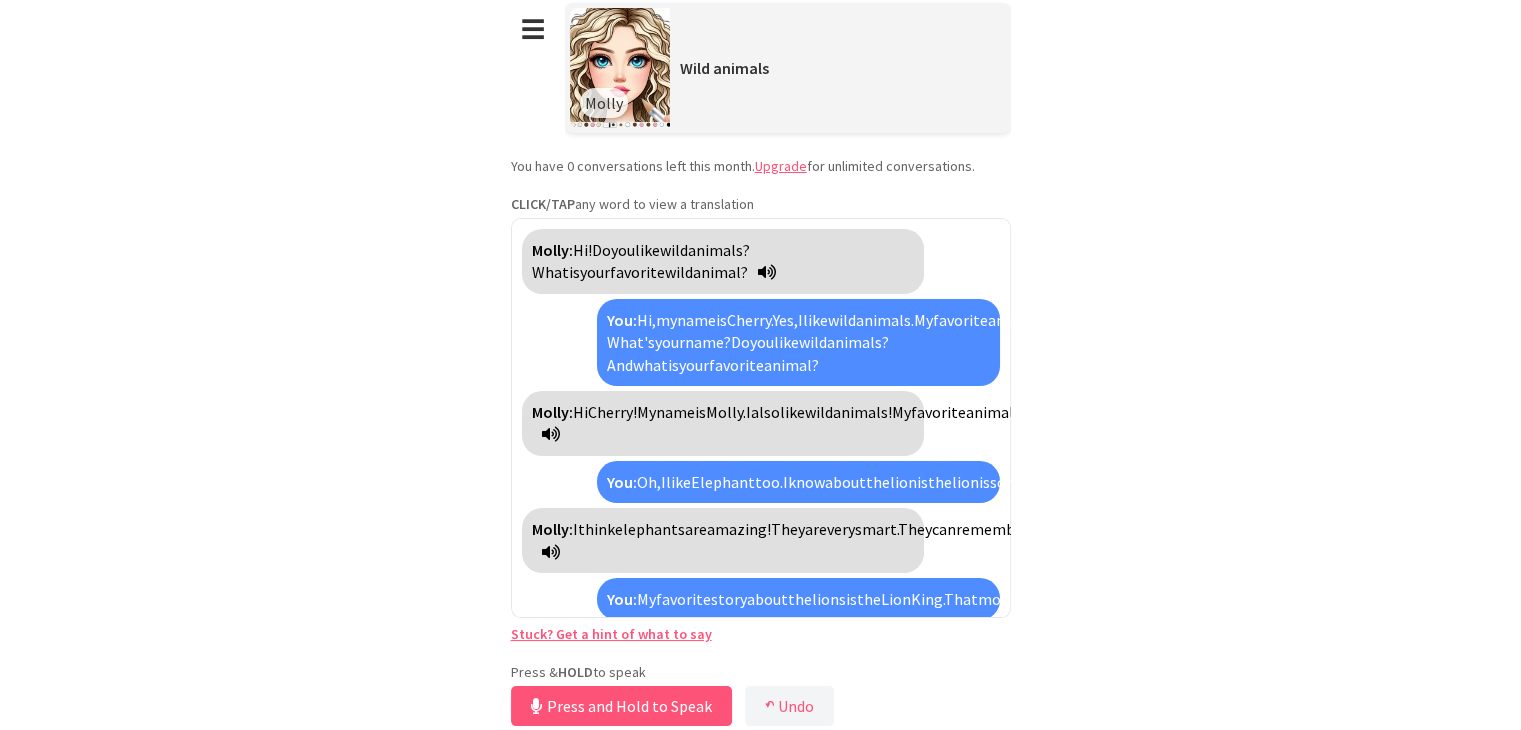 scroll, scrollTop: 438, scrollLeft: 0, axis: vertical 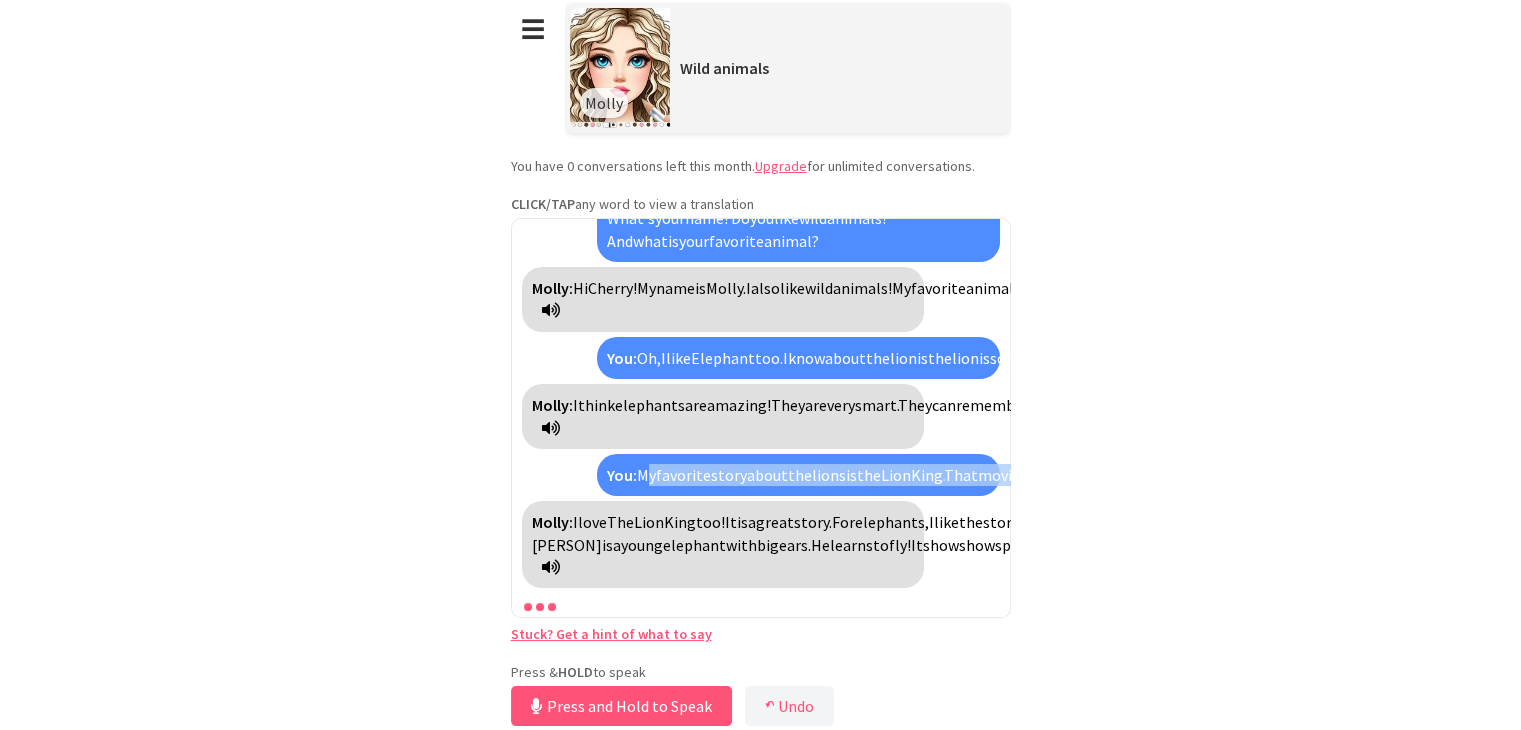 drag, startPoint x: 648, startPoint y: 344, endPoint x: 958, endPoint y: 453, distance: 328.6046 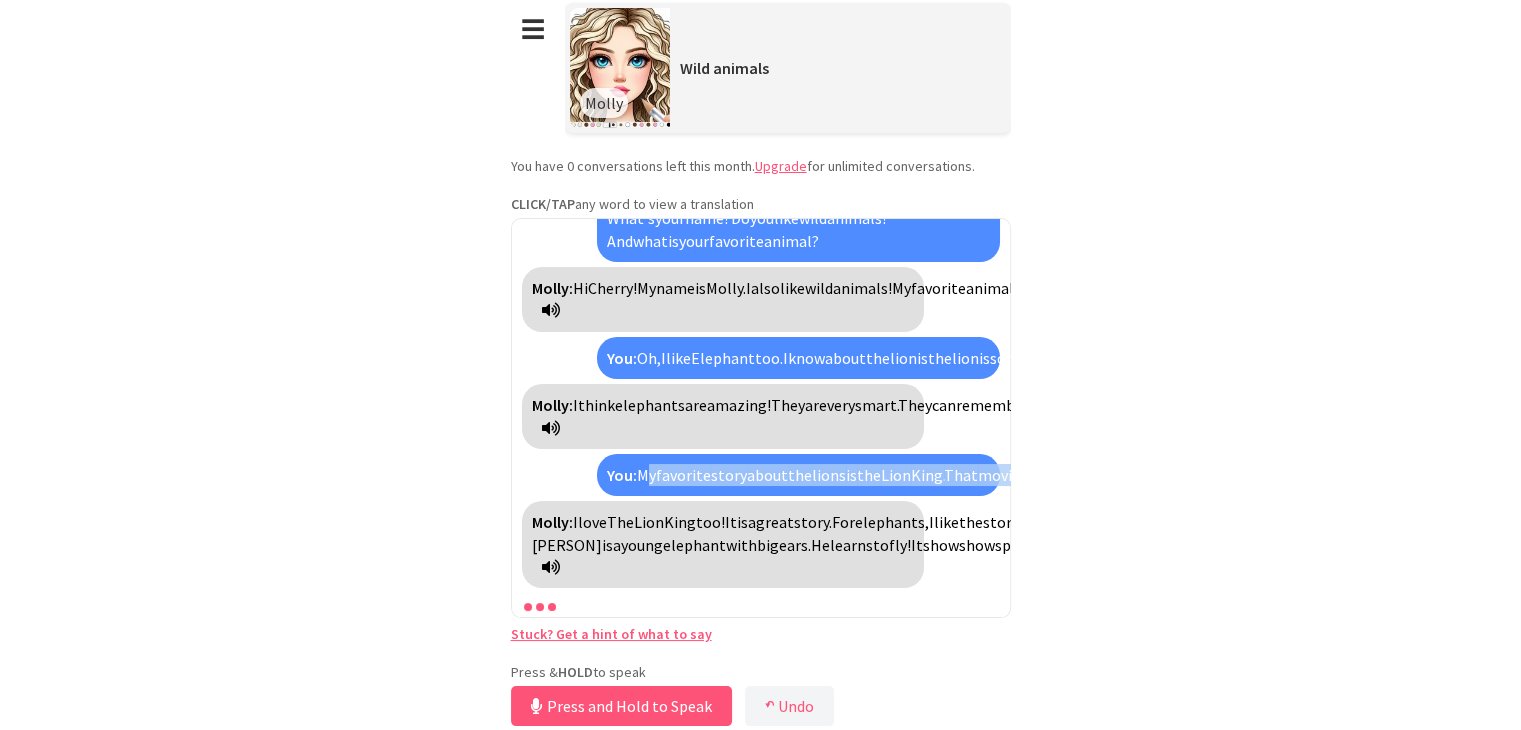 click on "Molly:  Hi!  Do  you  like  wild  animals?  What  is  your  favorite  wild  animal?  You:  Hi,  my  name  is  Cherry.  Yes,  I  like  wild  animals.  My  favorite  animal  is  the  lion  because  it's  so  intelligent,  strong  and  brave.  And  you?  What's  your  name?  Do  you  like  wild  animals?  And  what  is  your  favorite  animal?  Molly:  Hi  Cherry!  My  name  is  Molly.  I  also  like  wild  animals!  My  favorite  animal  is  the  elephant  because  it  is  big  and  gentle.  What  do  you  know  about  lions?  You:  Oh,  I  like  Elephant  too.  I  know  about  the  lion  is  the  lion  is  so  majestic.  And  the  lion  is  has  personality  is  majestic  and  spirited.  That  personality  is  so  perfect  and  amazing.  And  I  think  I  can  learn  that  personality  of  lion.  And  you,  what  do  you  know  about  the  elephant?  Molly:  I  think  elephants  are  amazing!  They  are  very  smart.  They  can  remember  things  for  a  long  time.  Elephants  live  in  groups  called  Do  a" at bounding box center [761, 418] 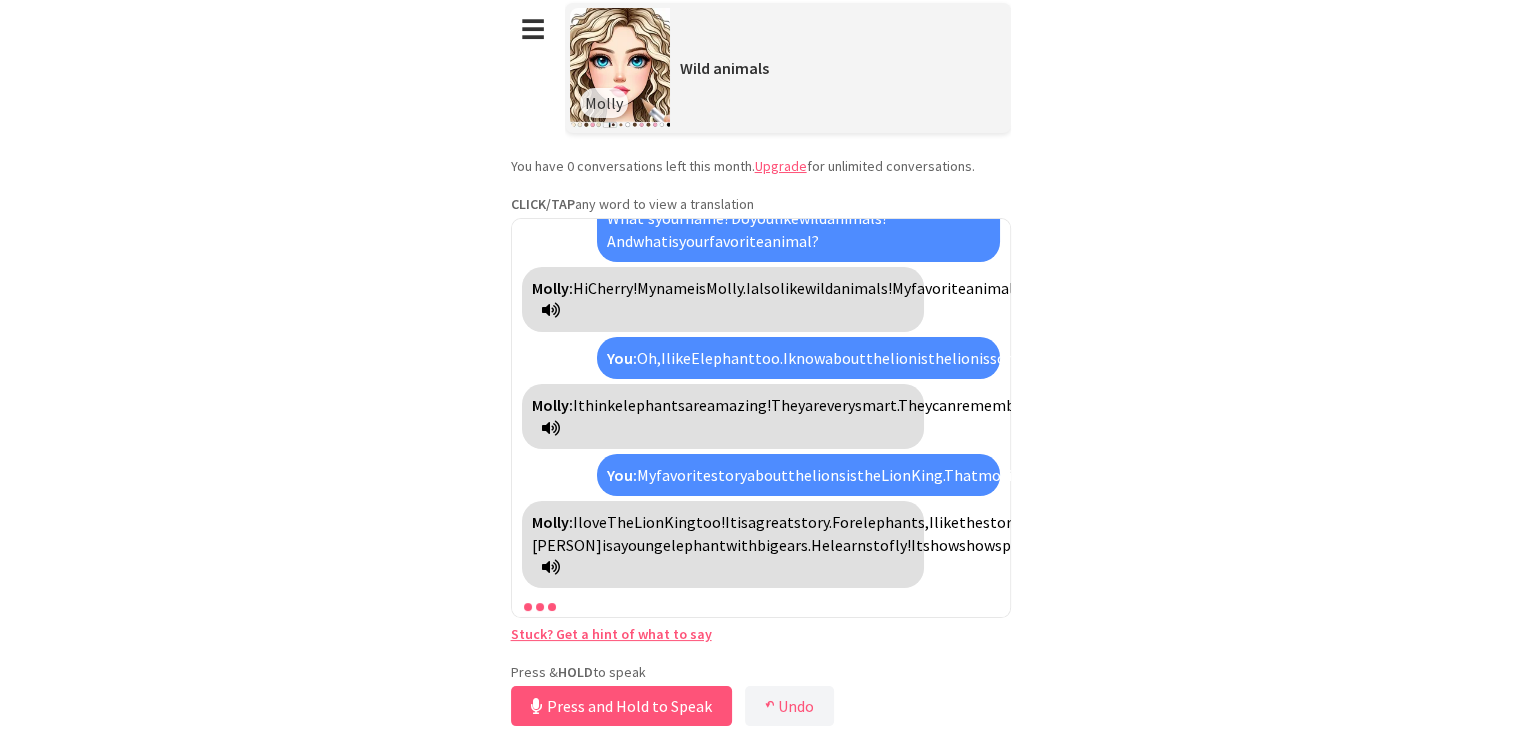 click on "Molly:  Hi!  Do  you  like  wild  animals?  What  is  your  favorite  wild  animal?  You:  Hi,  my  name  is  Cherry.  Yes,  I  like  wild  animals.  My  favorite  animal  is  the  lion  because  it's  so  intelligent,  strong  and  brave.  And  you?  What's  your  name?  Do  you  like  wild  animals?  And  what  is  your  favorite  animal?  Molly:  Hi  Cherry!  My  name  is  Molly.  I  also  like  wild  animals!  My  favorite  animal  is  the  elephant  because  it  is  big  and  gentle.  What  do  you  know  about  lions?  You:  Oh,  I  like  Elephant  too.  I  know  about  the  lion  is  the  lion  is  so  majestic.  And  the  lion  is  has  personality  is  majestic  and  spirited.  That  personality  is  so  perfect  and  amazing.  And  I  think  I  can  learn  that  personality  of  lion.  And  you,  what  do  you  know  about  the  elephant?  Molly:  I  think  elephants  are  amazing!  They  are  very  smart.  They  can  remember  things  for  a  long  time.  Elephants  live  in  groups  called  Do  a" at bounding box center [761, 418] 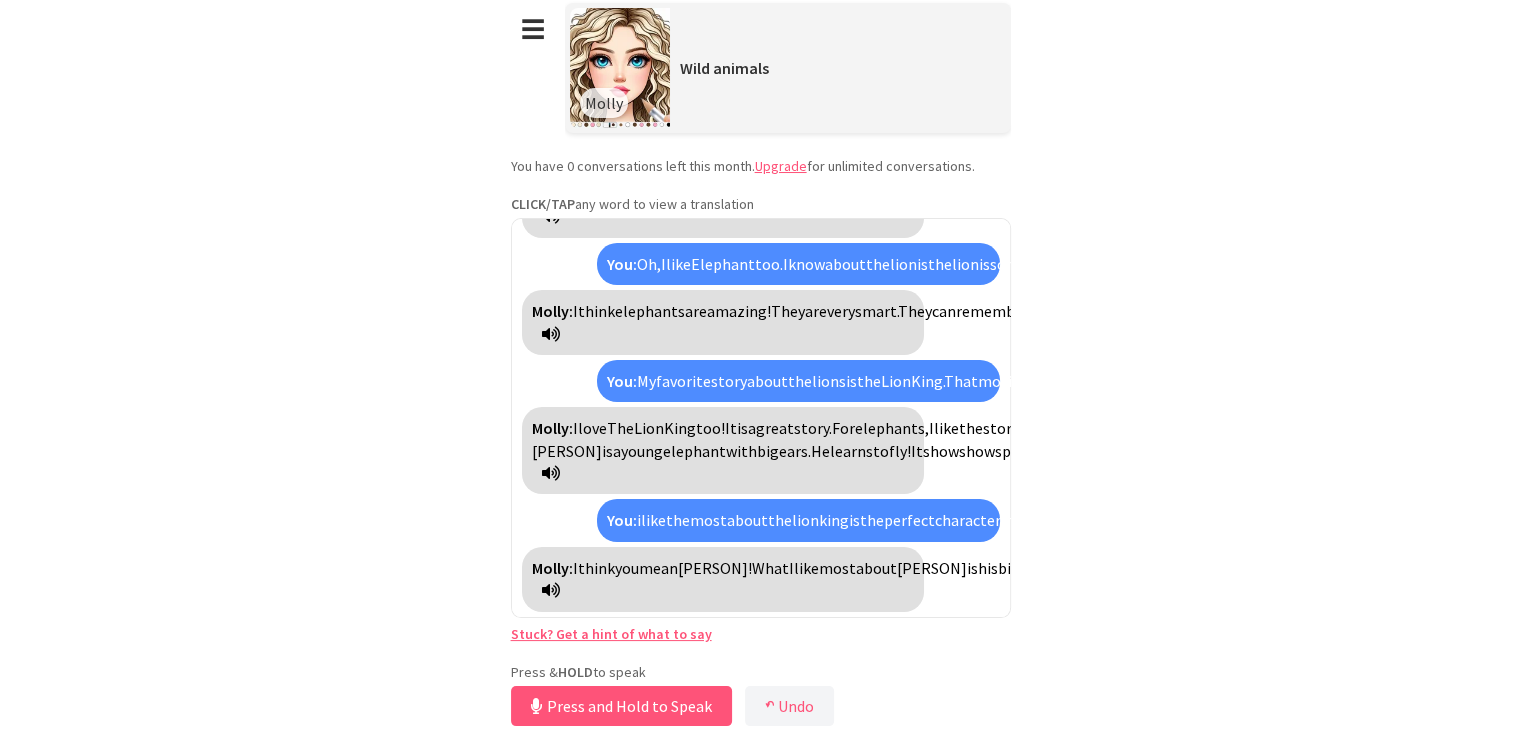 scroll, scrollTop: 733, scrollLeft: 0, axis: vertical 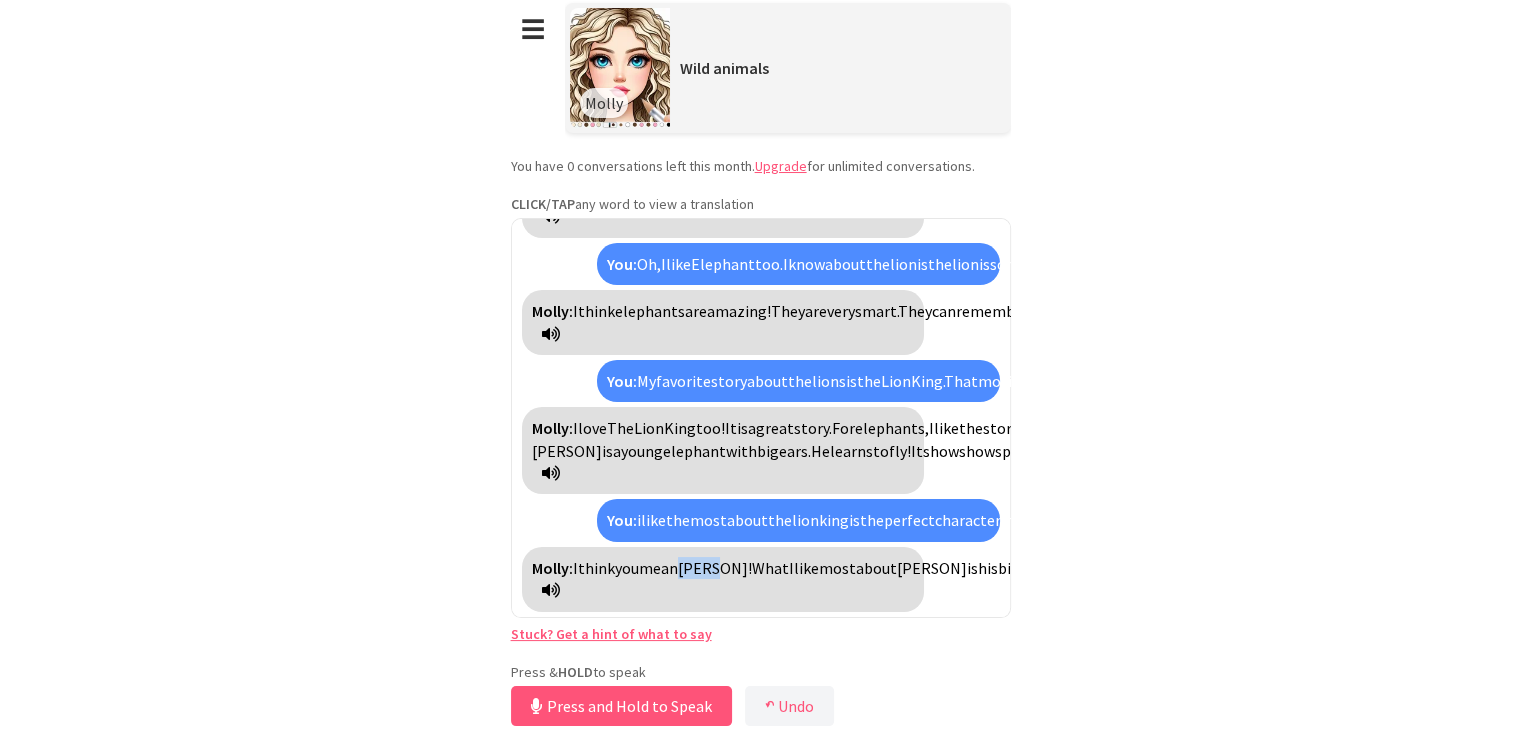 click on "Dumbo!" at bounding box center (715, 568) 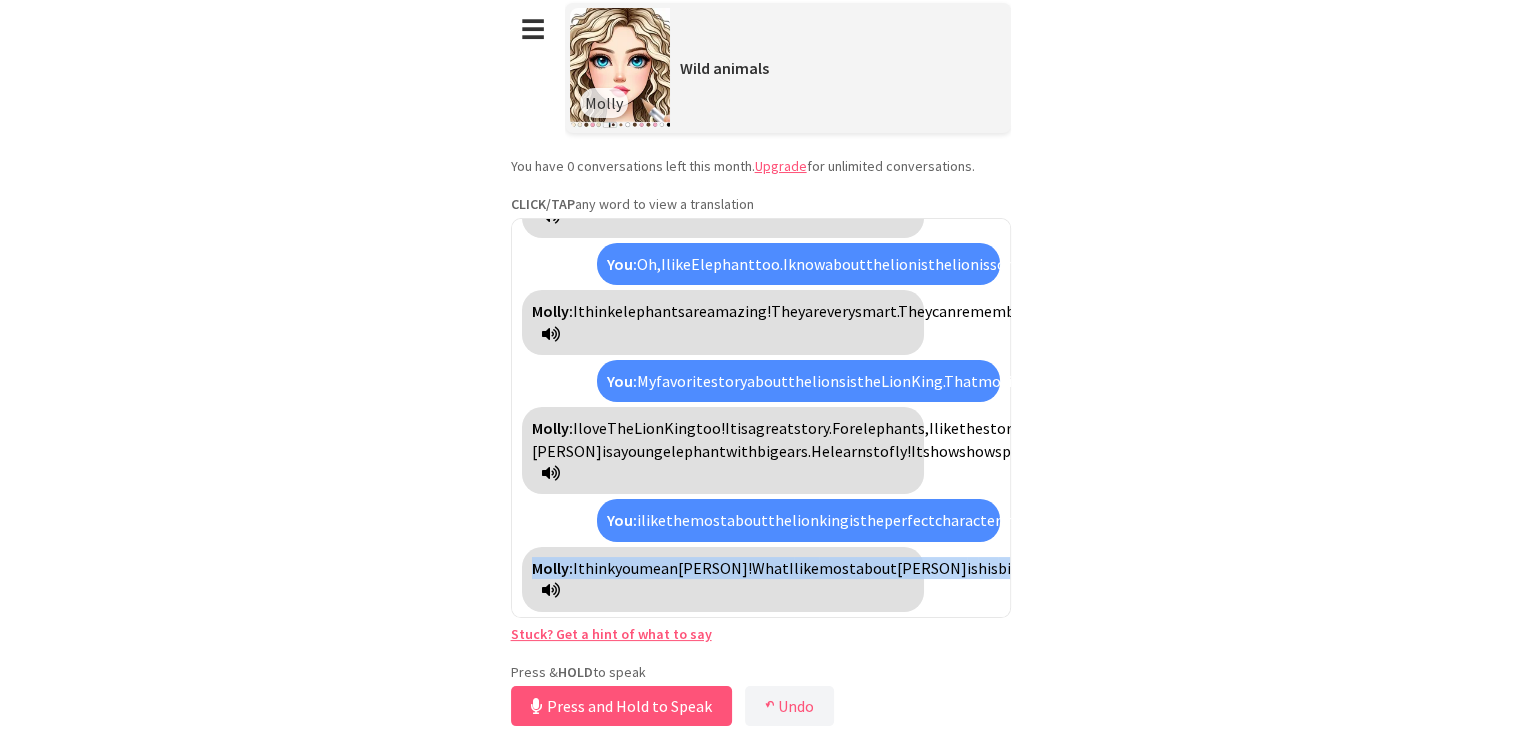click on "Dumbo!" at bounding box center [715, 568] 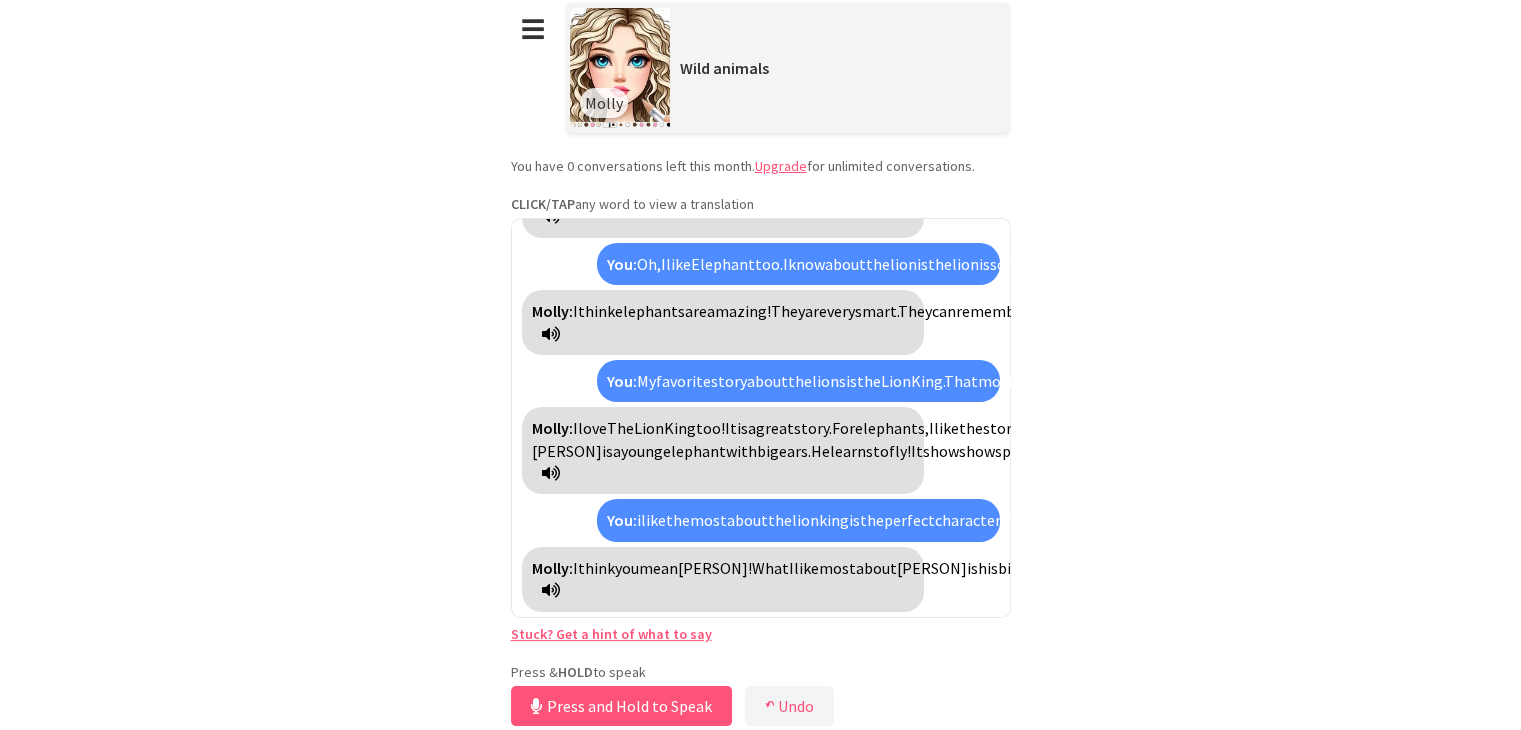 click on "Dumbo!" at bounding box center [715, 568] 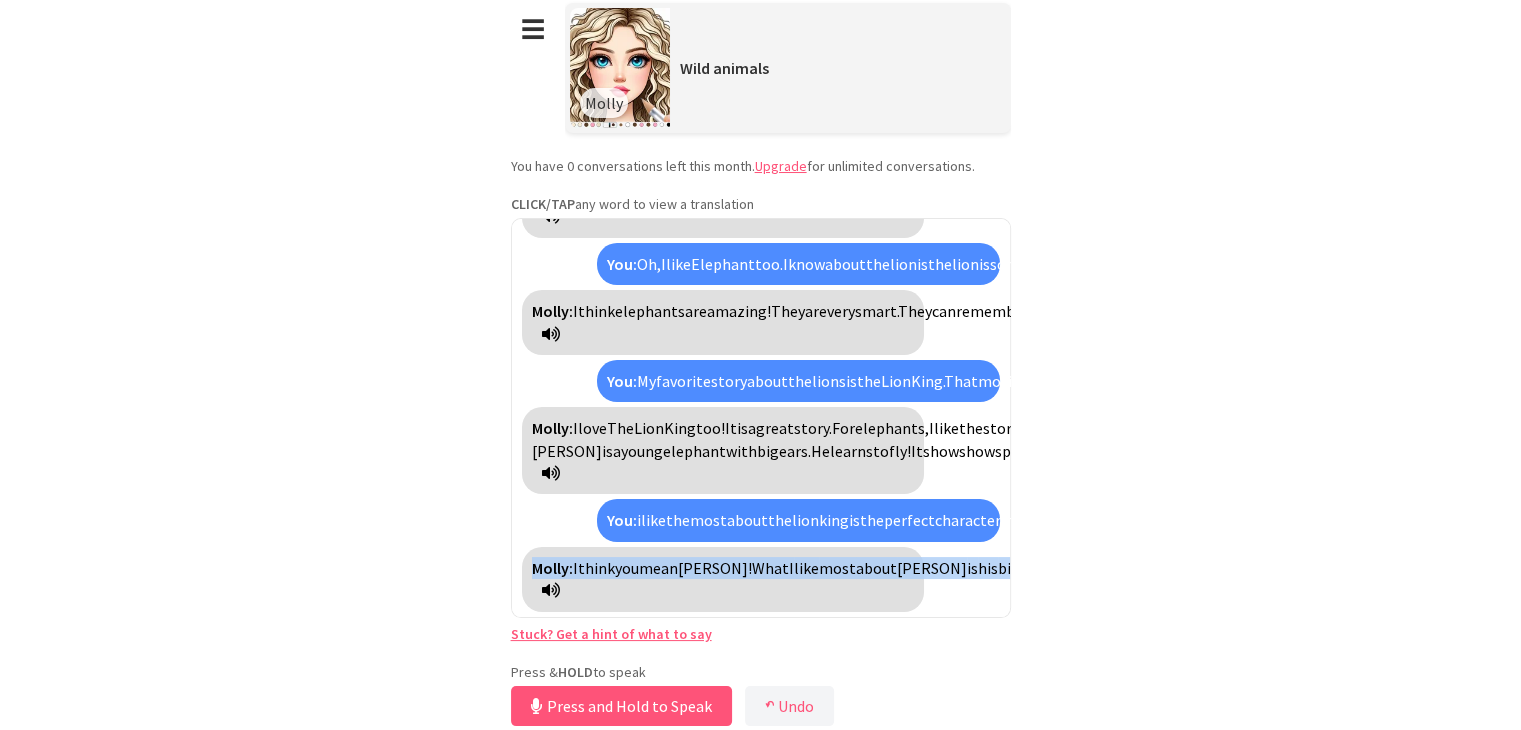 click on "Dumbo!" at bounding box center (715, 568) 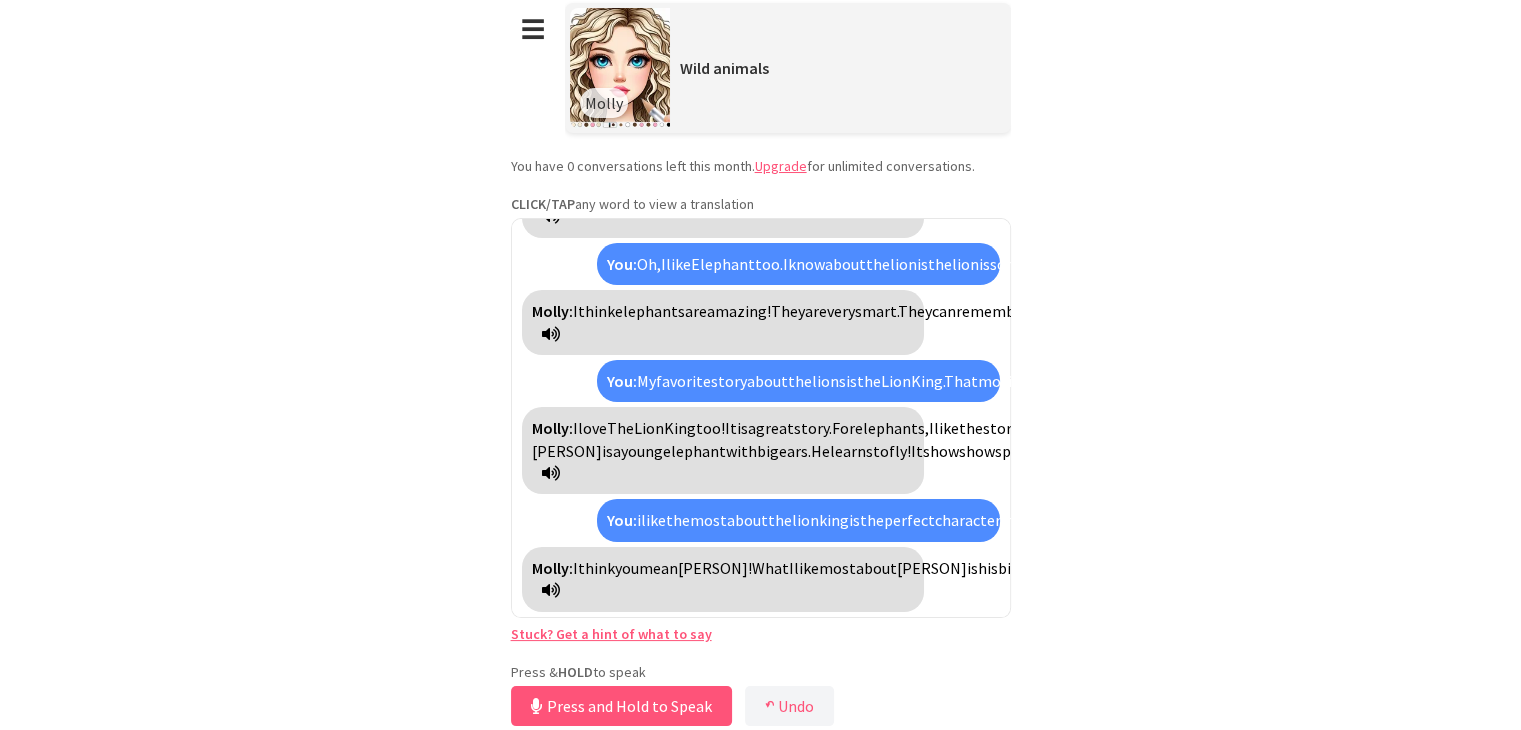 click on "Dumbo!" at bounding box center (715, 568) 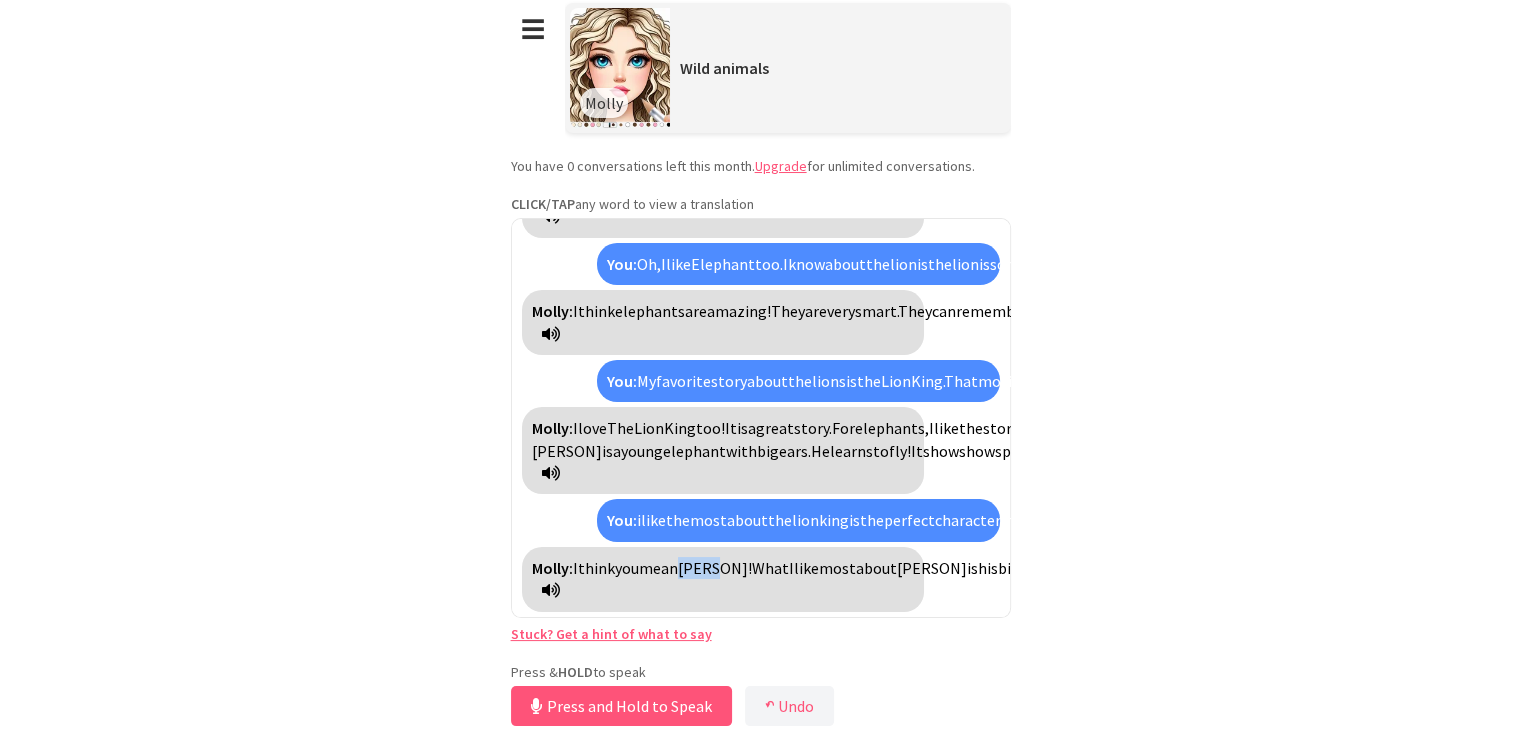 click on "Dumbo!" at bounding box center (715, 568) 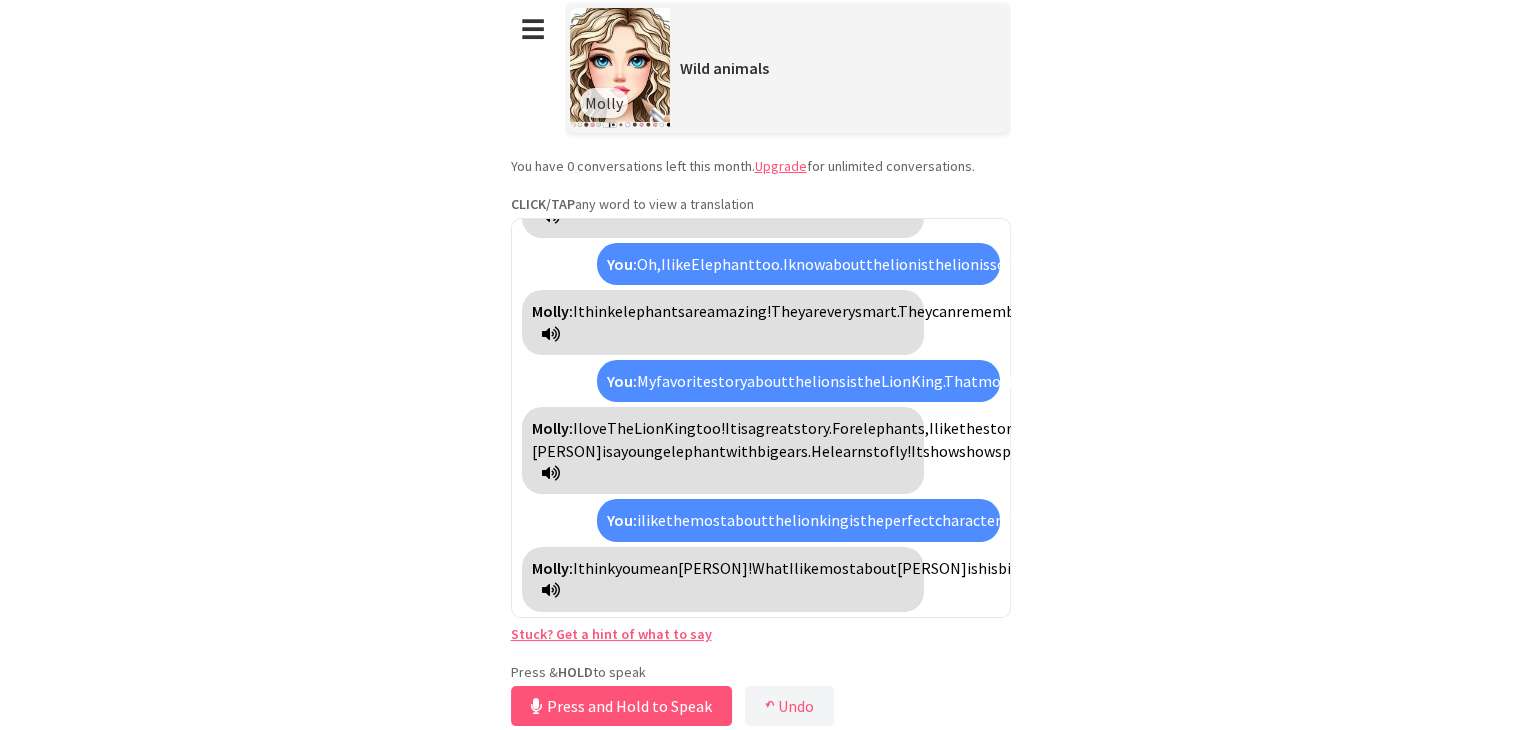 click on "Dumbo!" at bounding box center (715, 568) 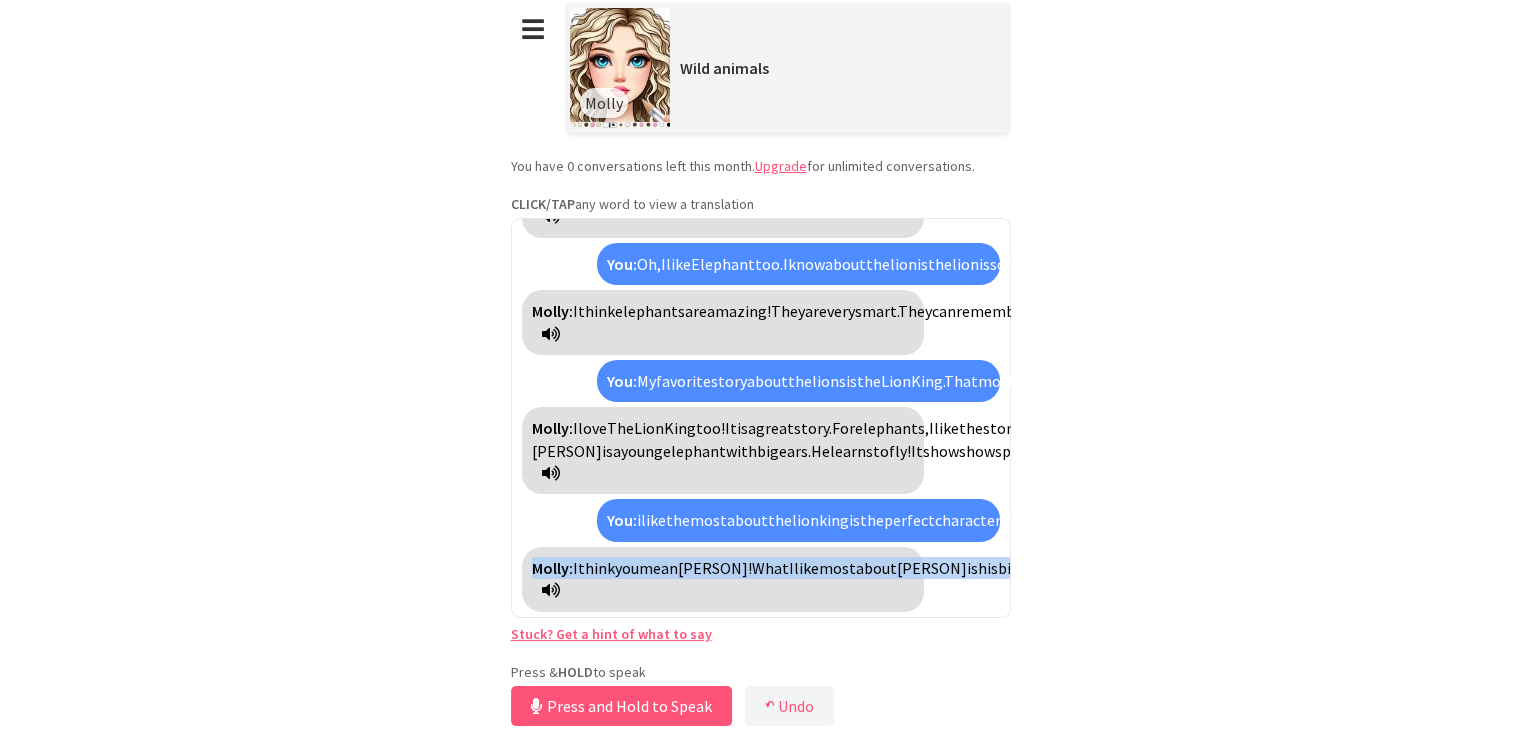 click on "Dumbo!" at bounding box center [715, 568] 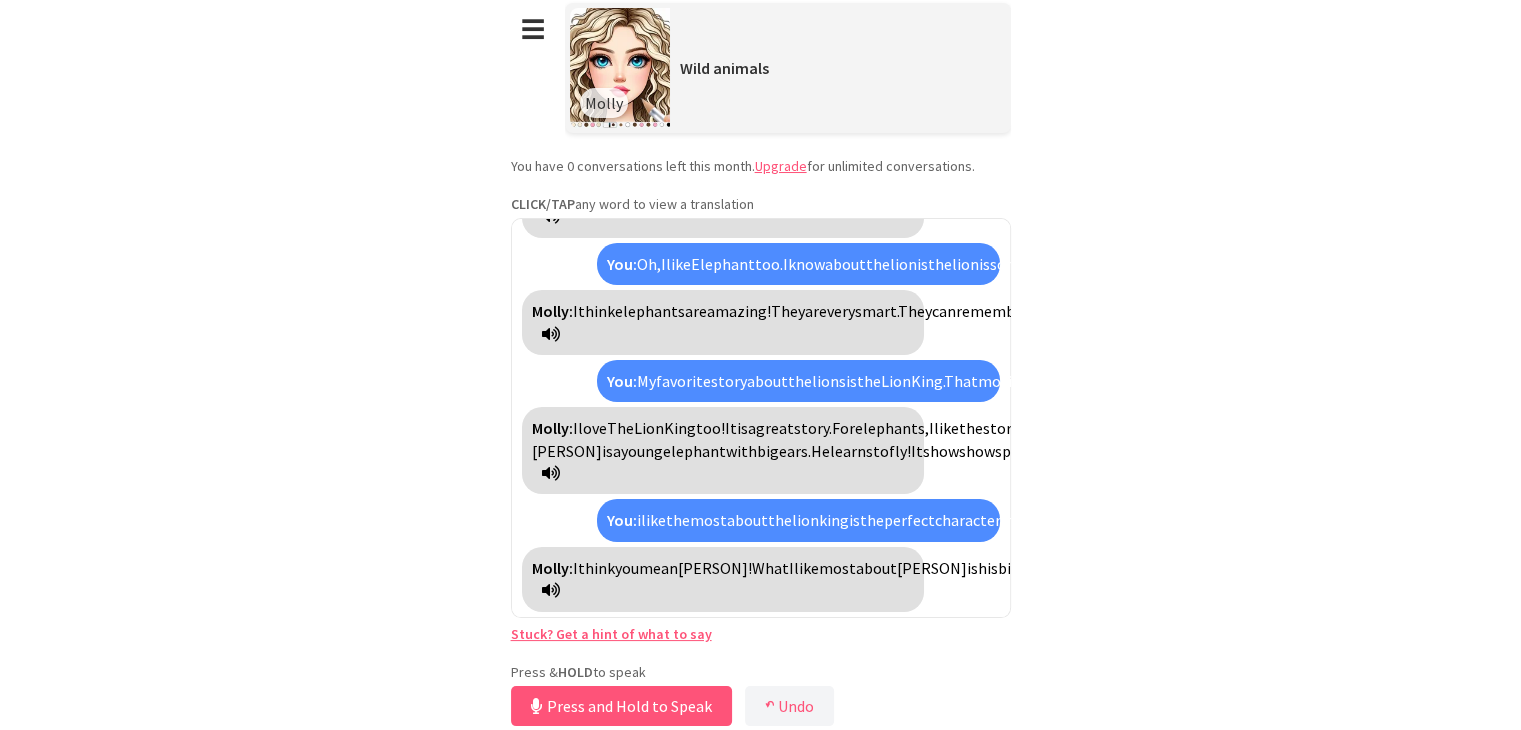 click on "what" at bounding box center (2380, 520) 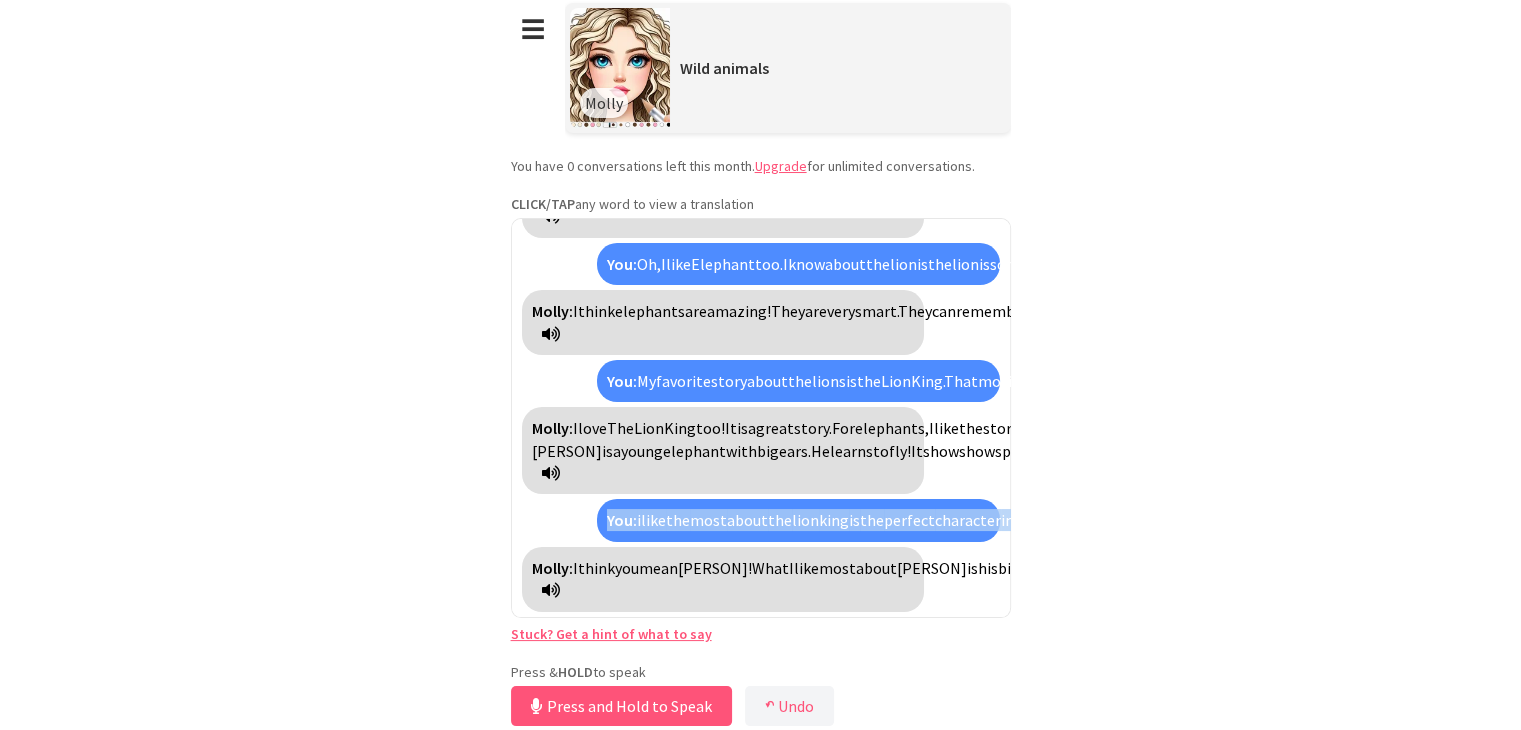 click on "what" at bounding box center [2380, 520] 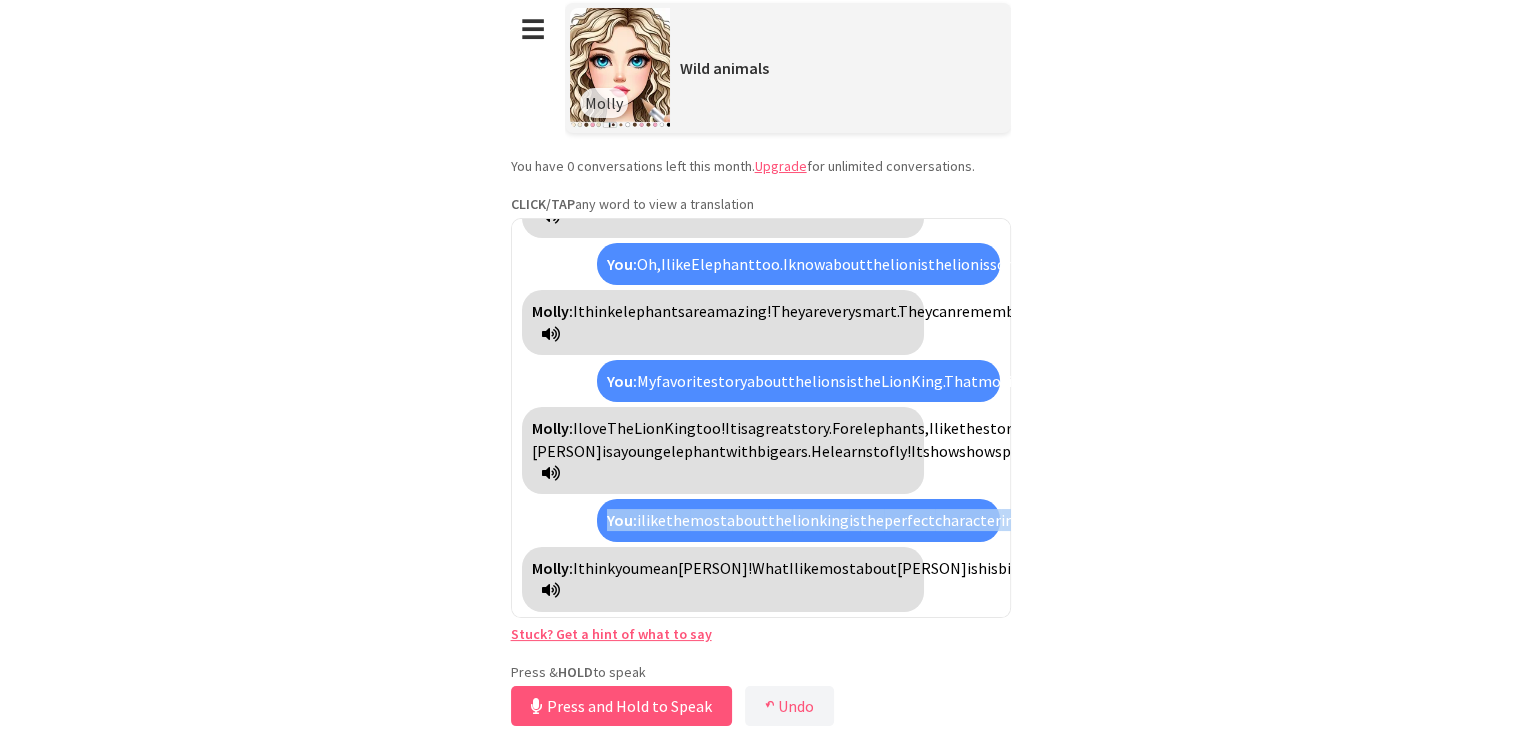 click on "what" at bounding box center [2380, 520] 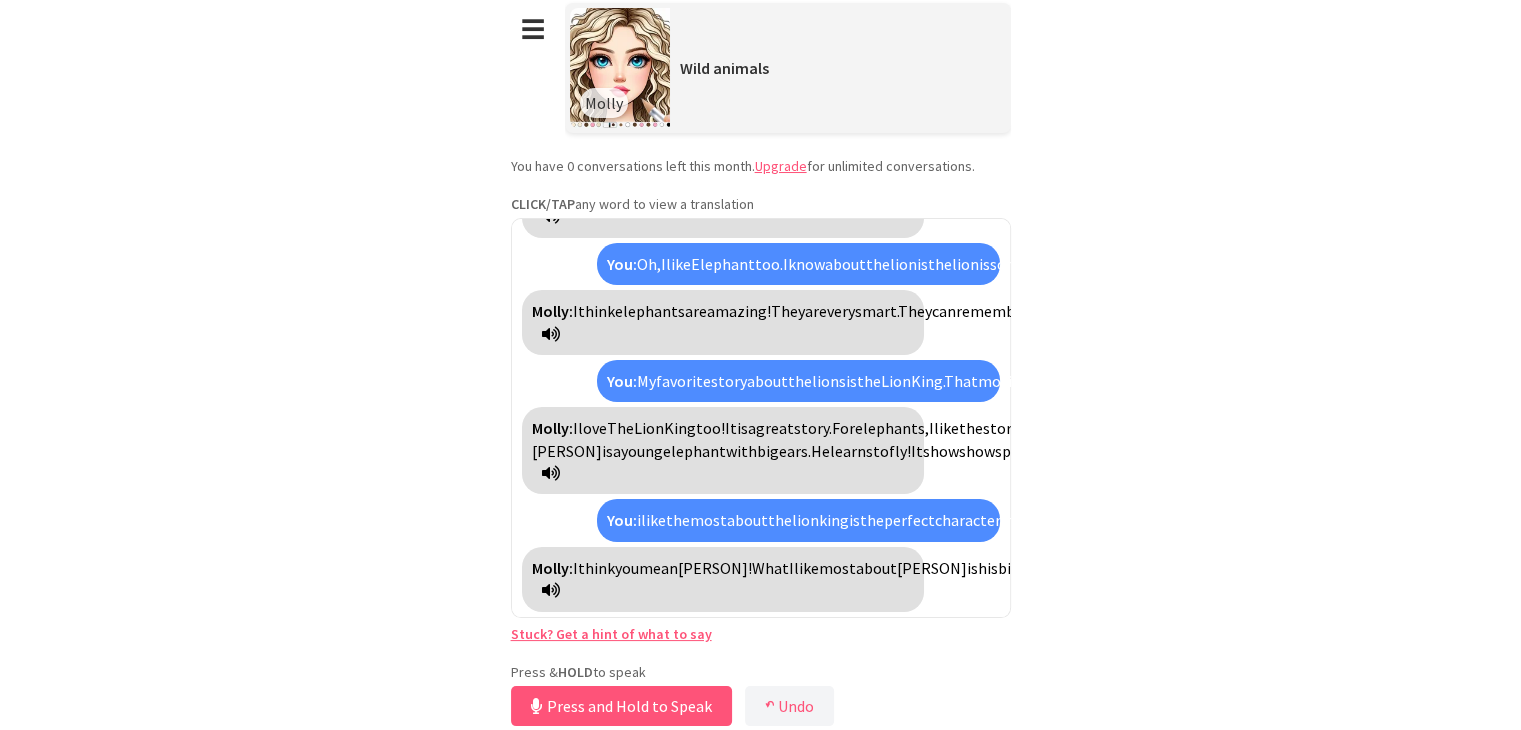 click on "what" at bounding box center (2380, 520) 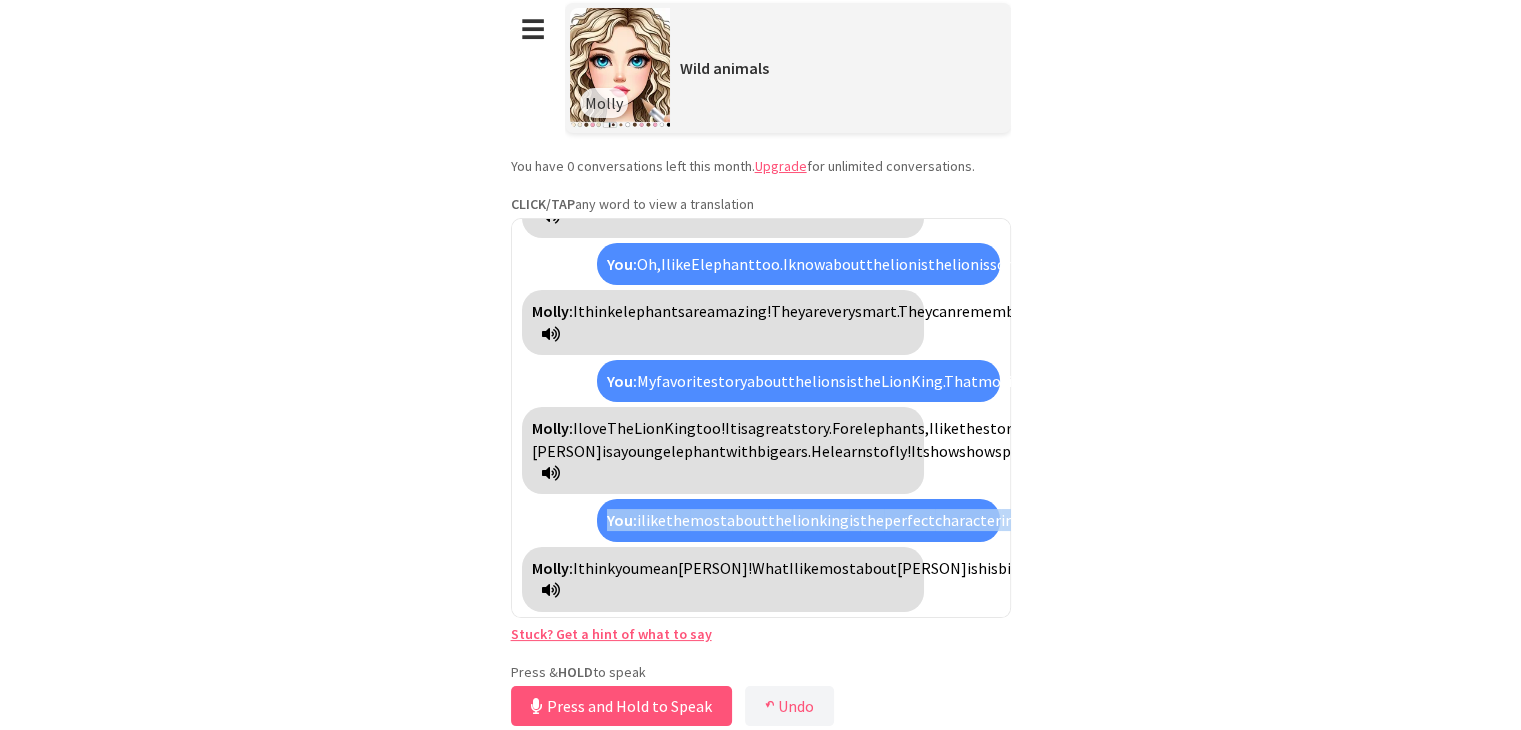 click on "what" at bounding box center [2380, 520] 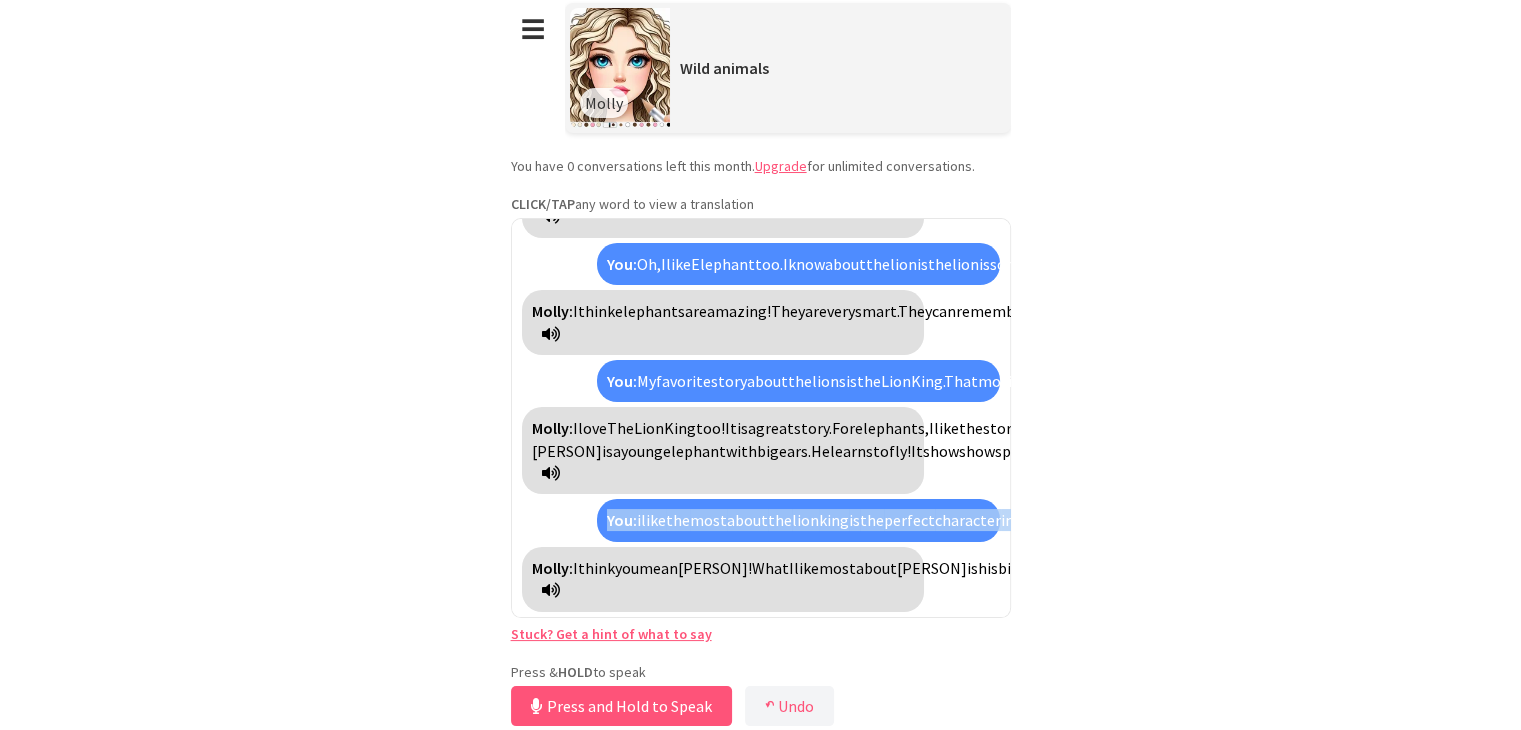 click on "Gì" at bounding box center [2370, 520] 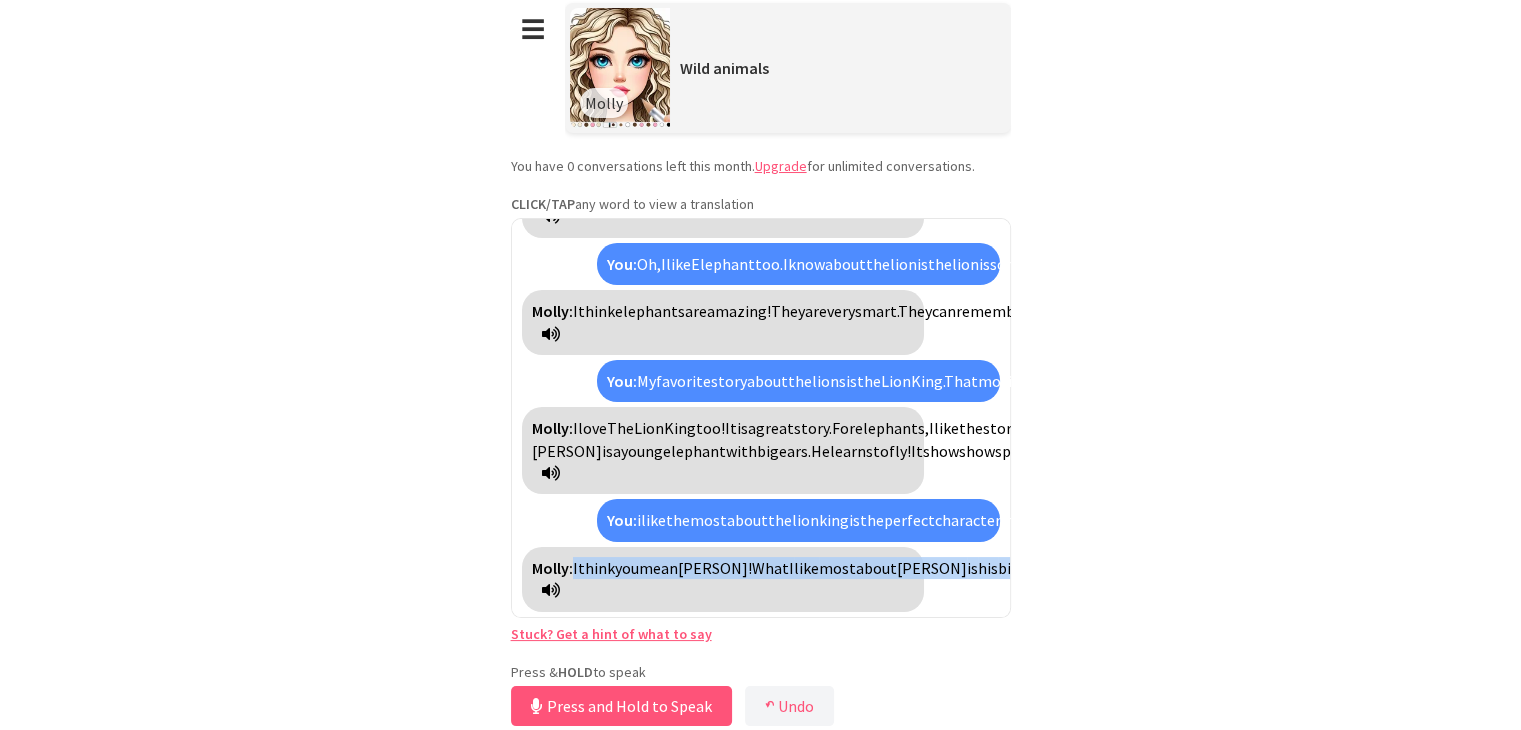 drag, startPoint x: 576, startPoint y: 495, endPoint x: 943, endPoint y: 574, distance: 375.40643 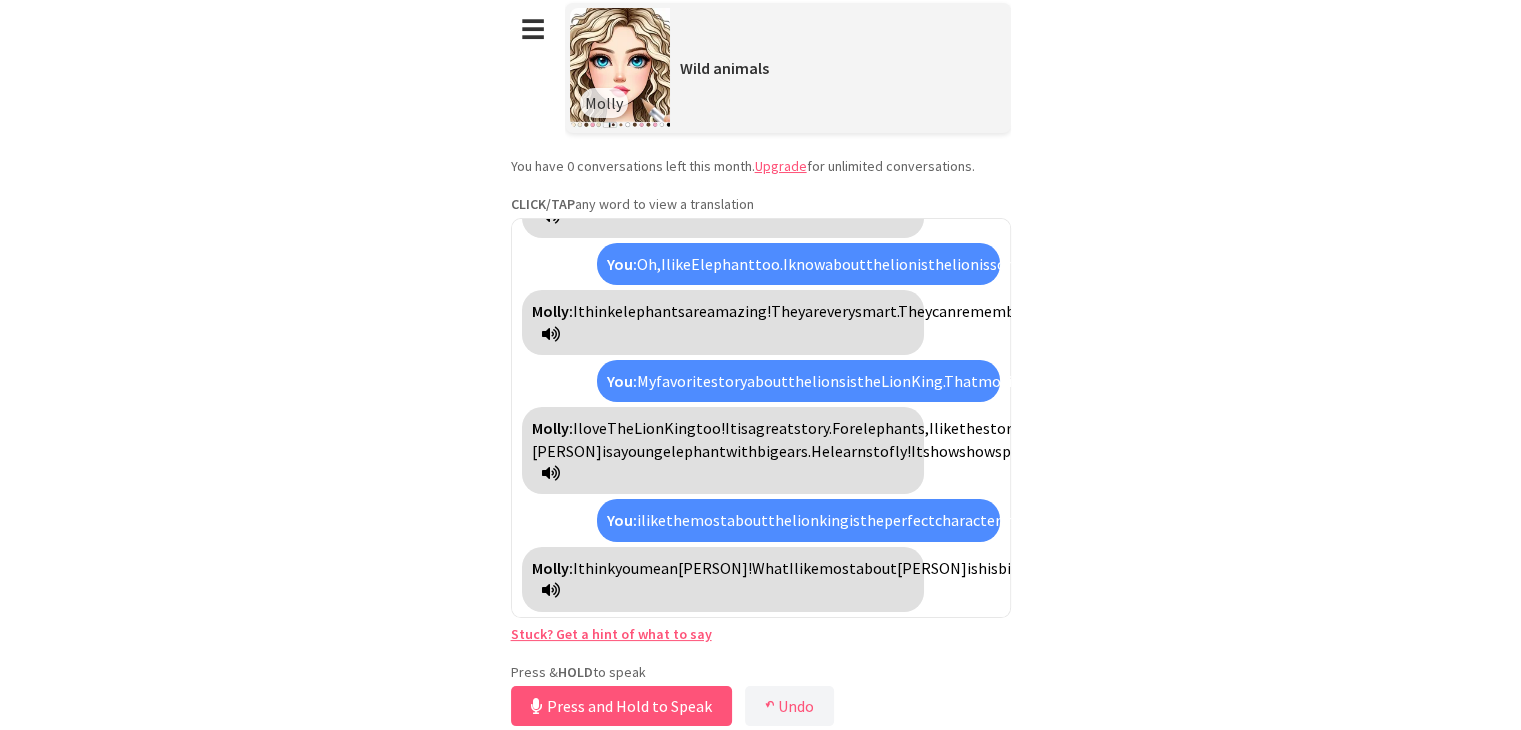 click on "and" at bounding box center (1653, 520) 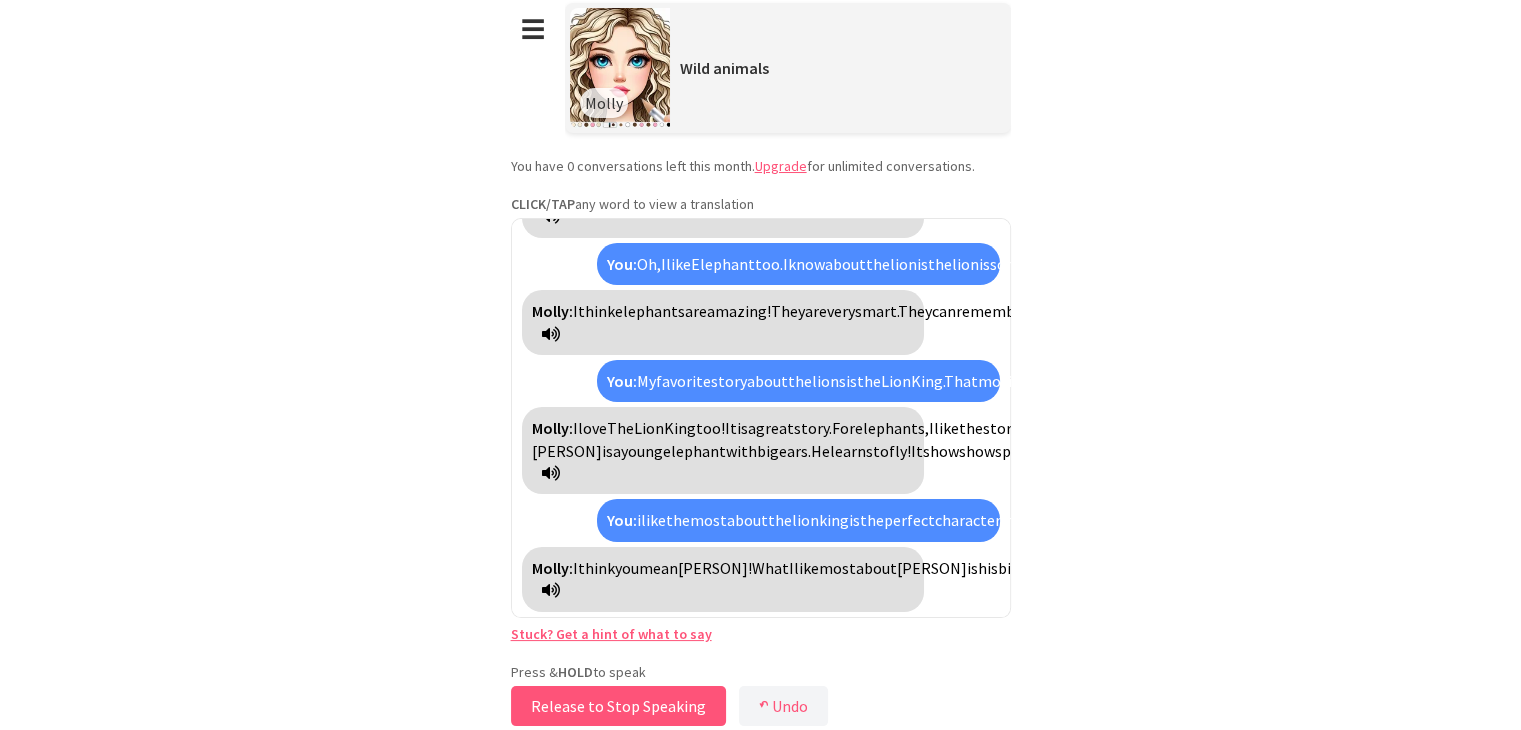 click on "Release to Stop Speaking" at bounding box center [618, 706] 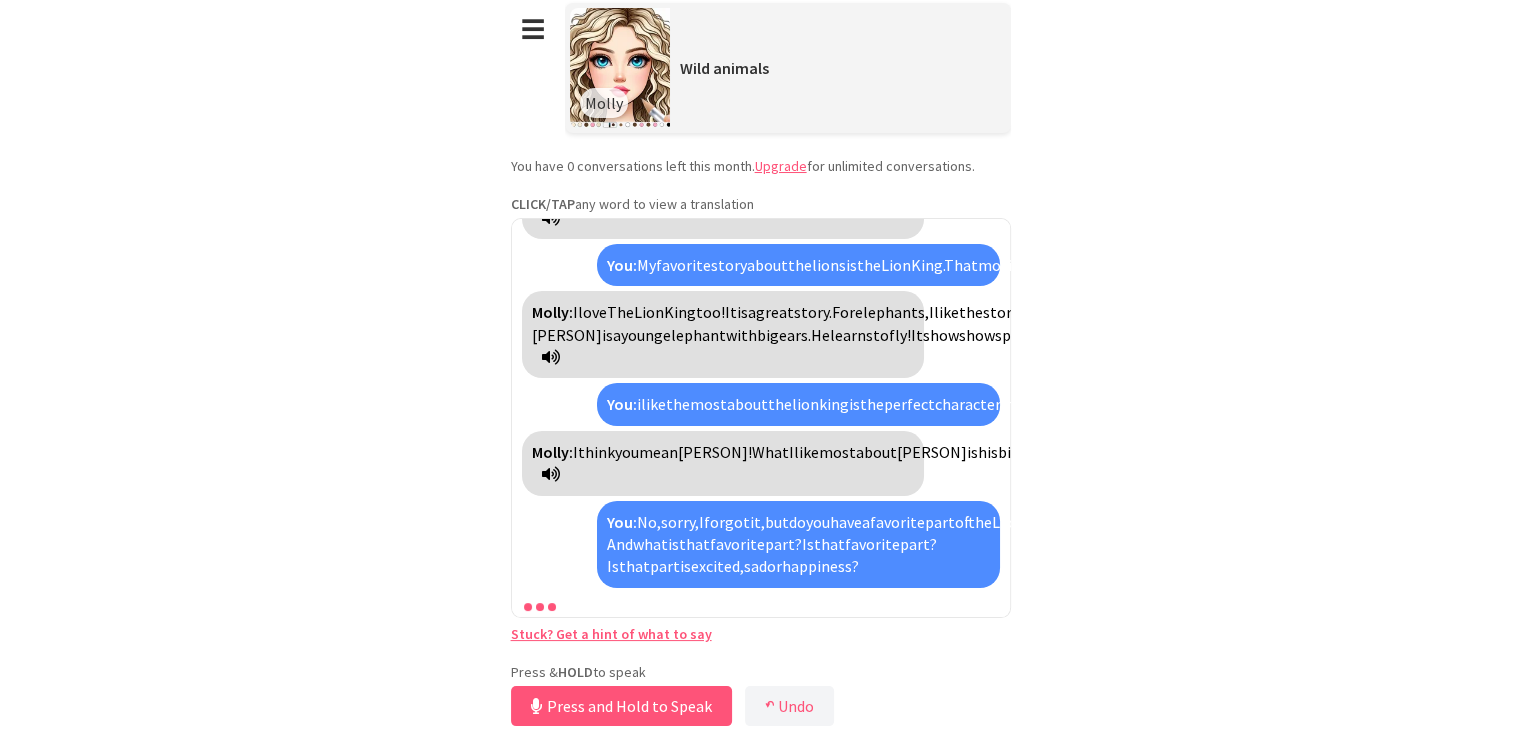 scroll, scrollTop: 962, scrollLeft: 0, axis: vertical 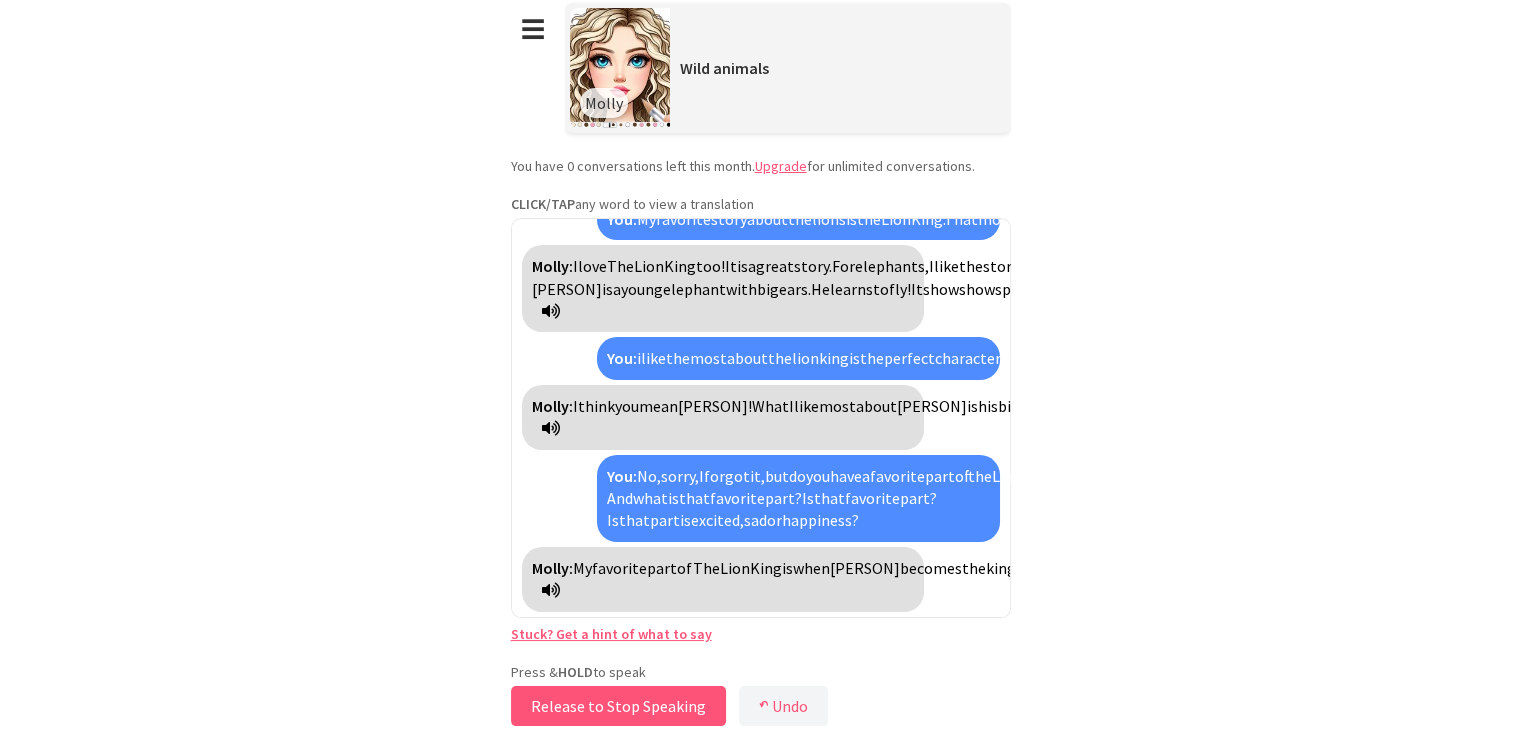 click on "Release to Stop Speaking" at bounding box center [618, 706] 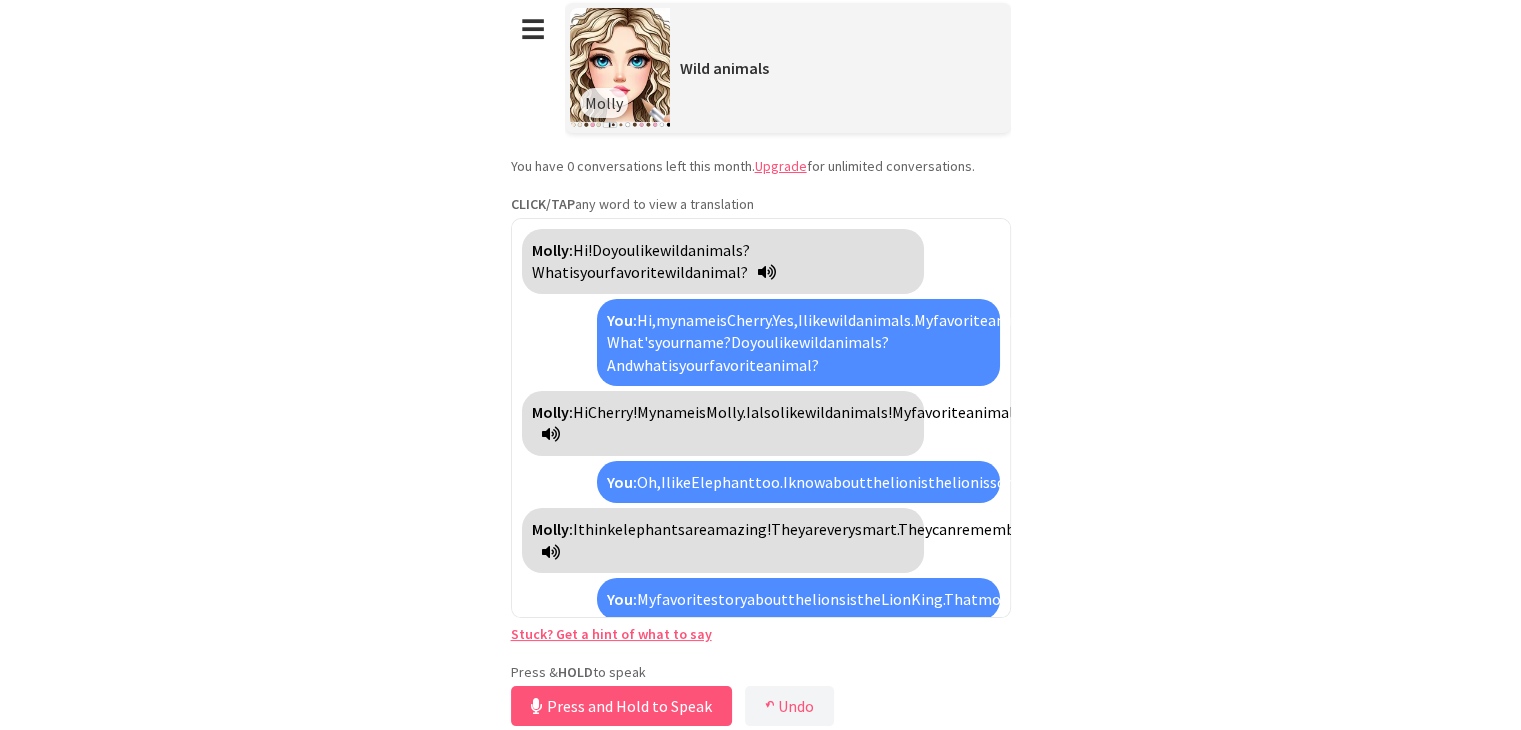 scroll, scrollTop: 1236, scrollLeft: 0, axis: vertical 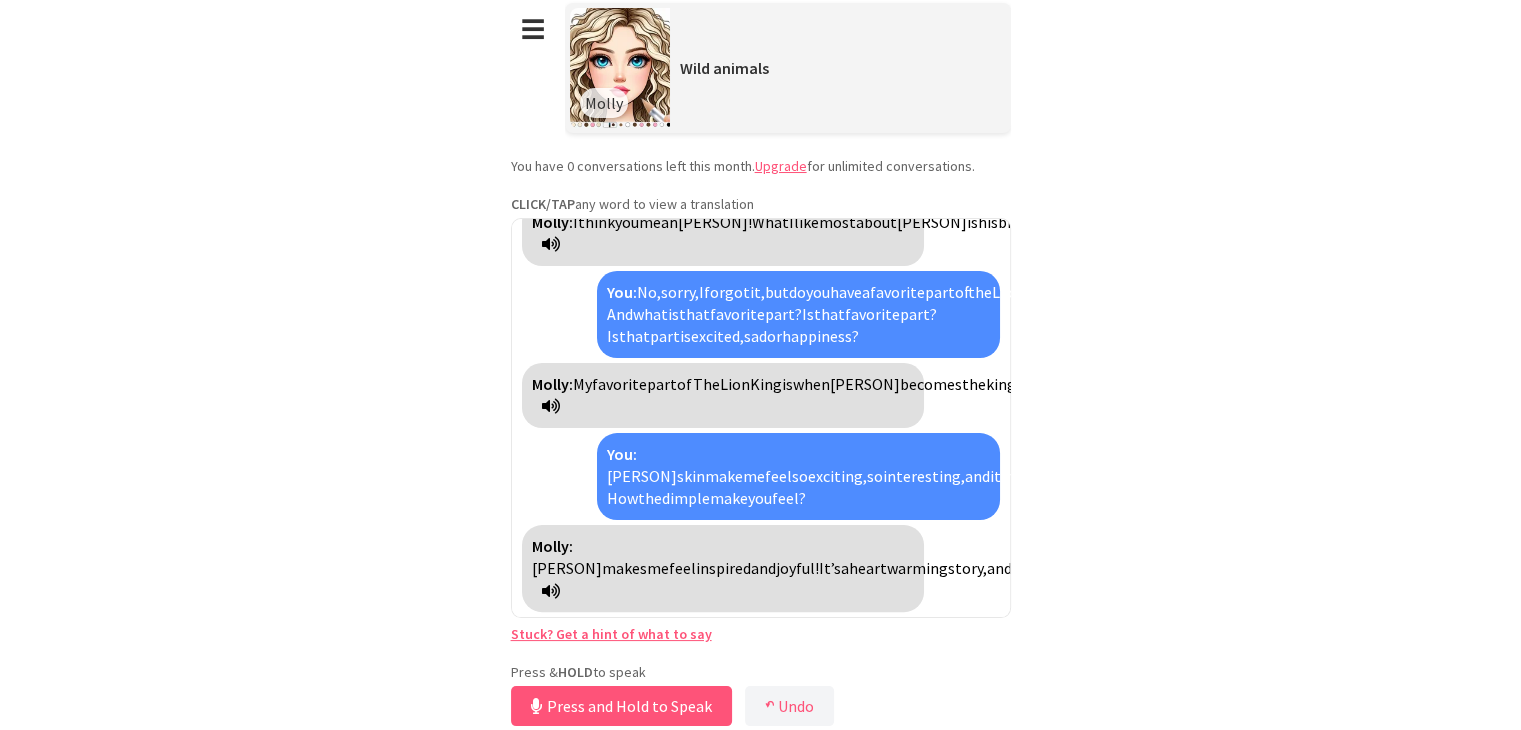 type 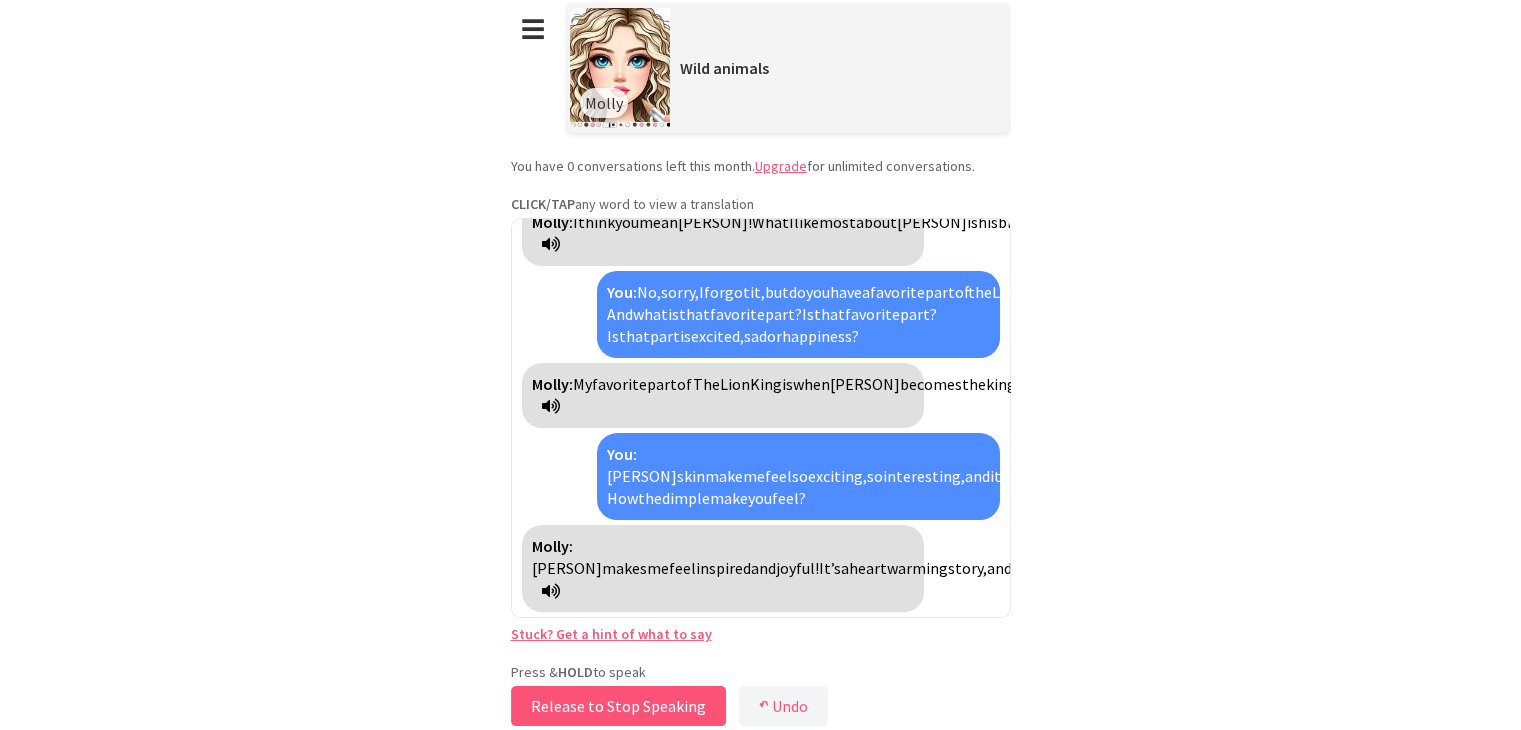 drag, startPoint x: 611, startPoint y: 701, endPoint x: 536, endPoint y: 689, distance: 75.95393 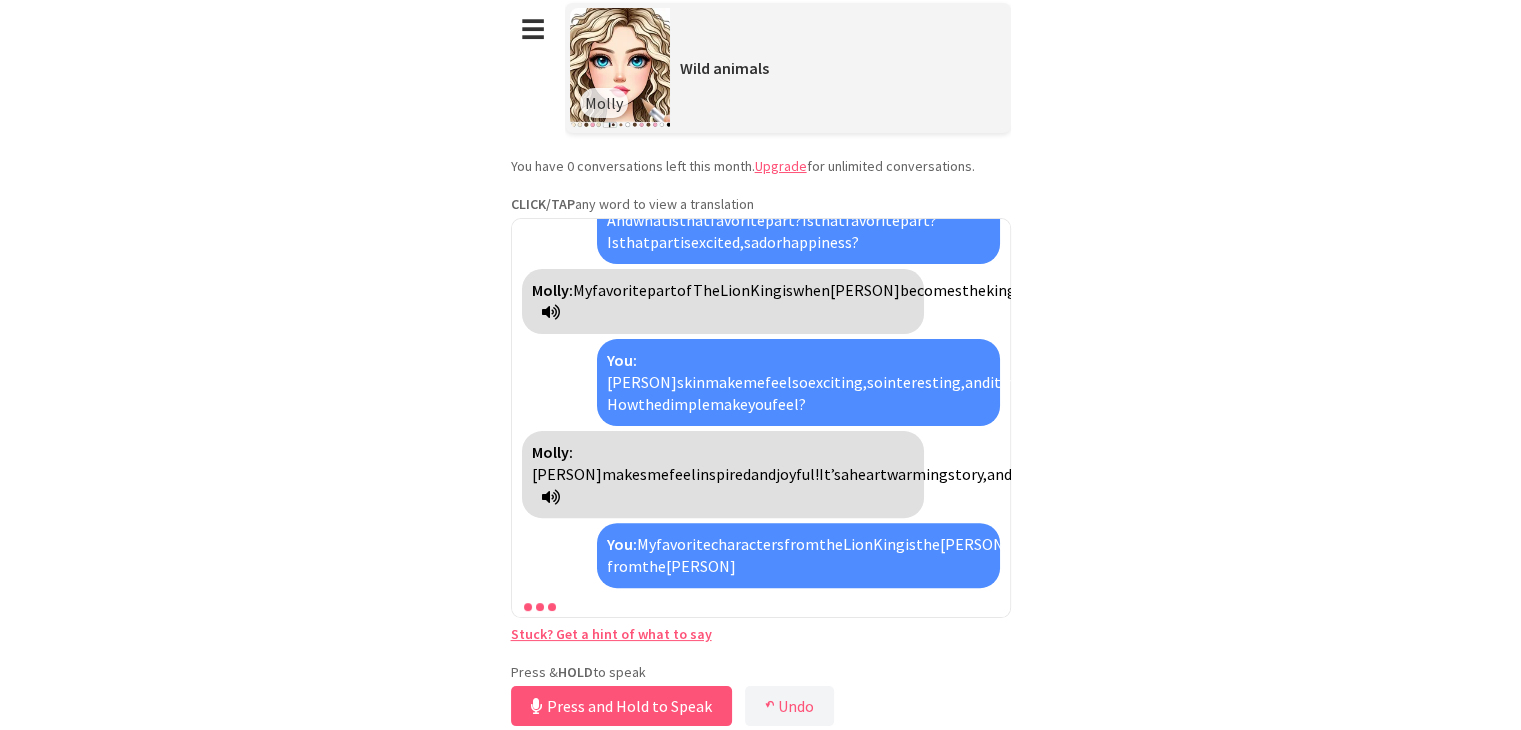 scroll, scrollTop: 1532, scrollLeft: 0, axis: vertical 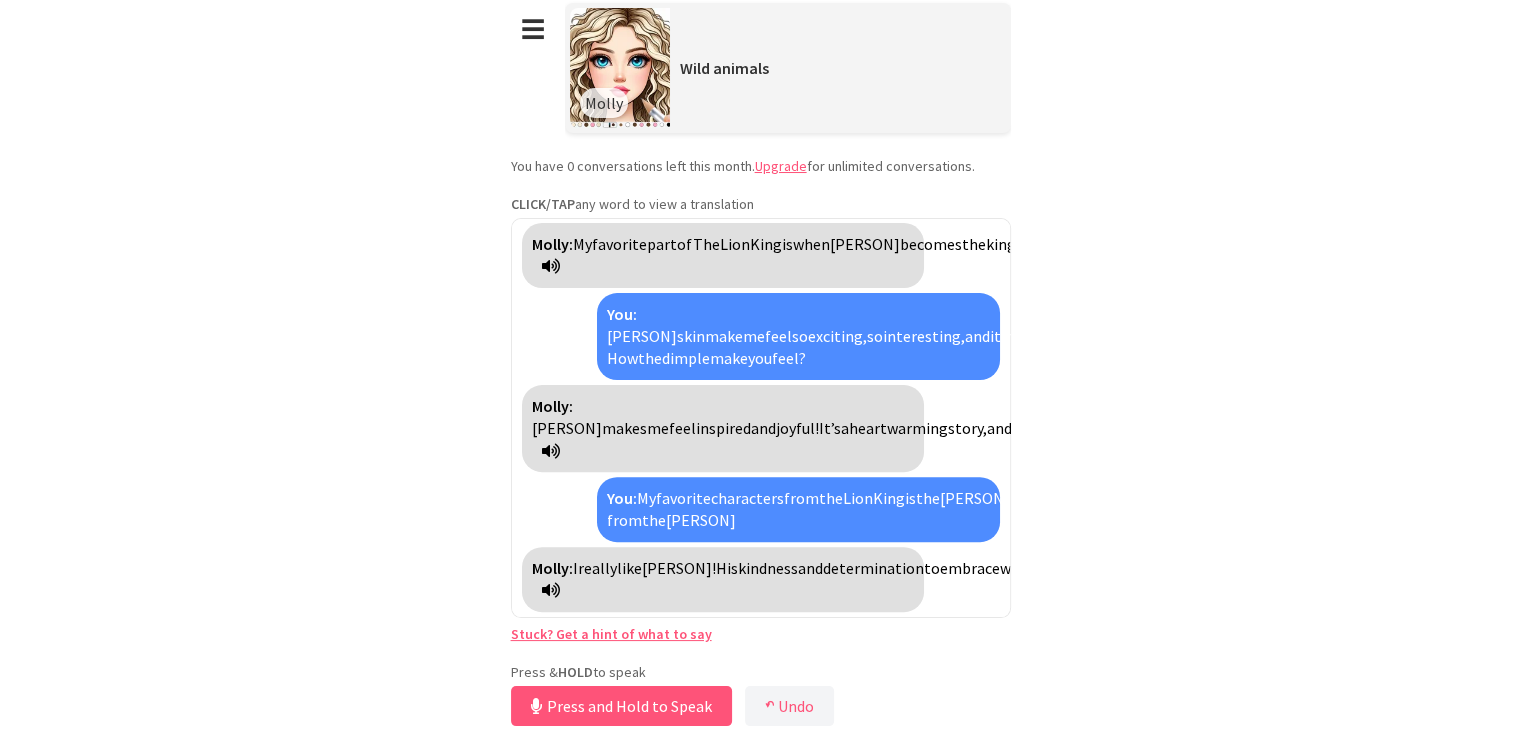 click on "really" at bounding box center (597, 568) 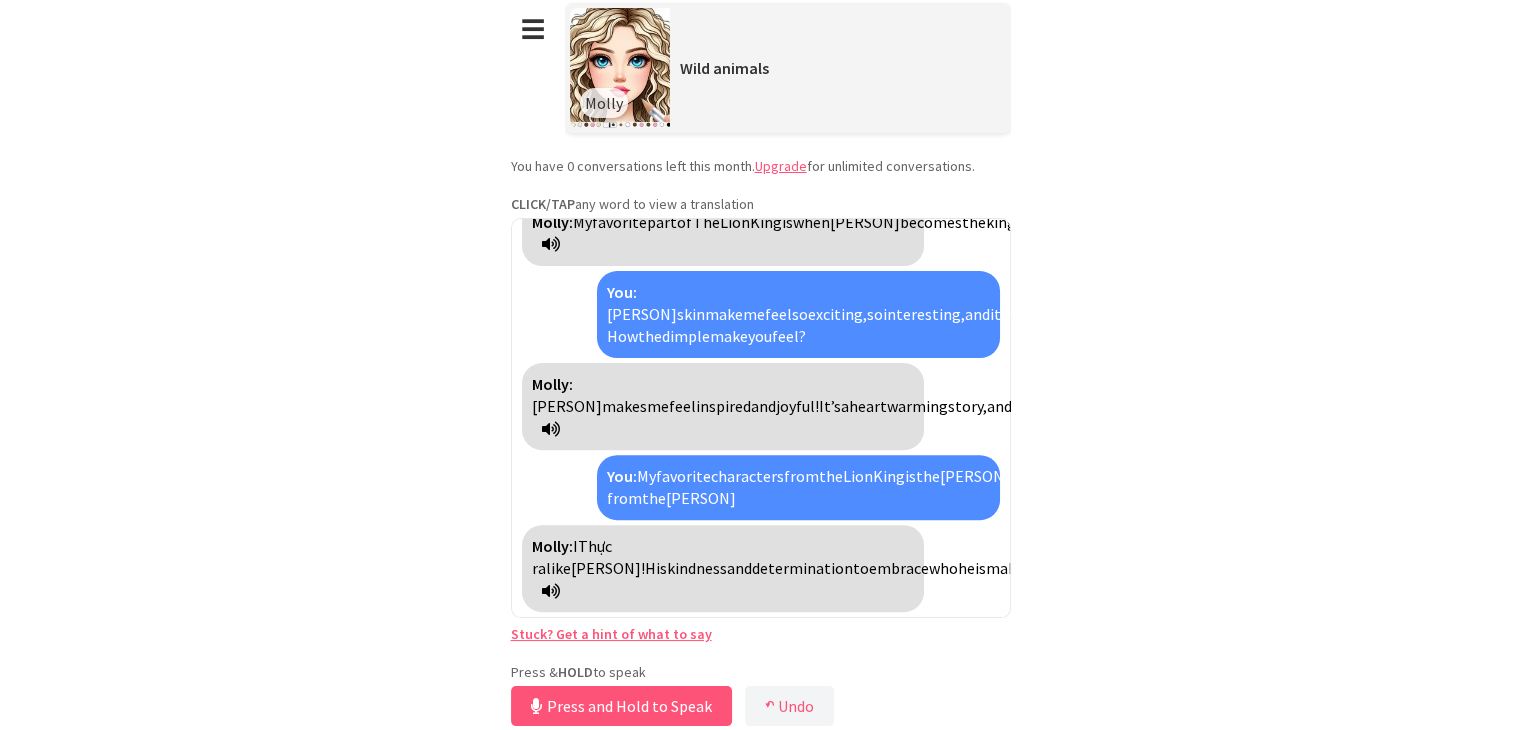 click on "determination" at bounding box center [802, 568] 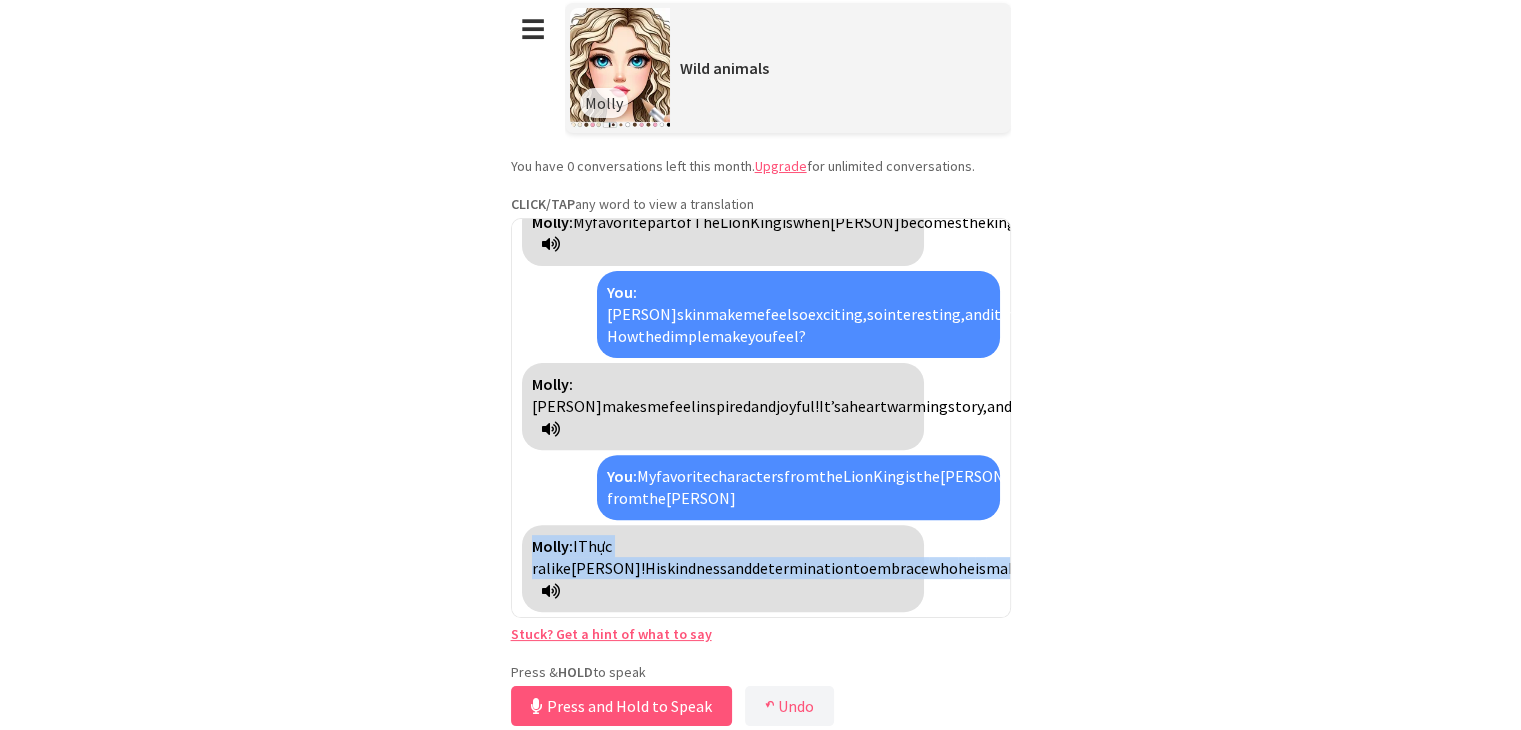 click on "determination" at bounding box center (802, 568) 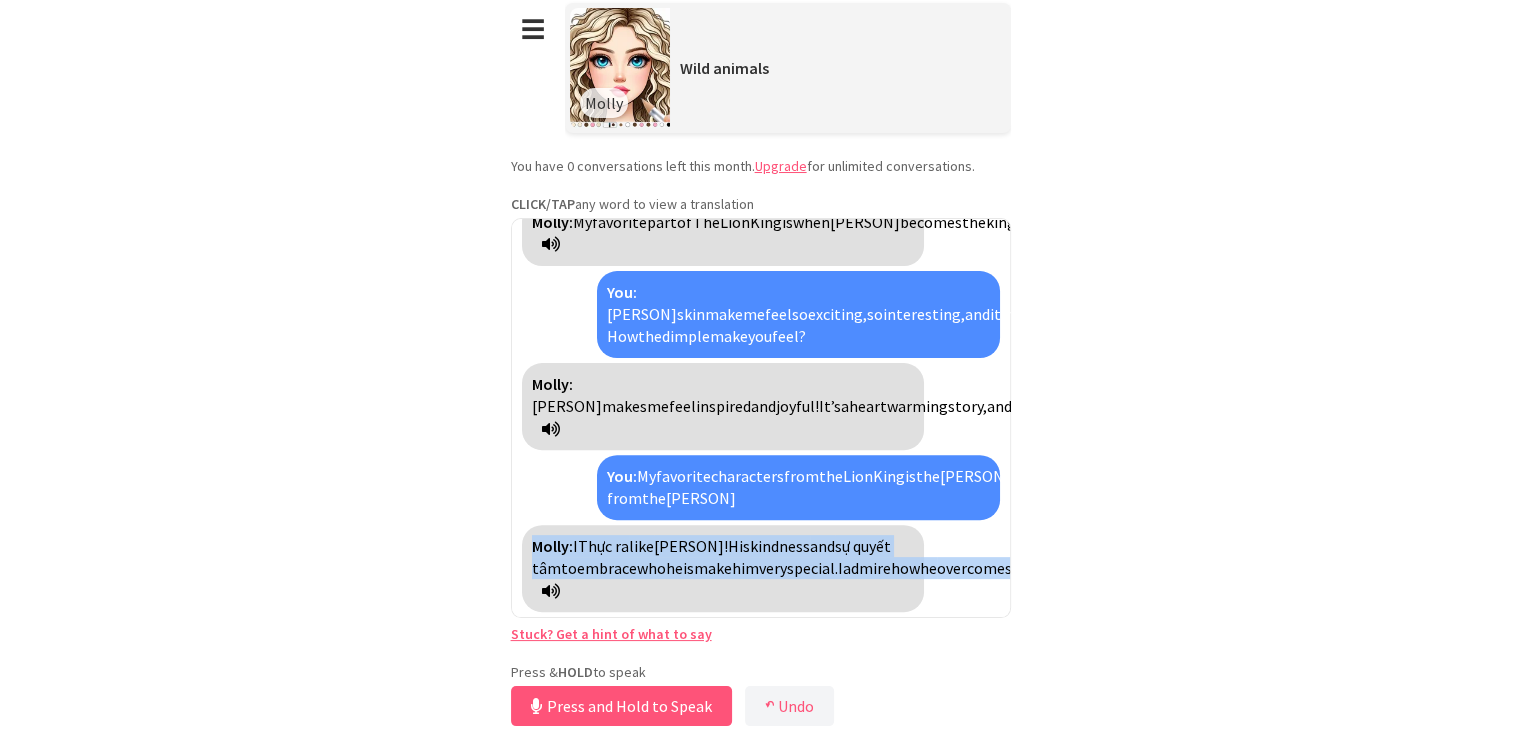 click on "embrace" at bounding box center [607, 568] 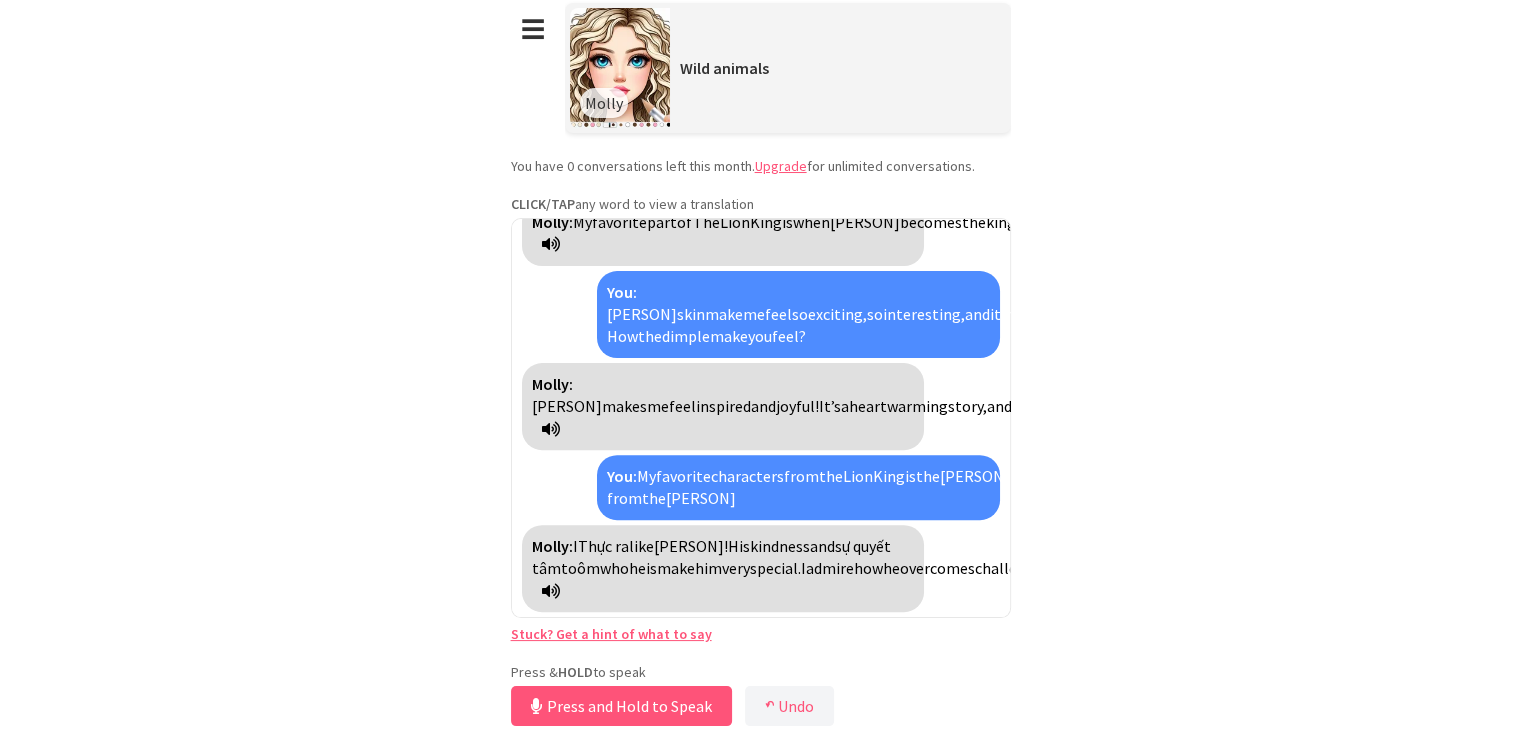 scroll, scrollTop: 1510, scrollLeft: 0, axis: vertical 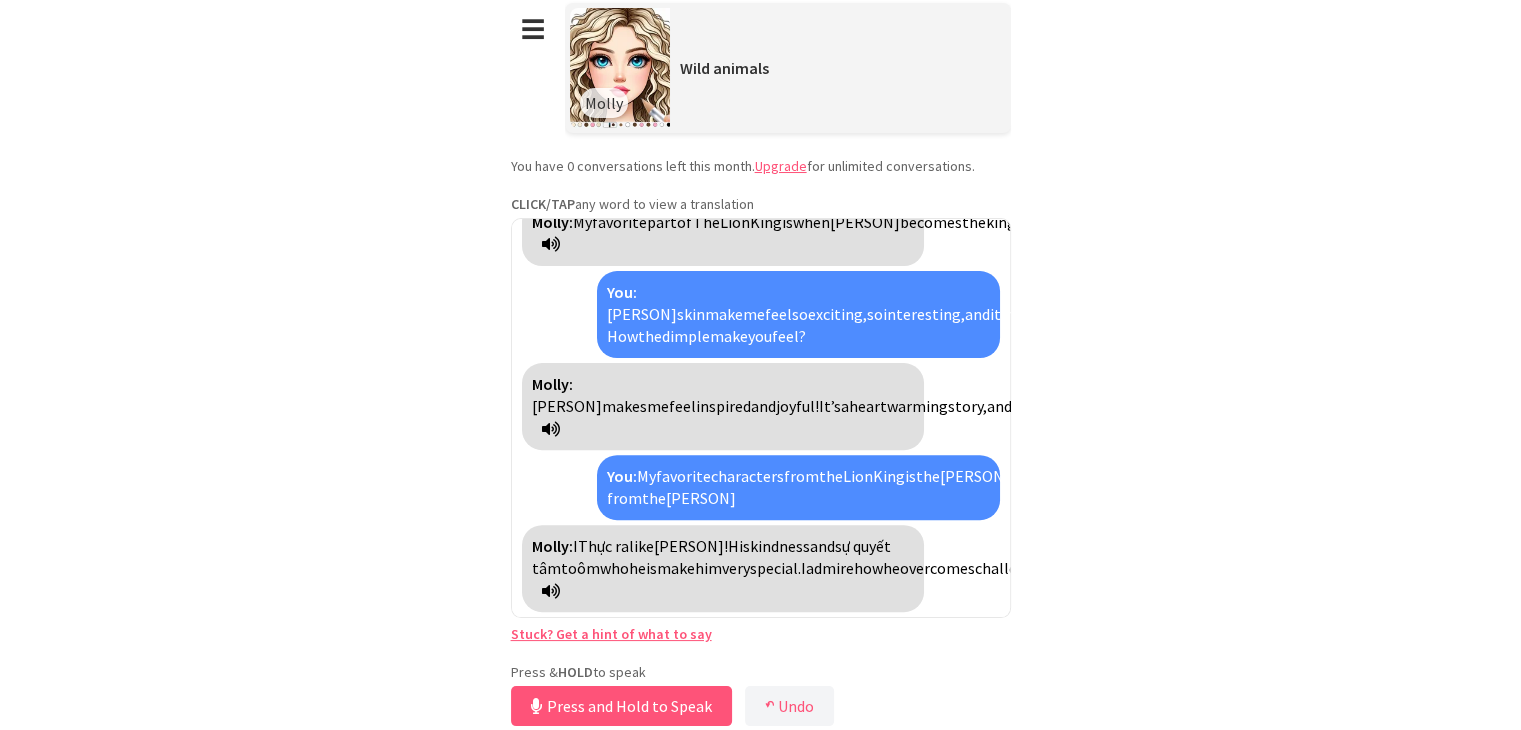 click on "sự quyết tâm" at bounding box center [711, 557] 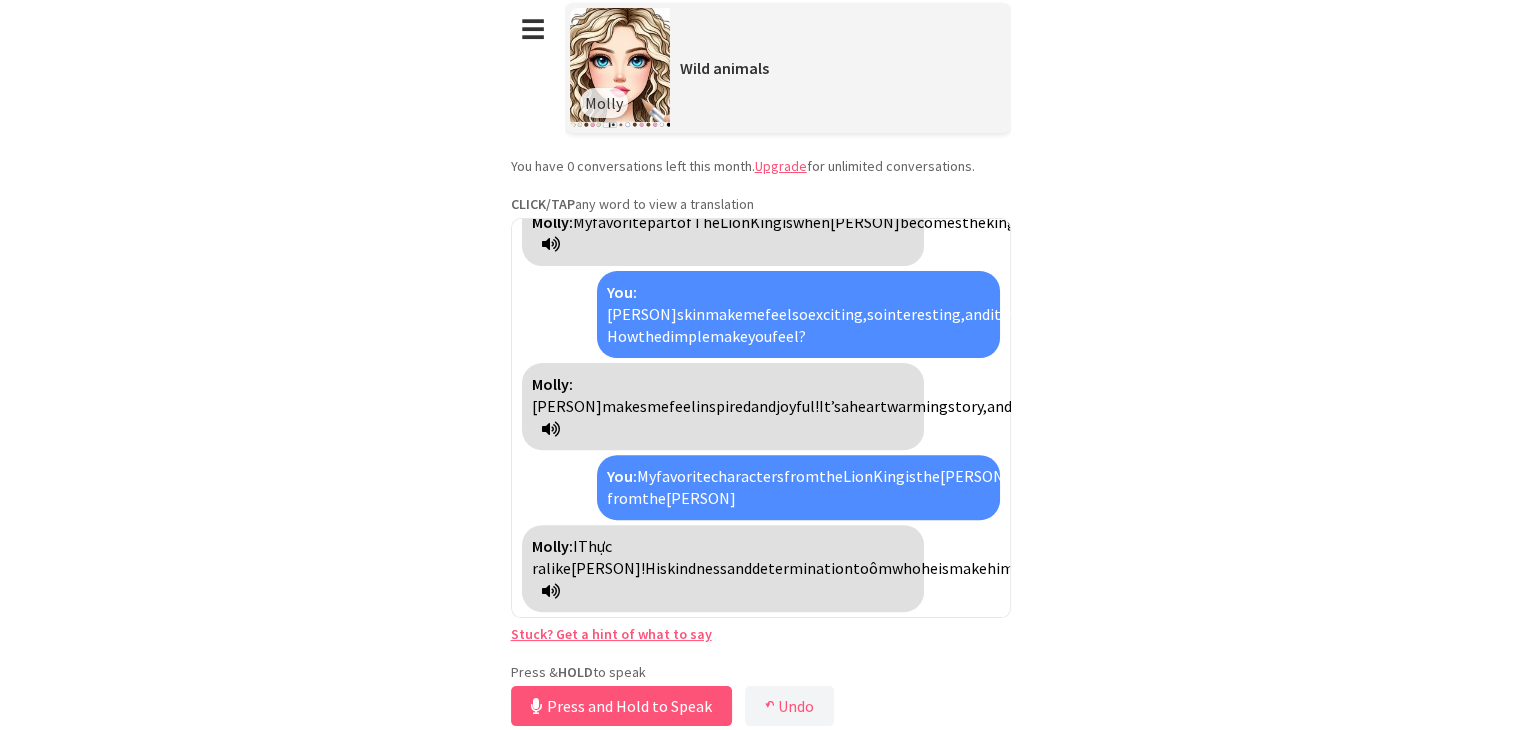 scroll, scrollTop: 1532, scrollLeft: 0, axis: vertical 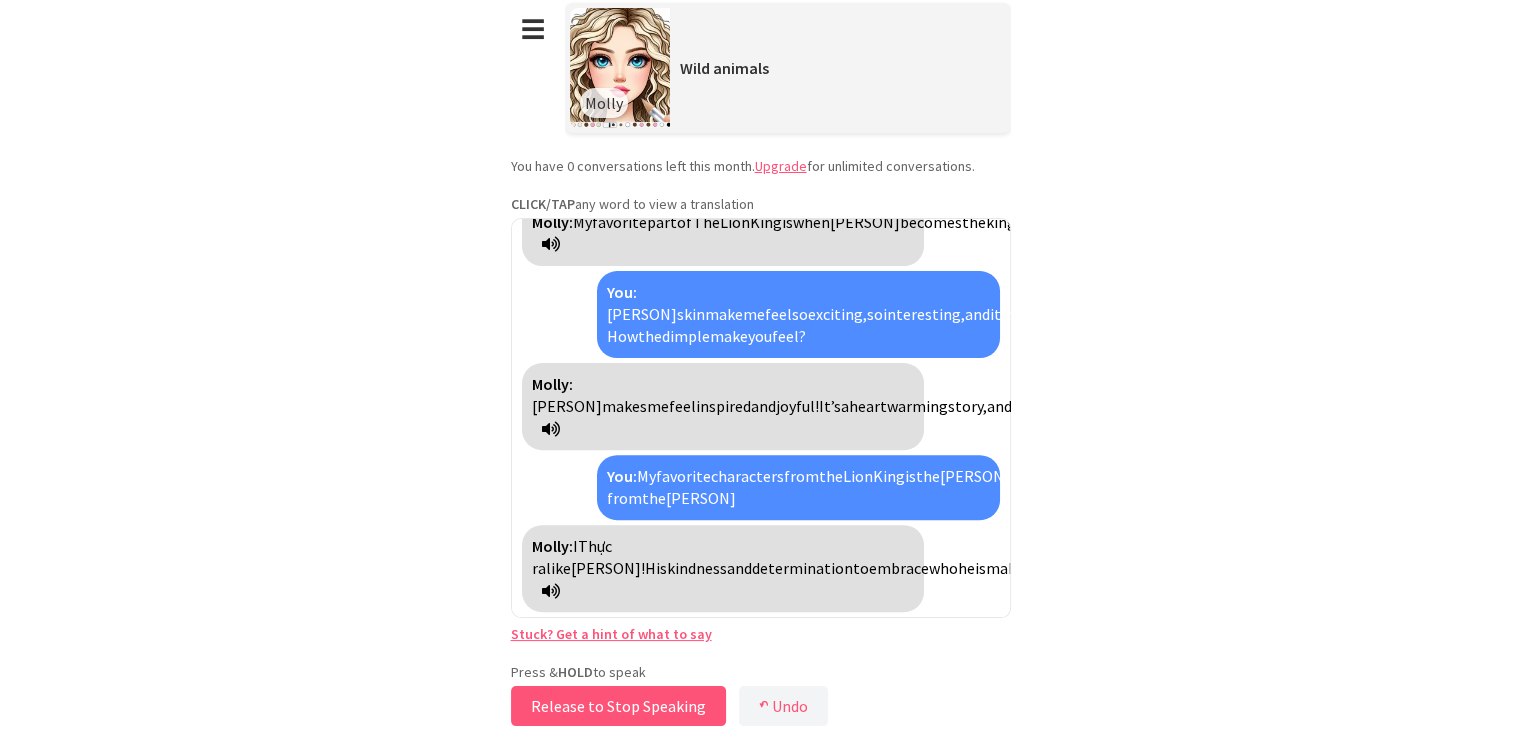 click on "Release to Stop Speaking" at bounding box center (618, 706) 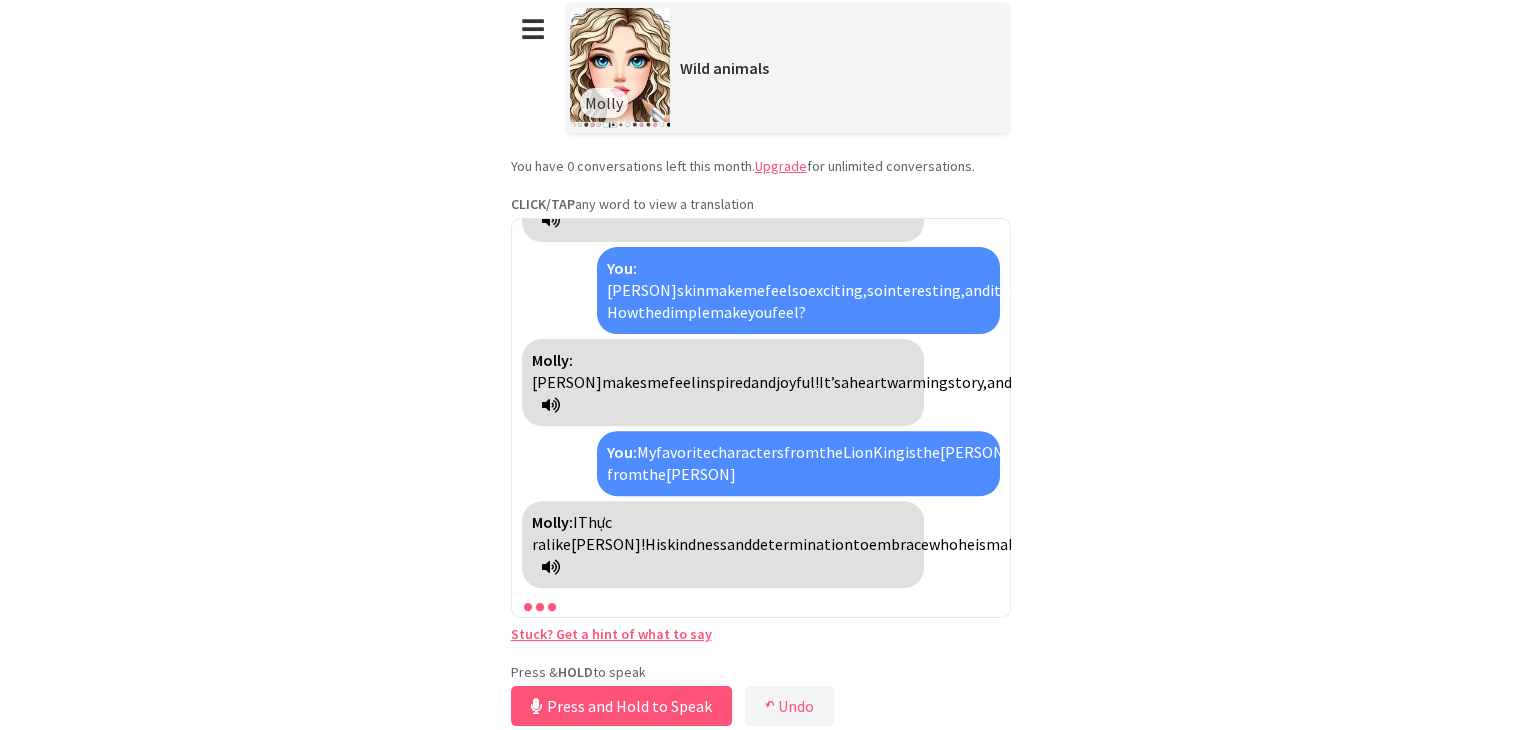 scroll, scrollTop: 1556, scrollLeft: 0, axis: vertical 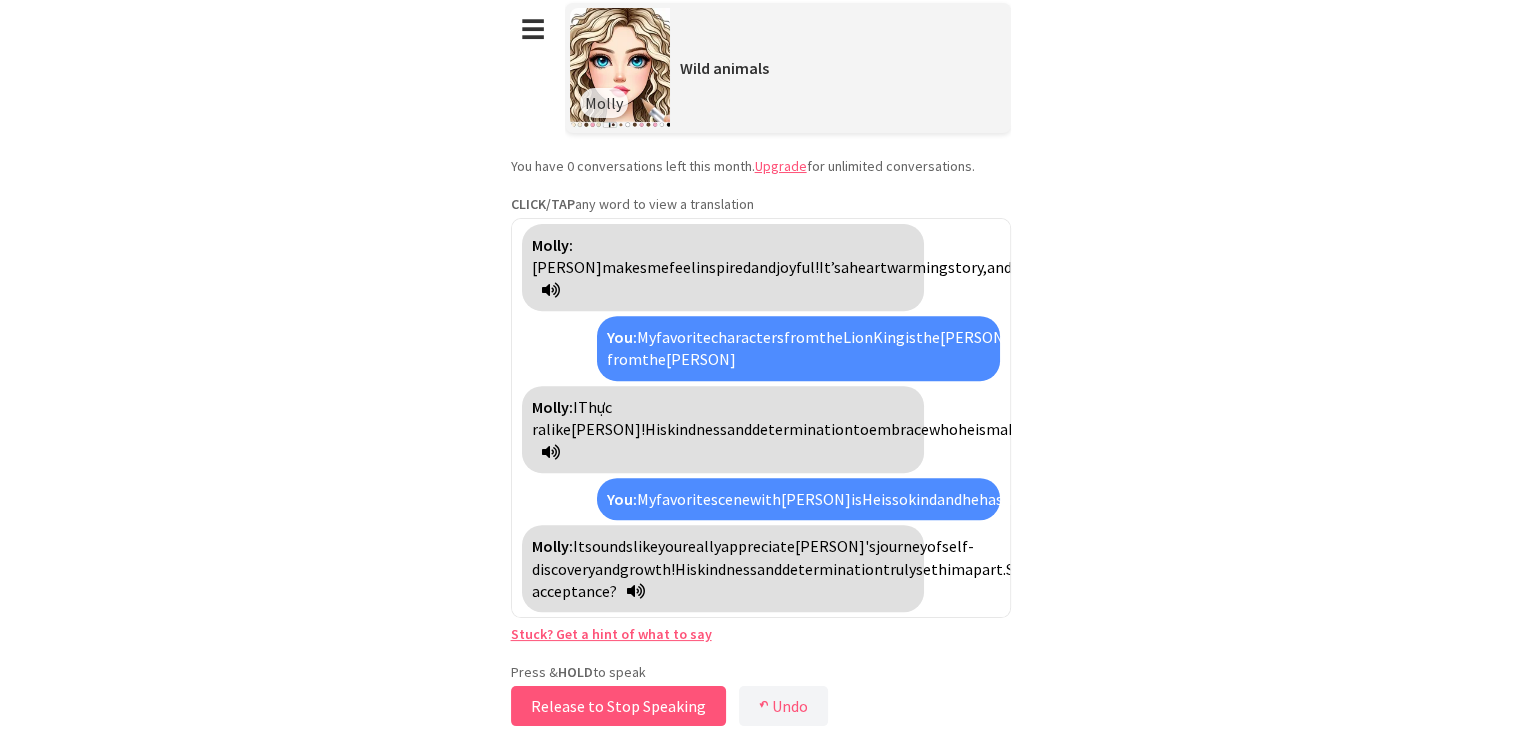 click on "Release to Stop Speaking" at bounding box center (618, 706) 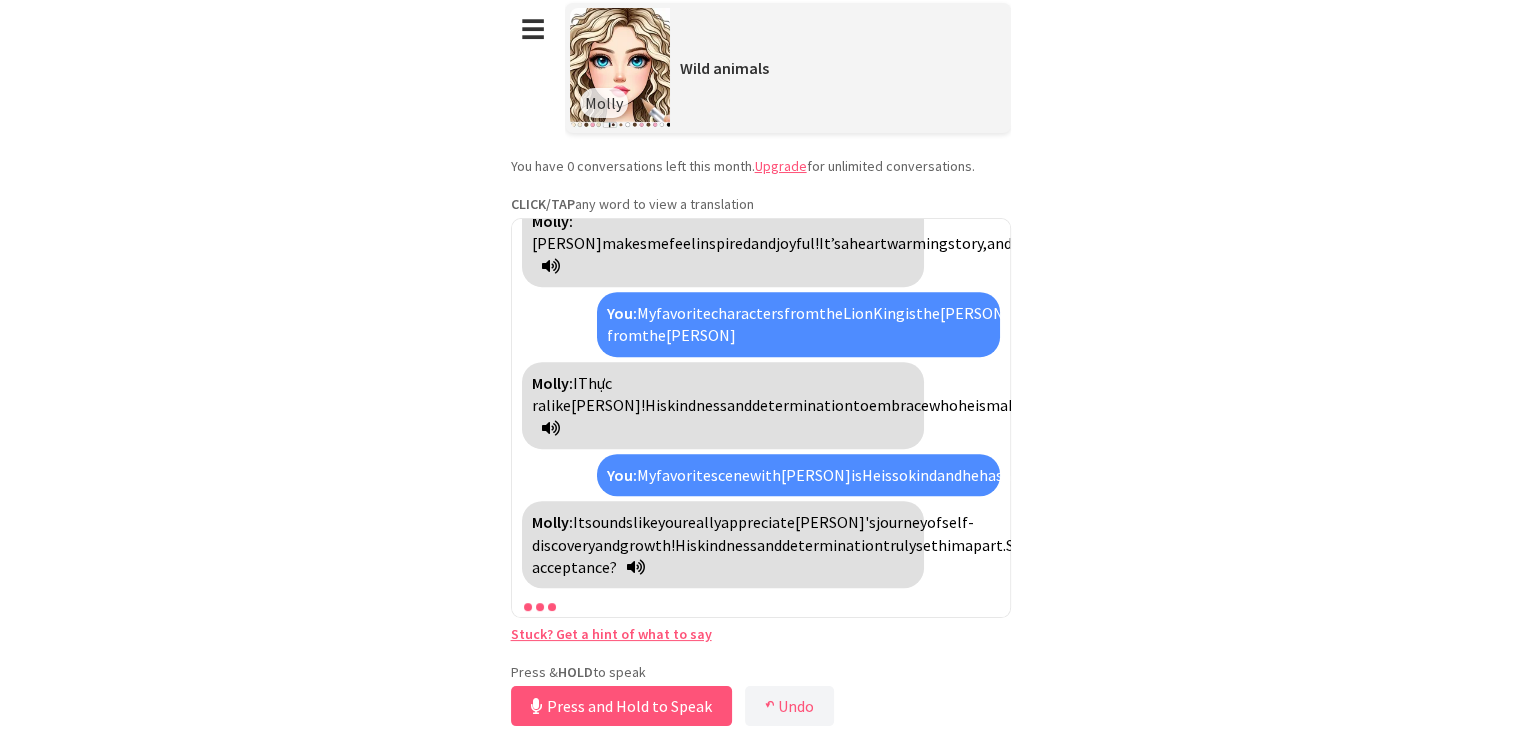 click on "self-acceptance?" at bounding box center [1315, 556] 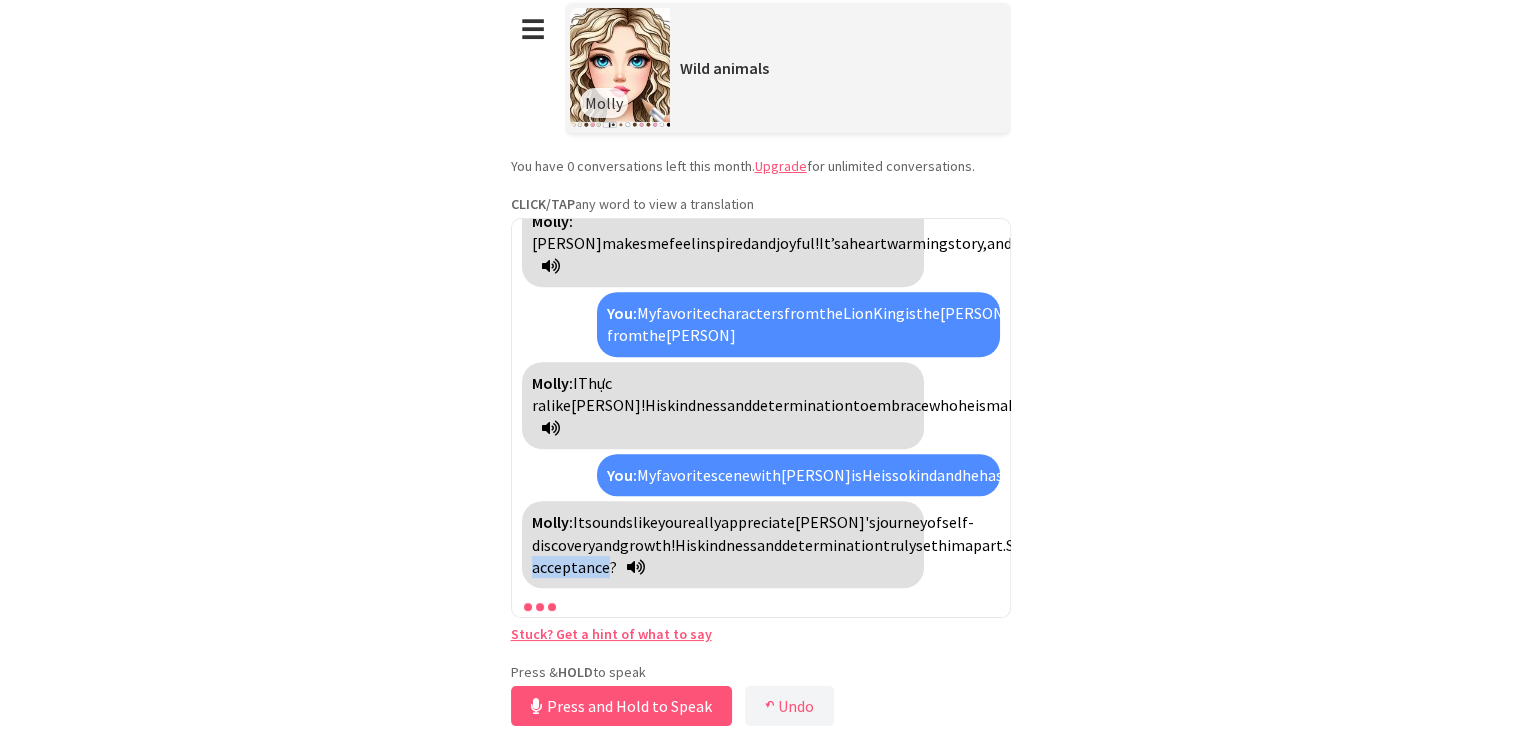 click on "self-acceptance?" at bounding box center [1315, 556] 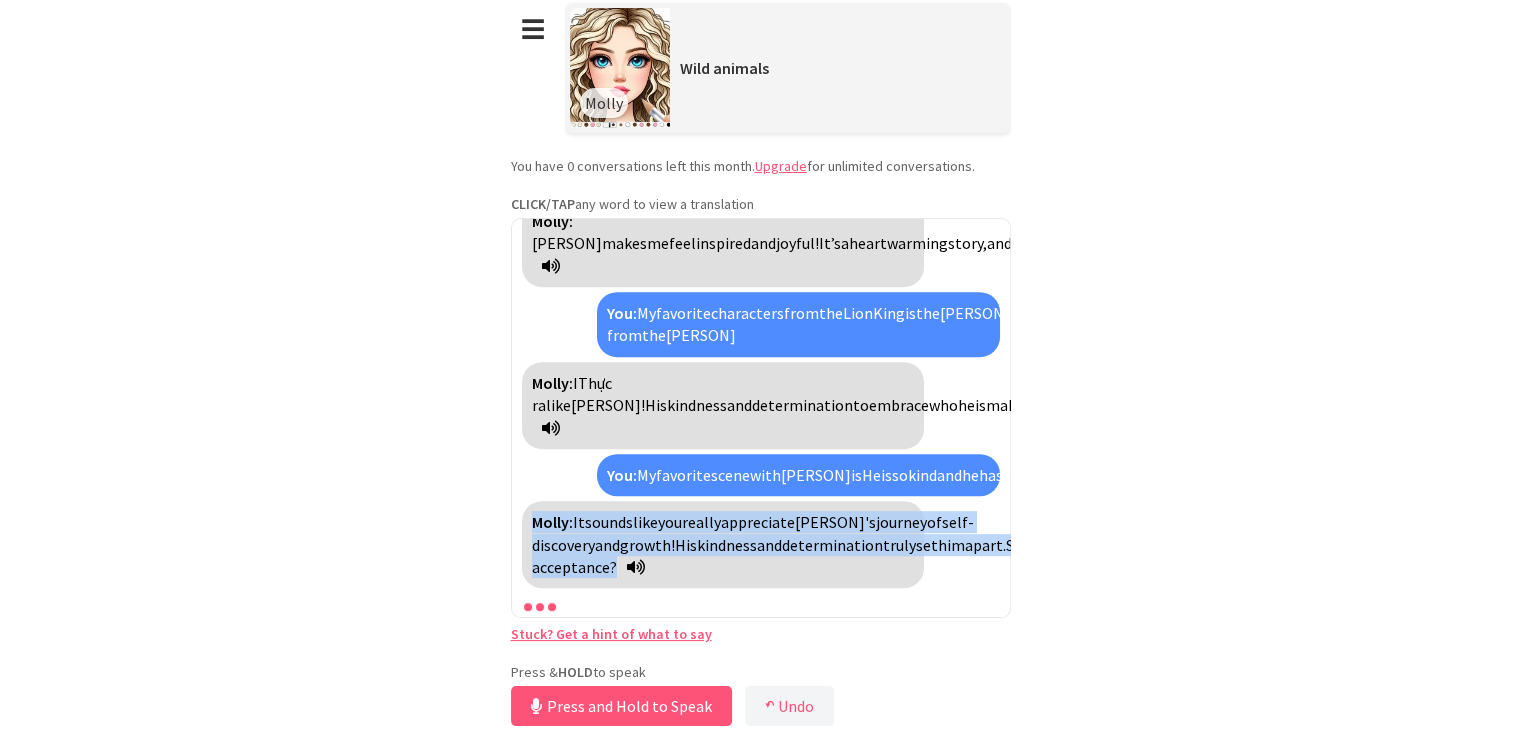 click on "self-acceptance?" at bounding box center [1315, 556] 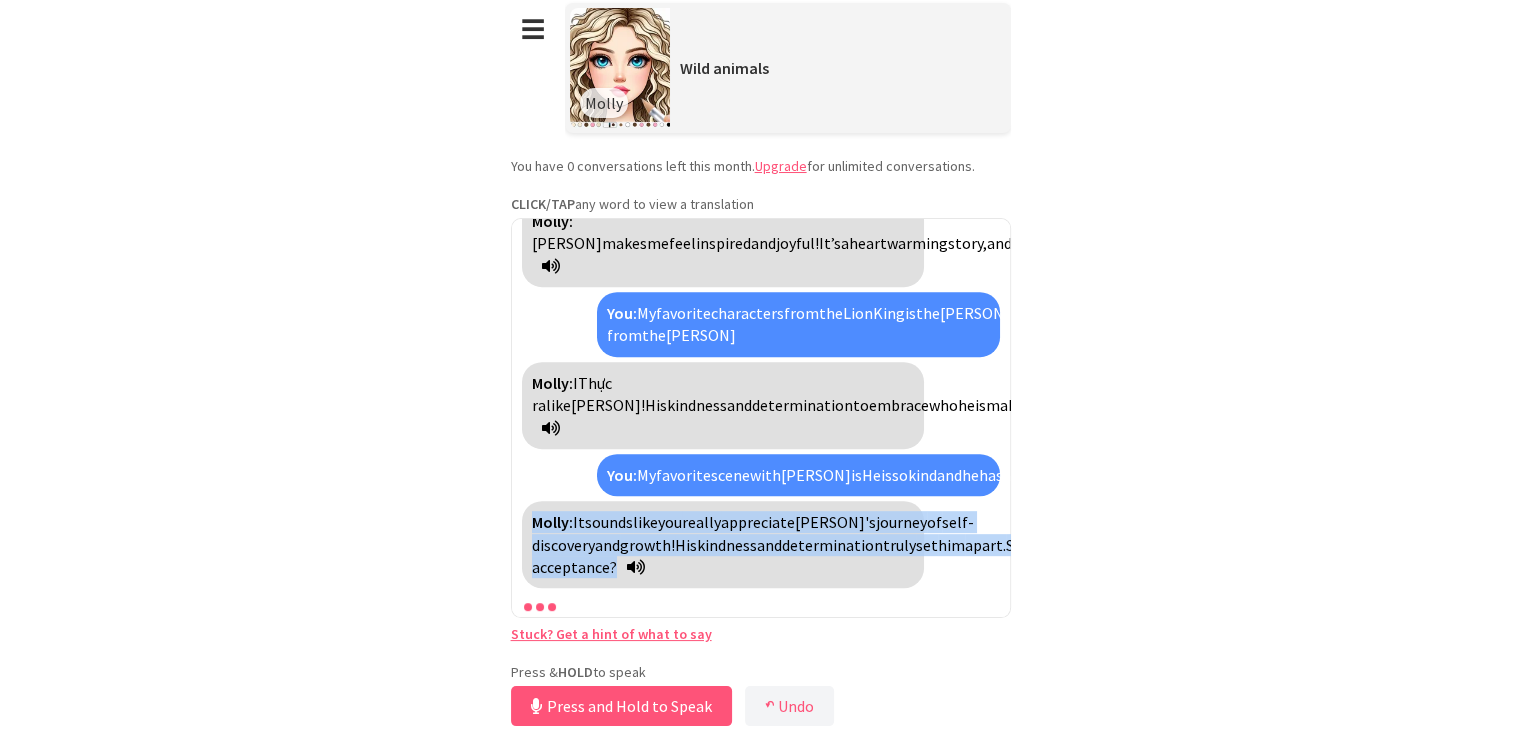 click on "self-acceptance?" at bounding box center [1315, 556] 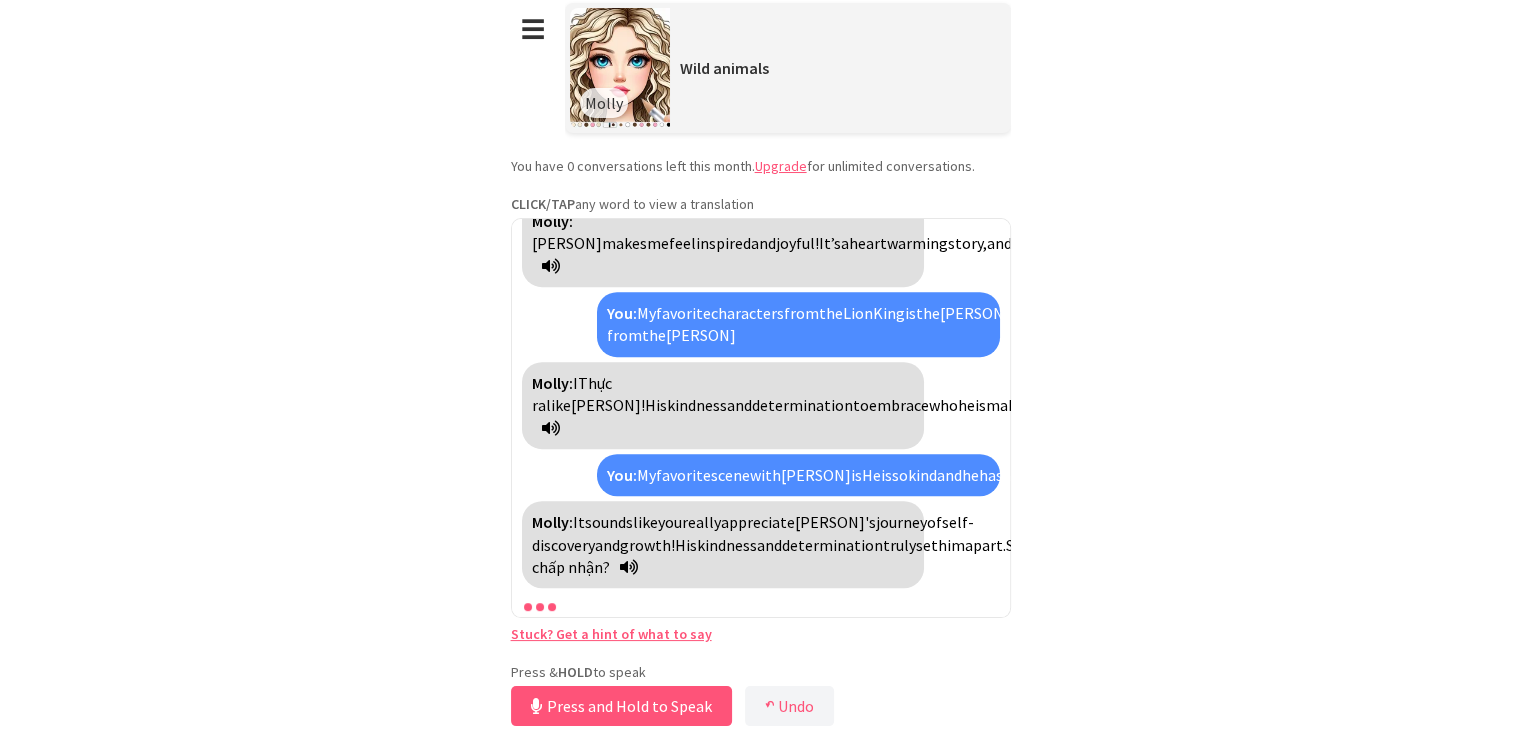 click on "tự chấp nhận?" at bounding box center [1306, 556] 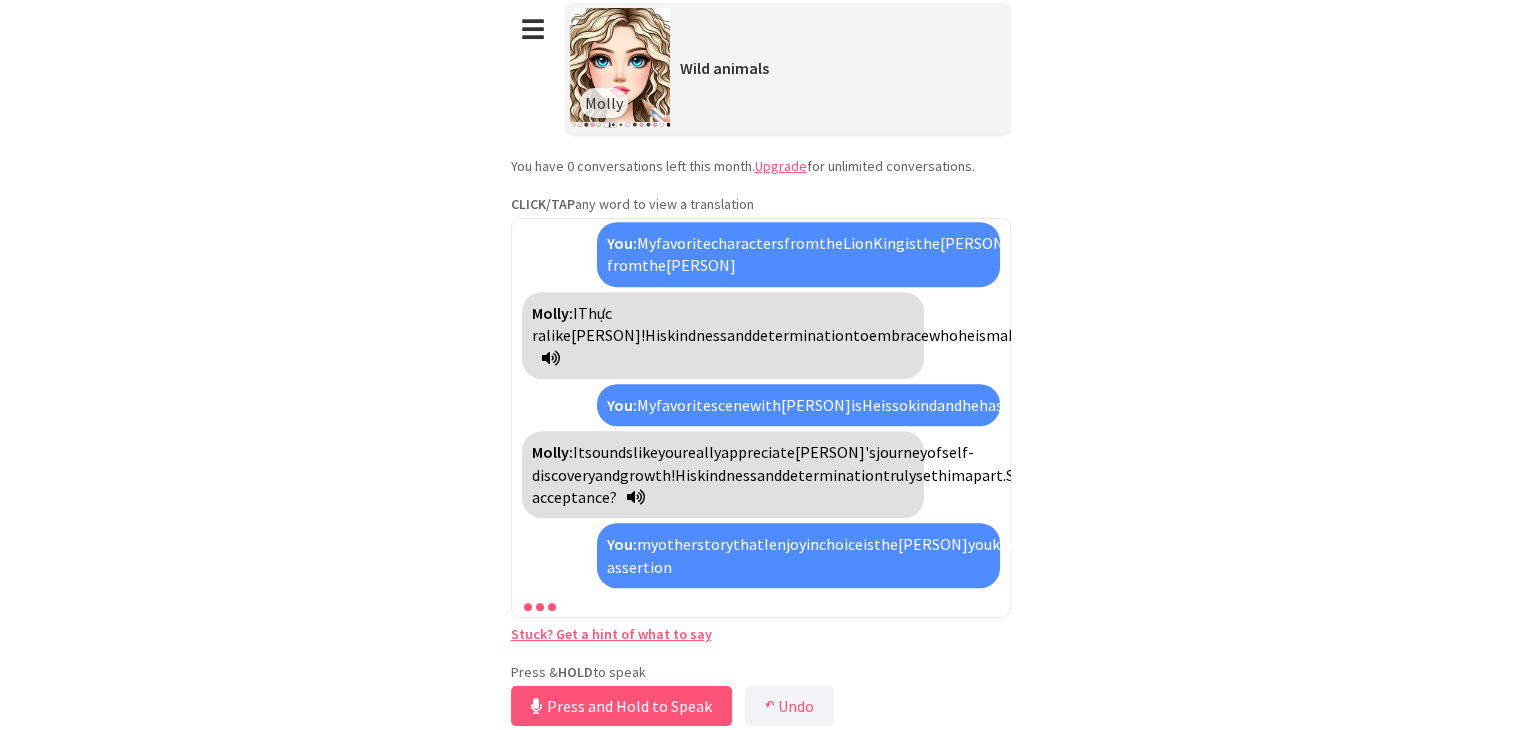 scroll, scrollTop: 2215, scrollLeft: 0, axis: vertical 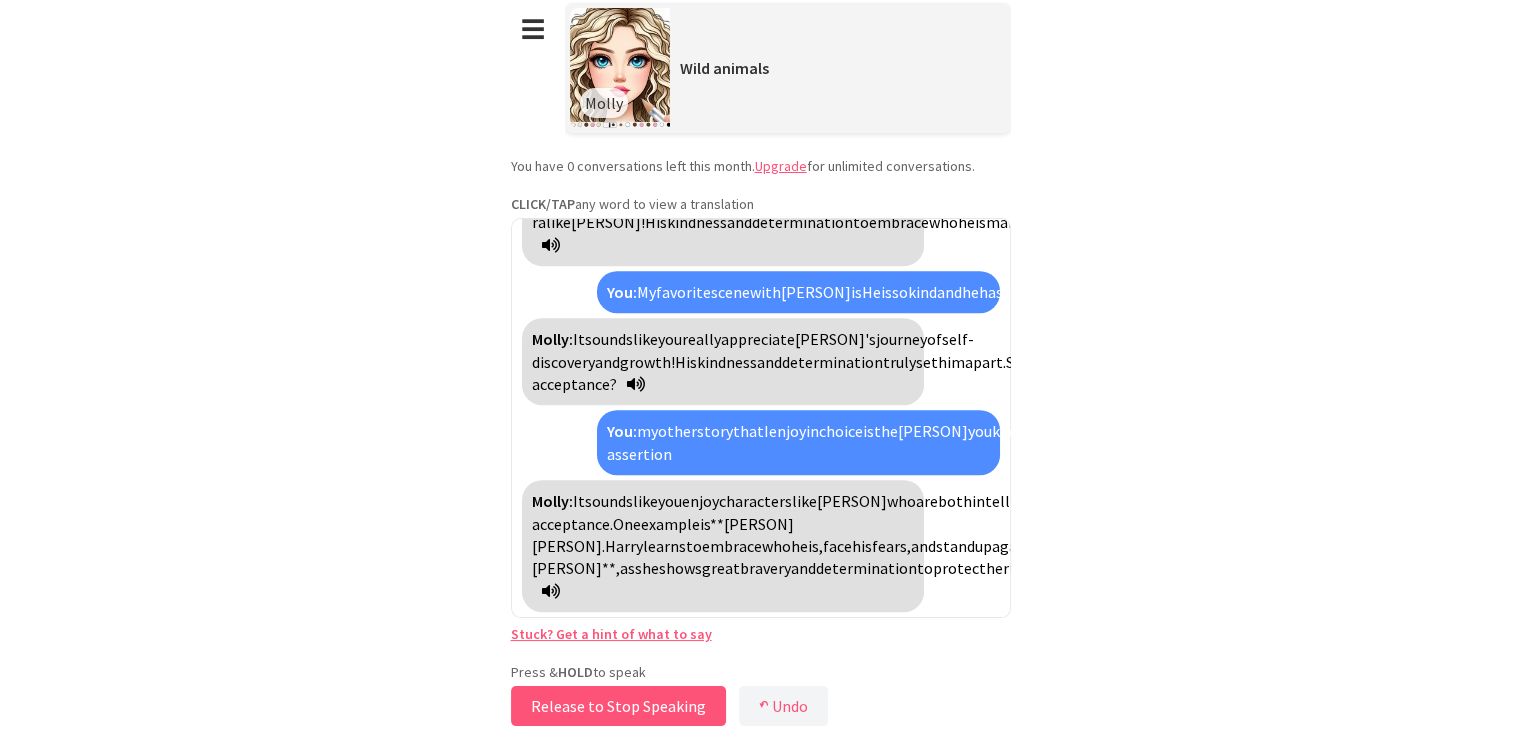 drag, startPoint x: 708, startPoint y: 694, endPoint x: 708, endPoint y: 709, distance: 15 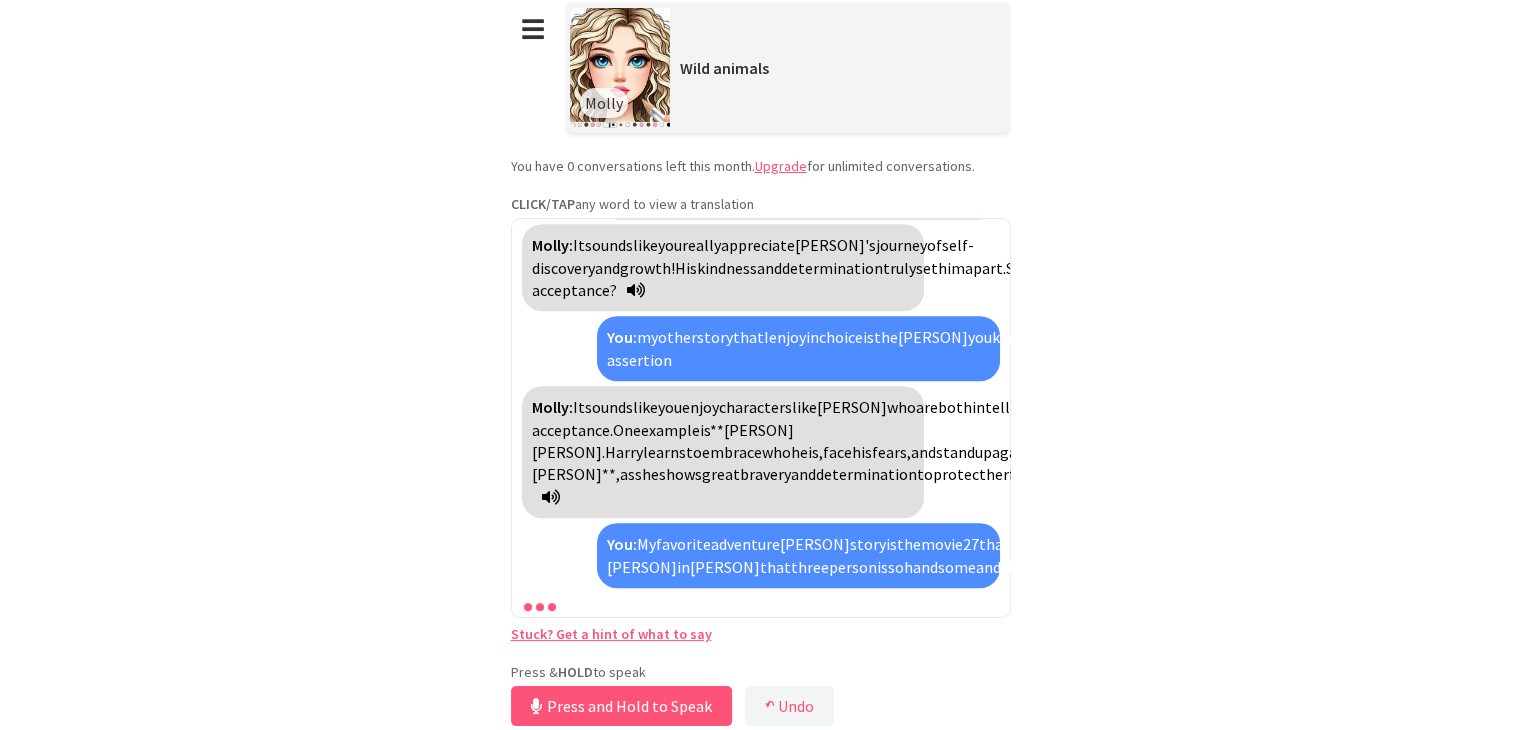 scroll, scrollTop: 2579, scrollLeft: 0, axis: vertical 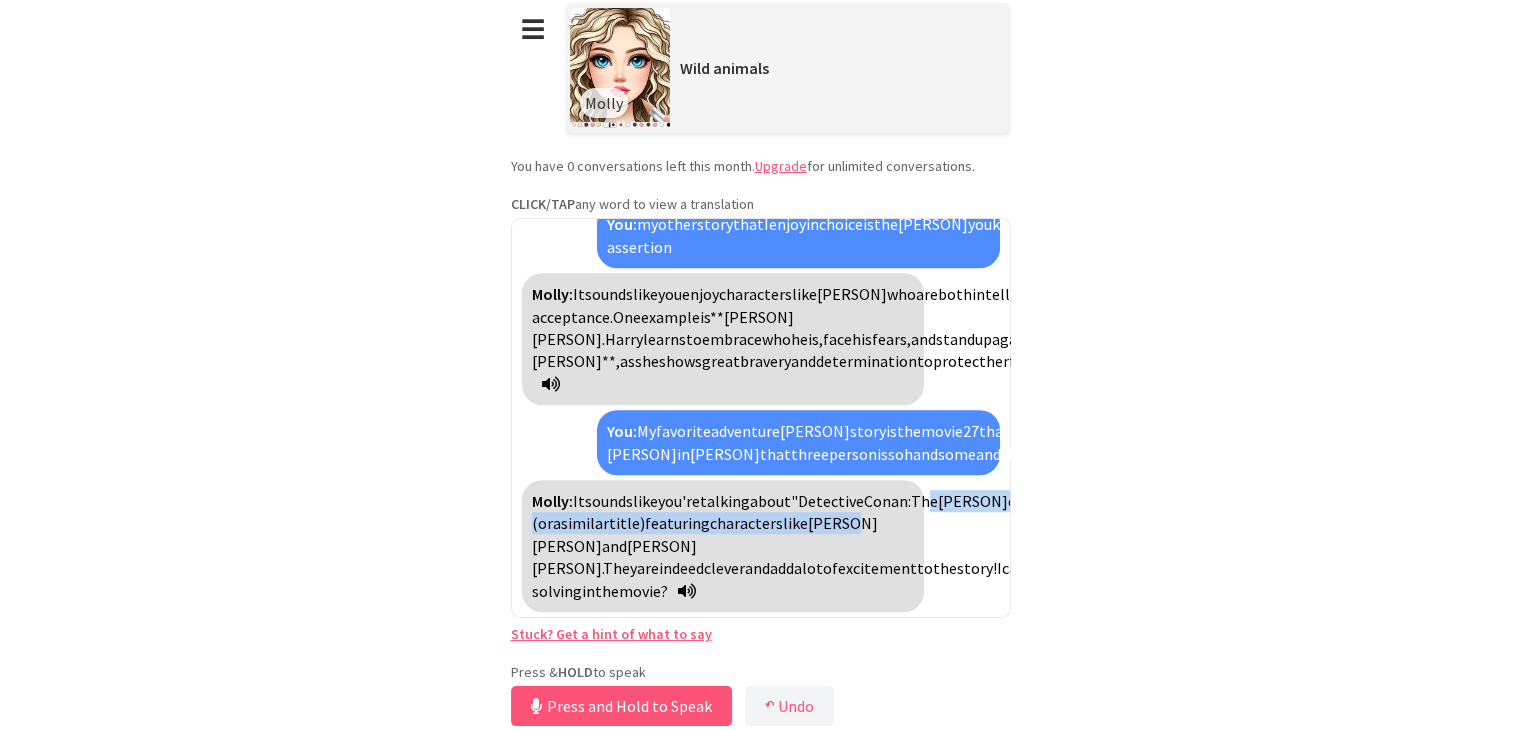 drag, startPoint x: 599, startPoint y: 459, endPoint x: 736, endPoint y: 466, distance: 137.17871 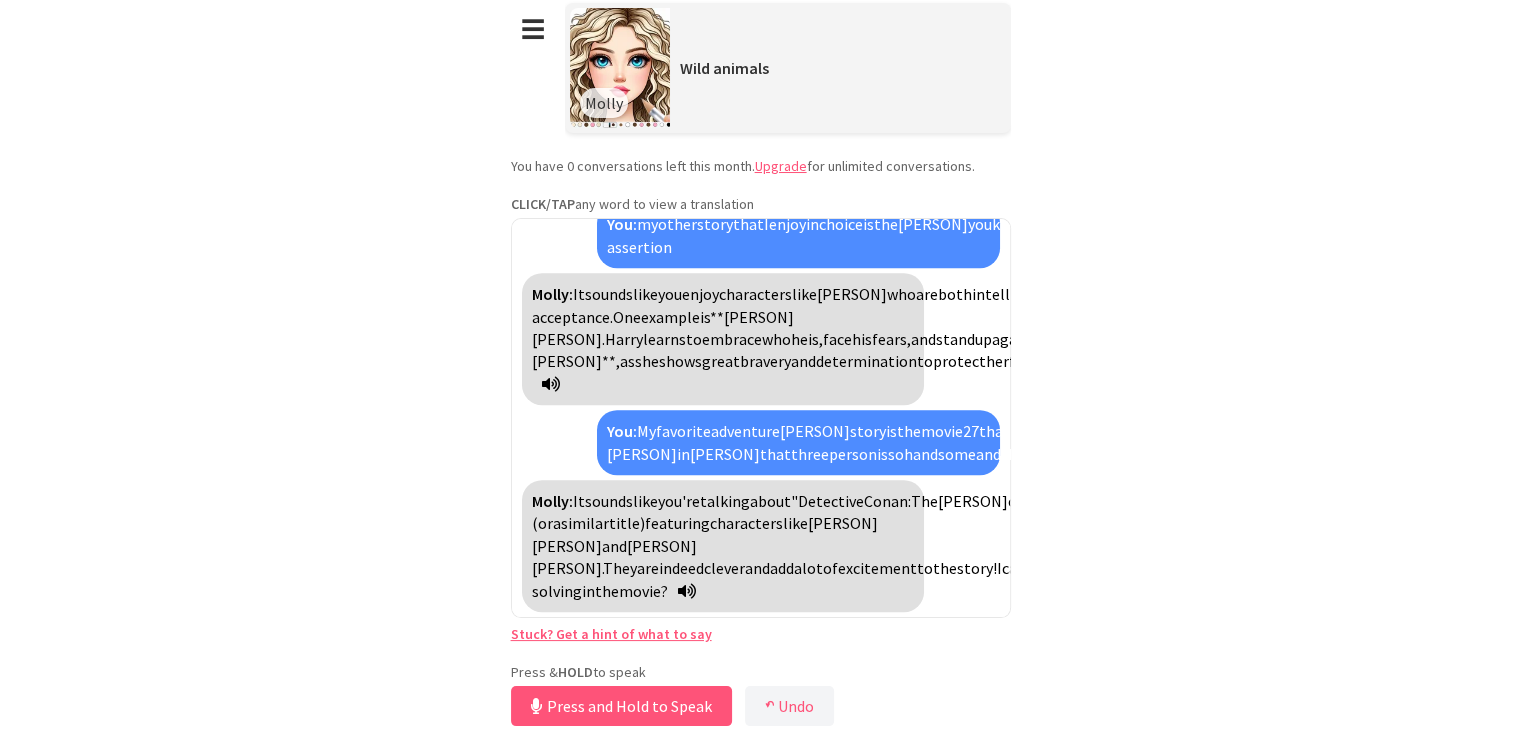 click on "**********" at bounding box center (760, 356) 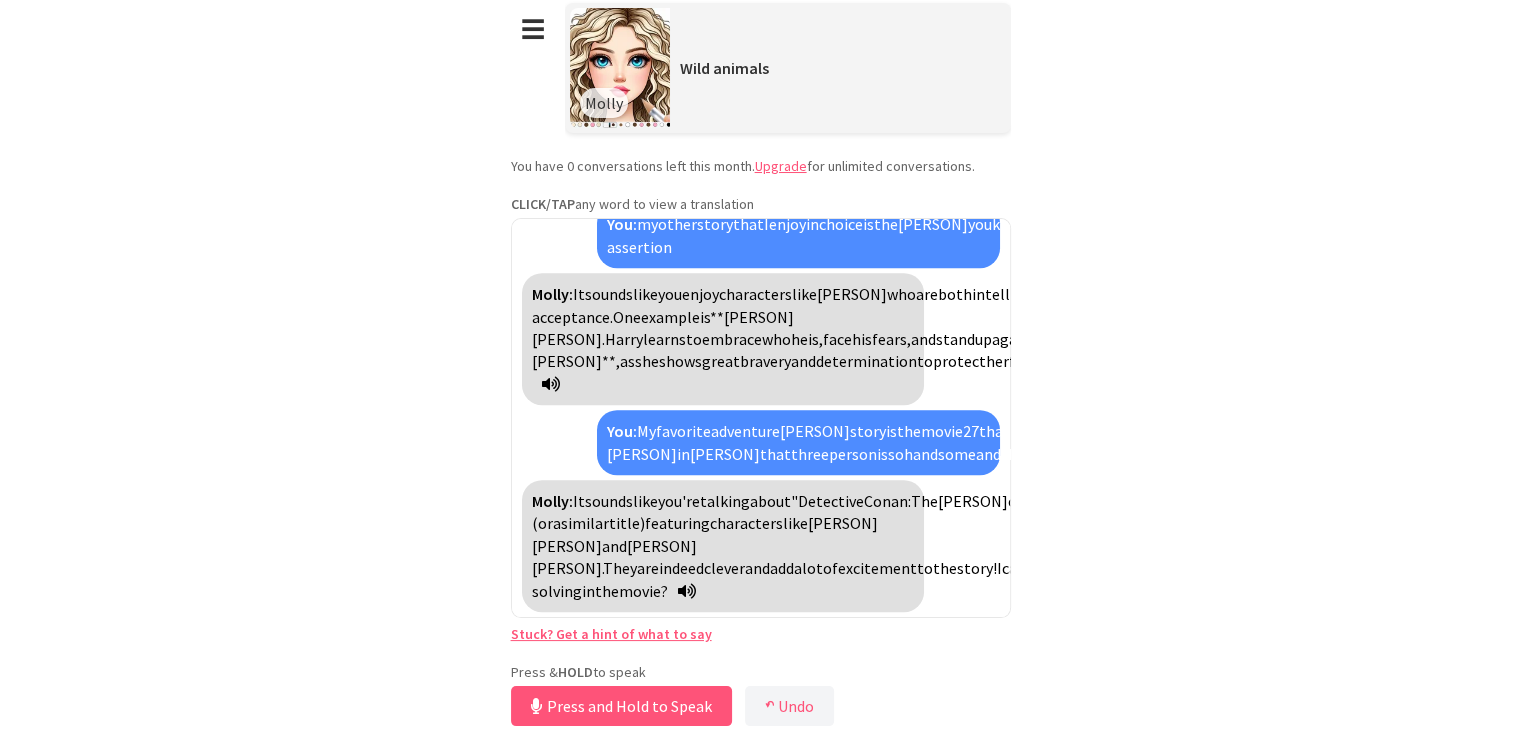 scroll, scrollTop: 2579, scrollLeft: 0, axis: vertical 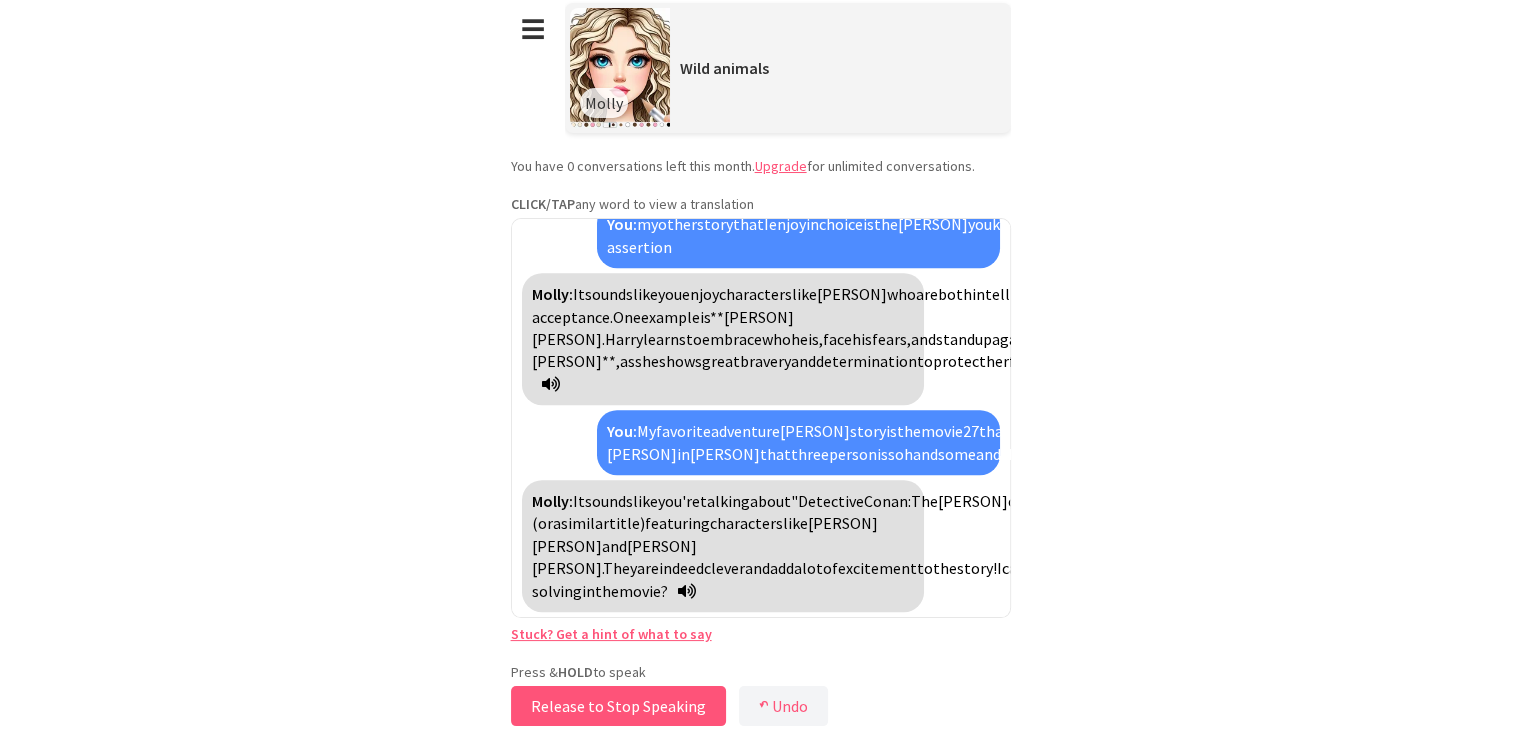 click on "Release to Stop Speaking" at bounding box center [618, 706] 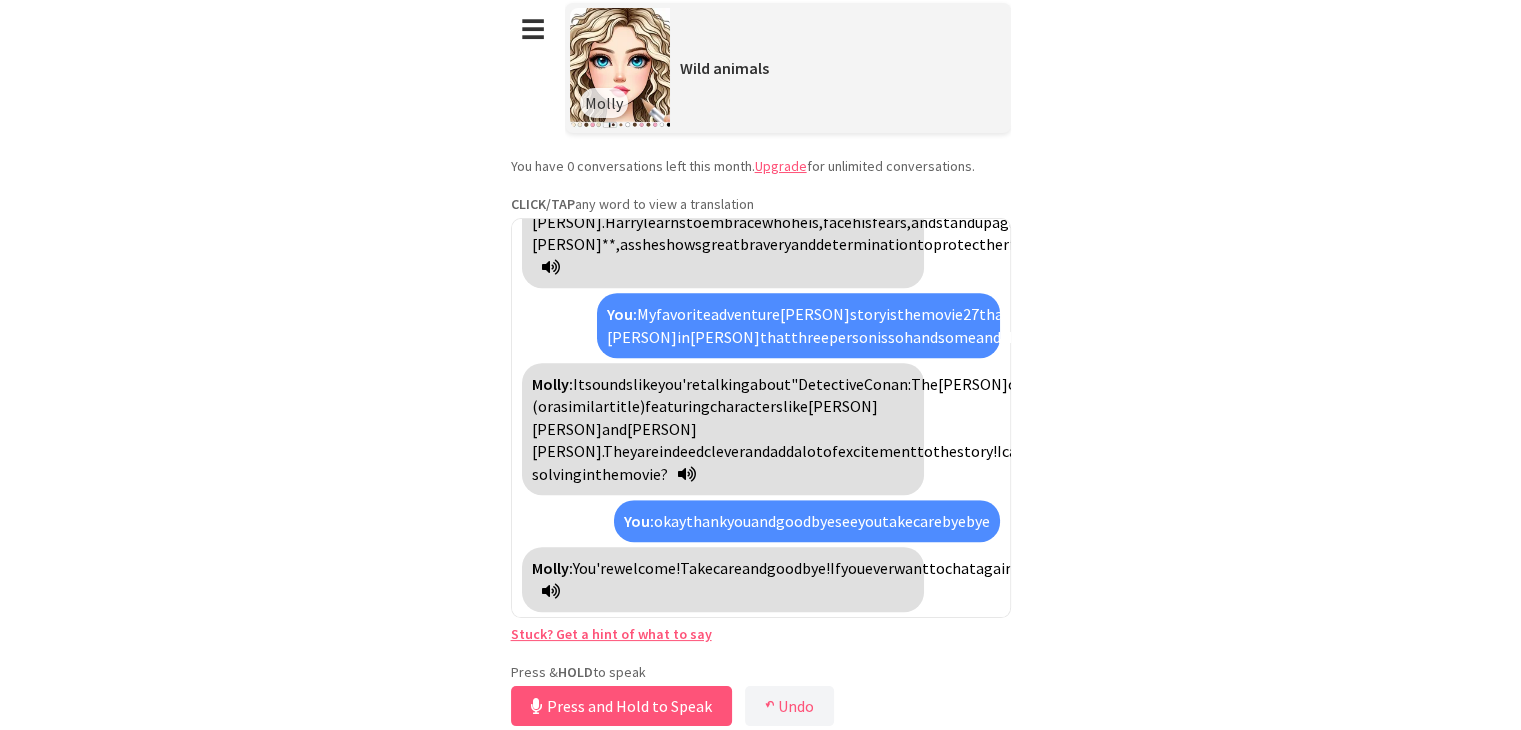 scroll, scrollTop: 2718, scrollLeft: 0, axis: vertical 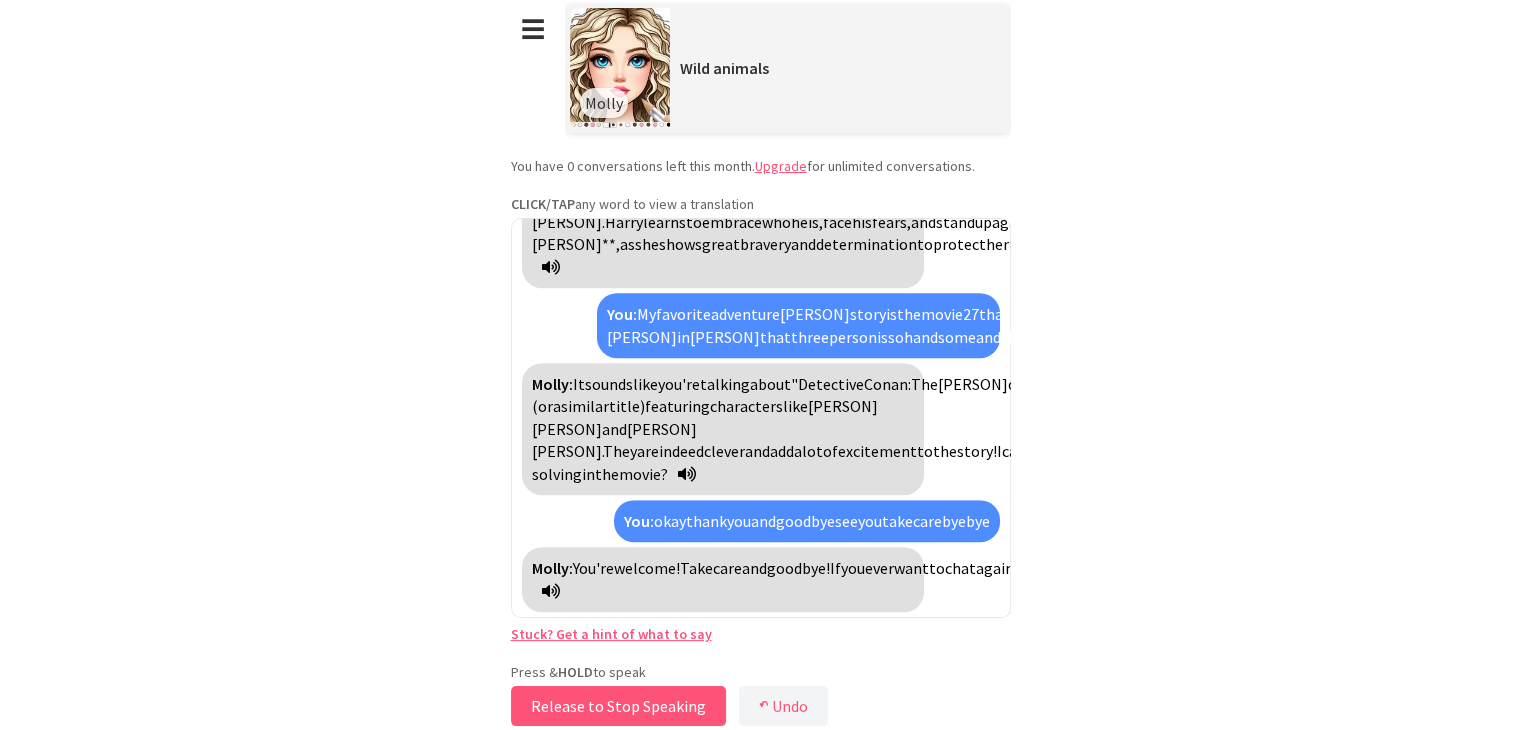 click on "Release to Stop Speaking" at bounding box center [618, 706] 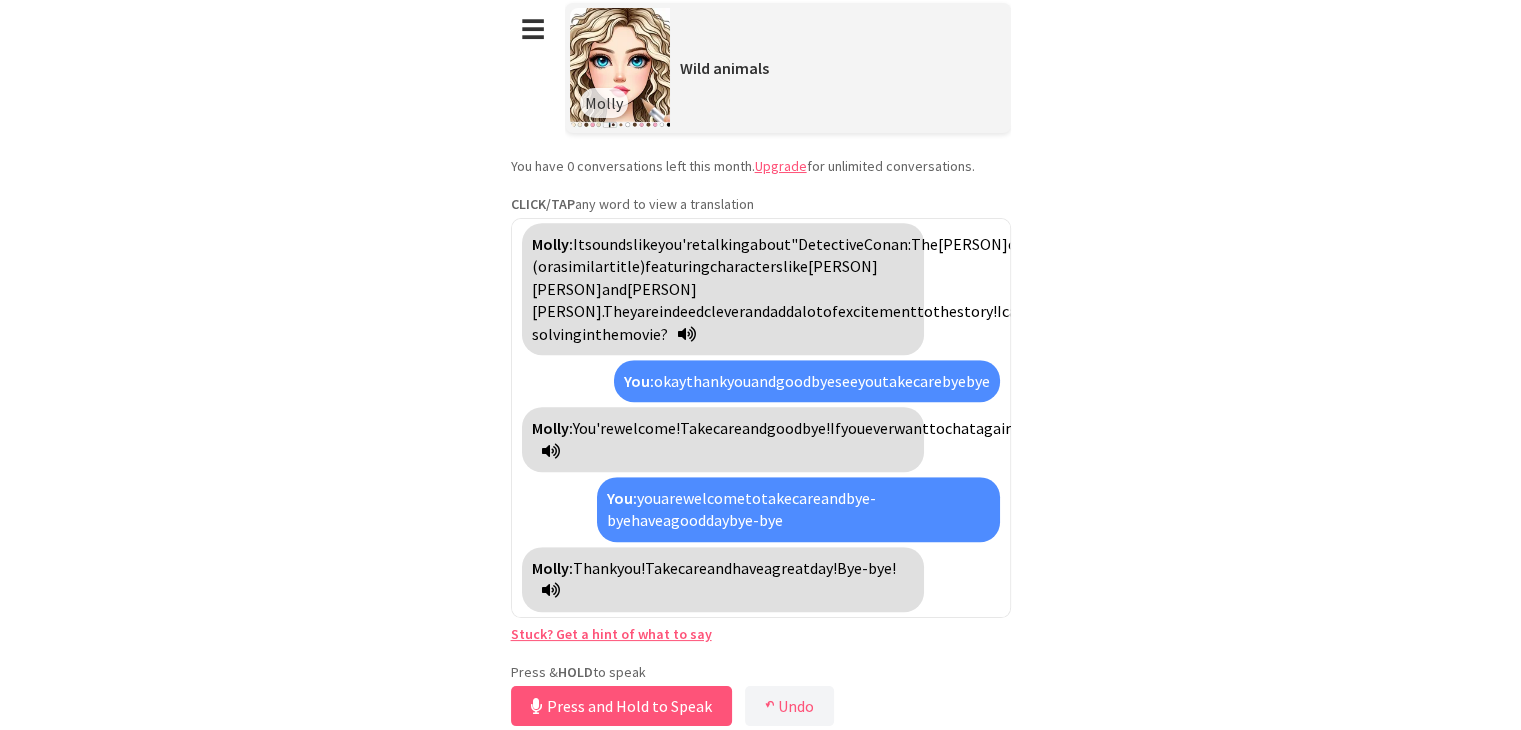 scroll, scrollTop: 2858, scrollLeft: 0, axis: vertical 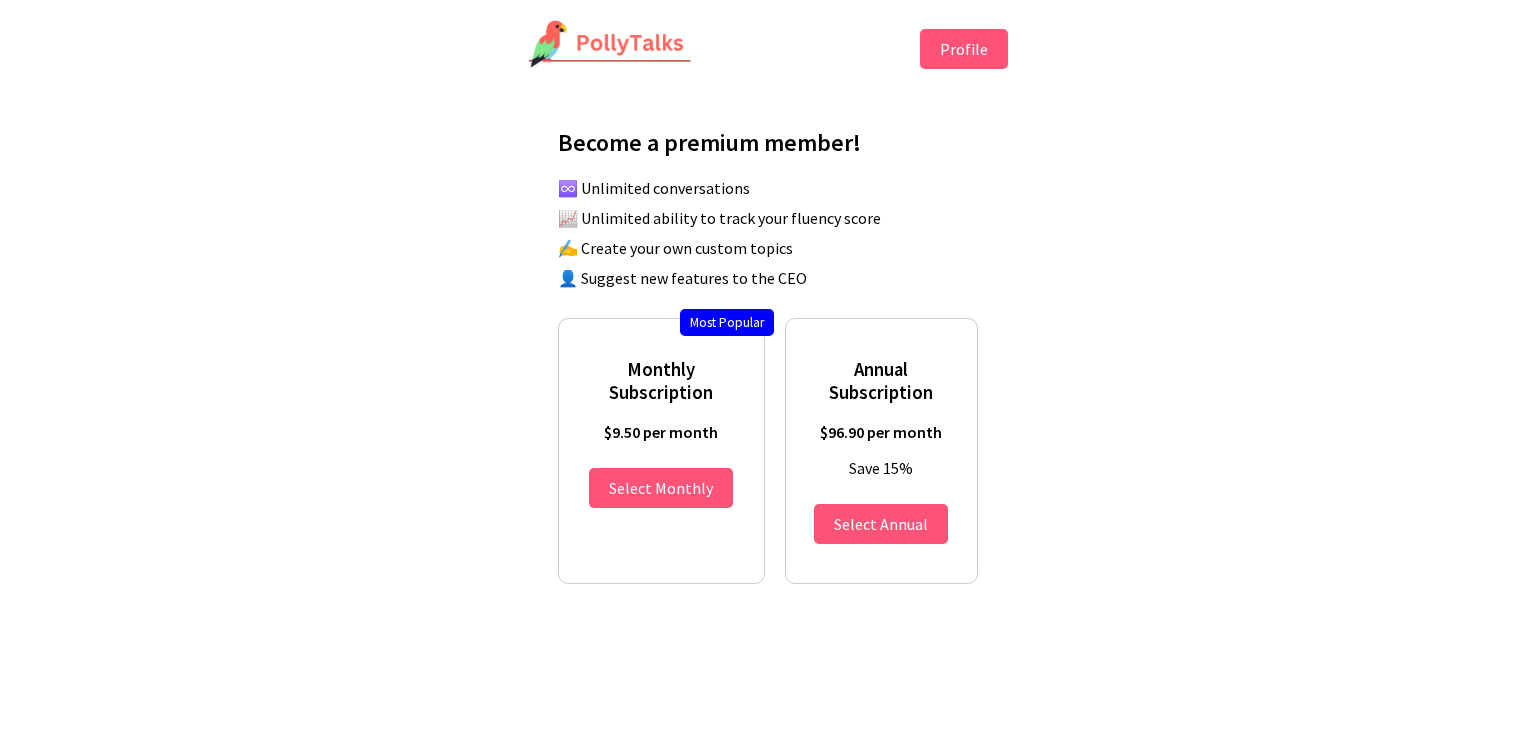 click on "Profile" at bounding box center [964, 49] 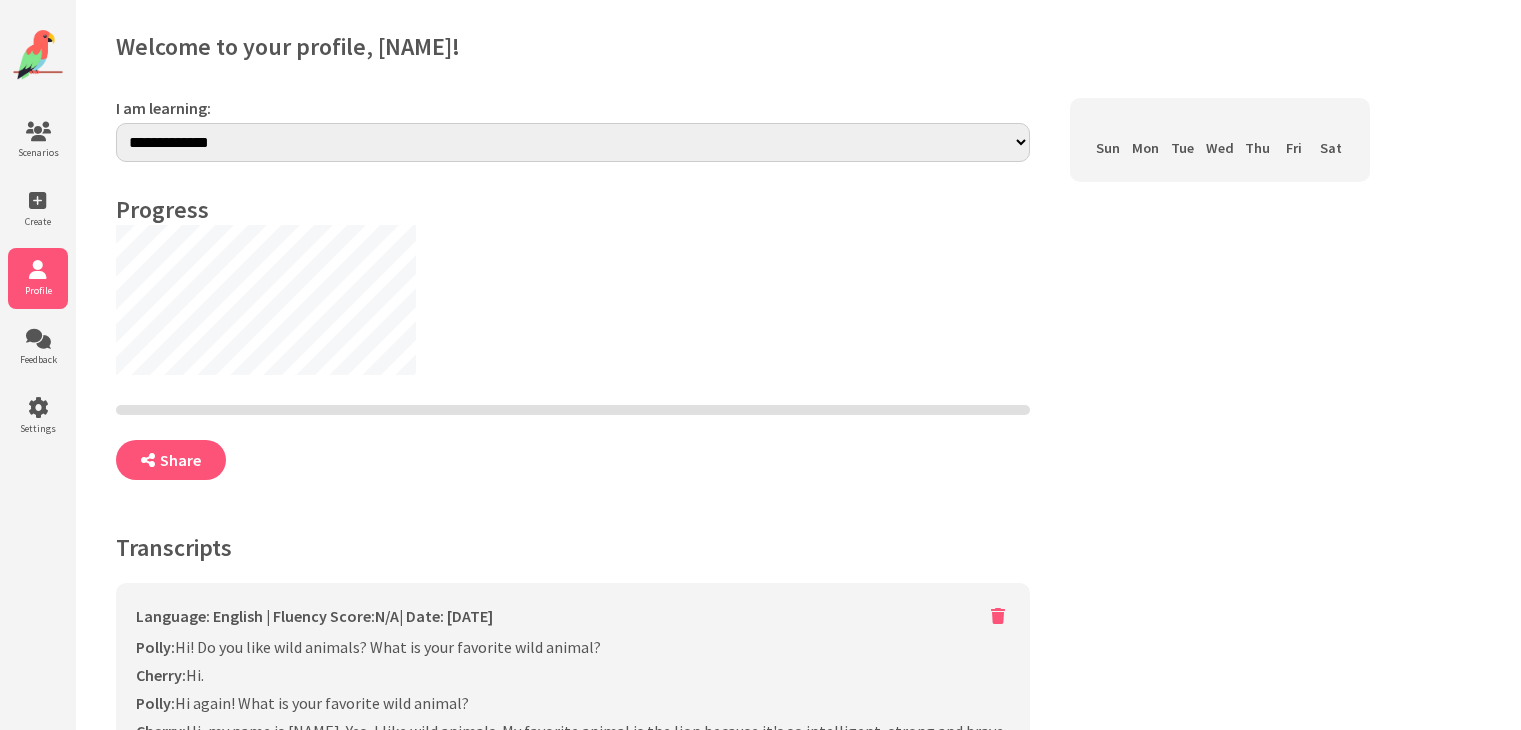 scroll, scrollTop: 0, scrollLeft: 0, axis: both 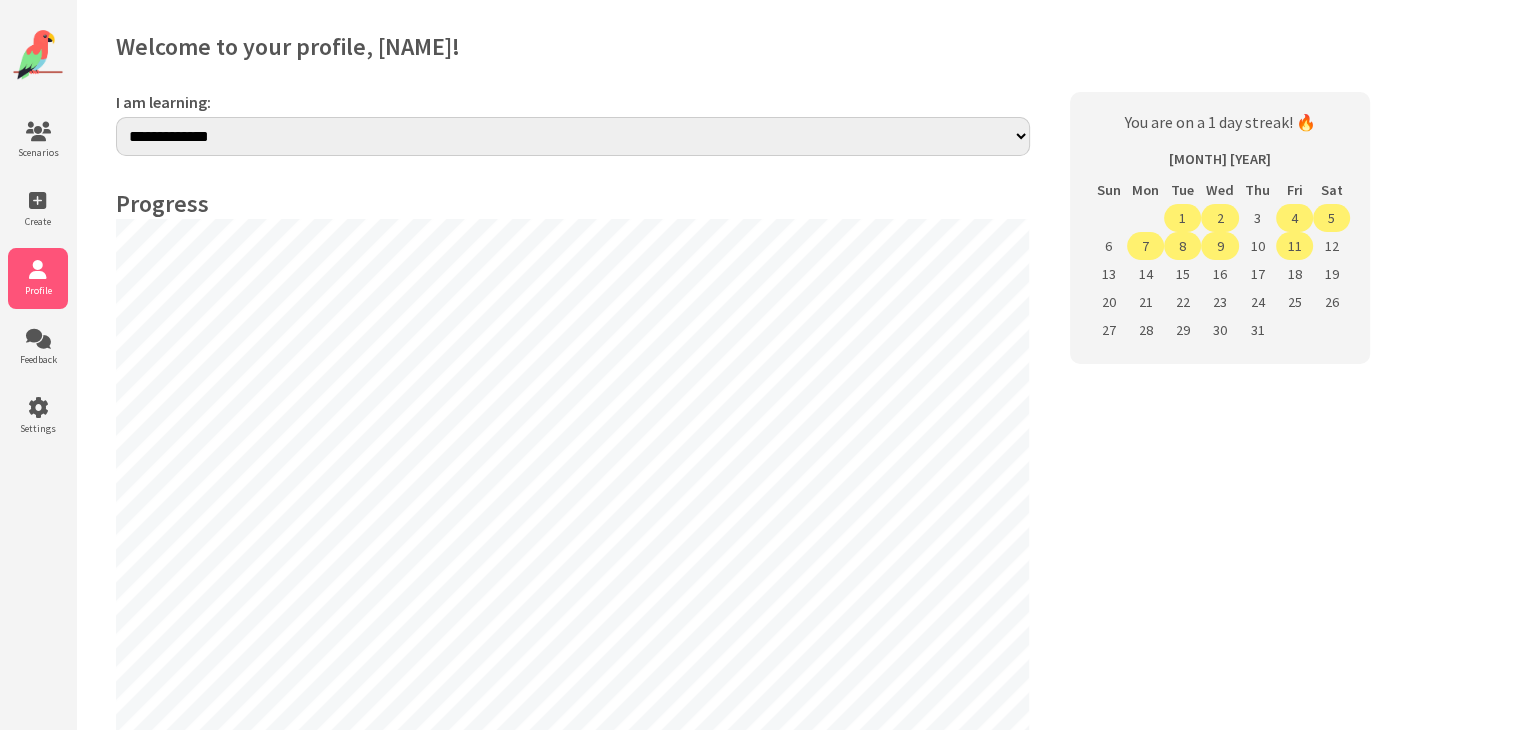 select on "**" 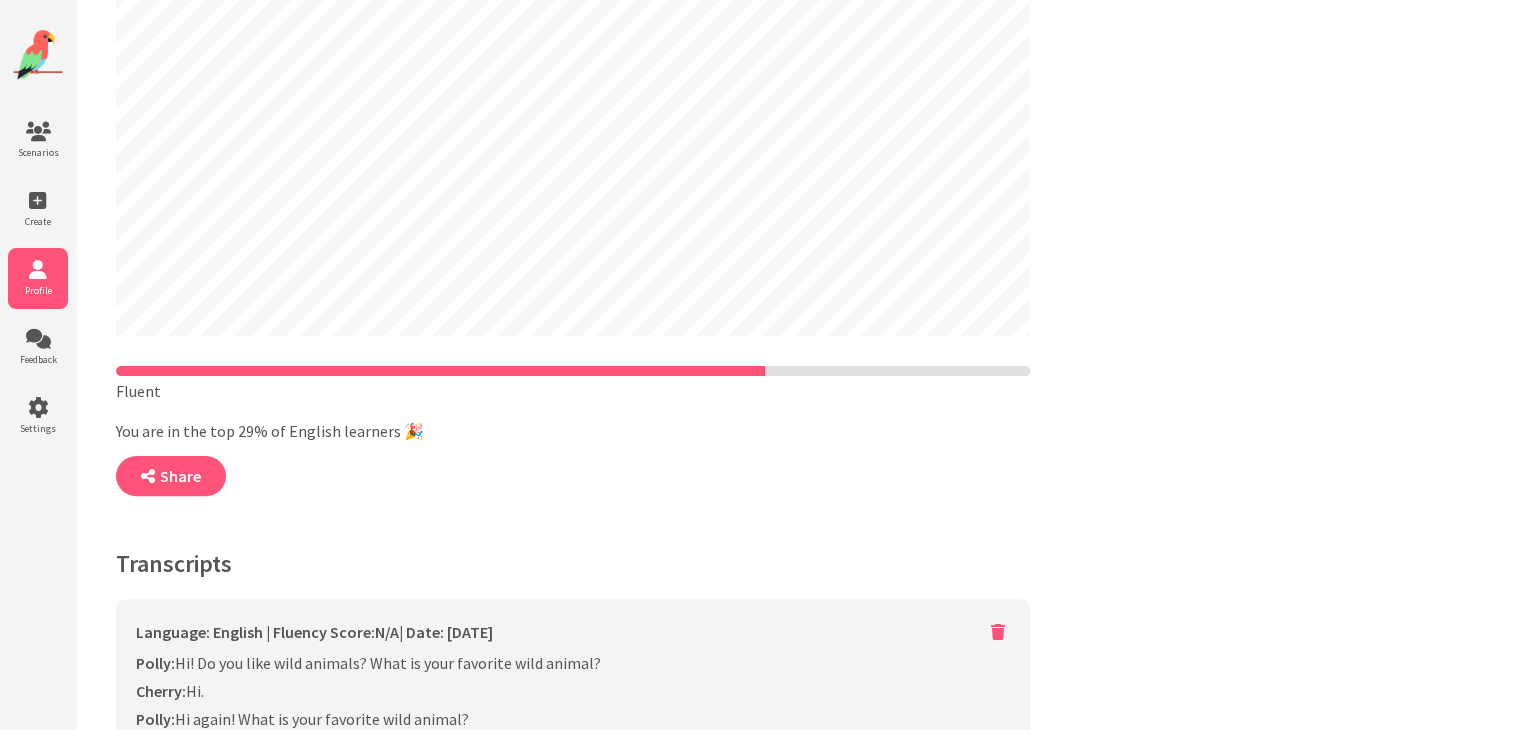 scroll, scrollTop: 500, scrollLeft: 0, axis: vertical 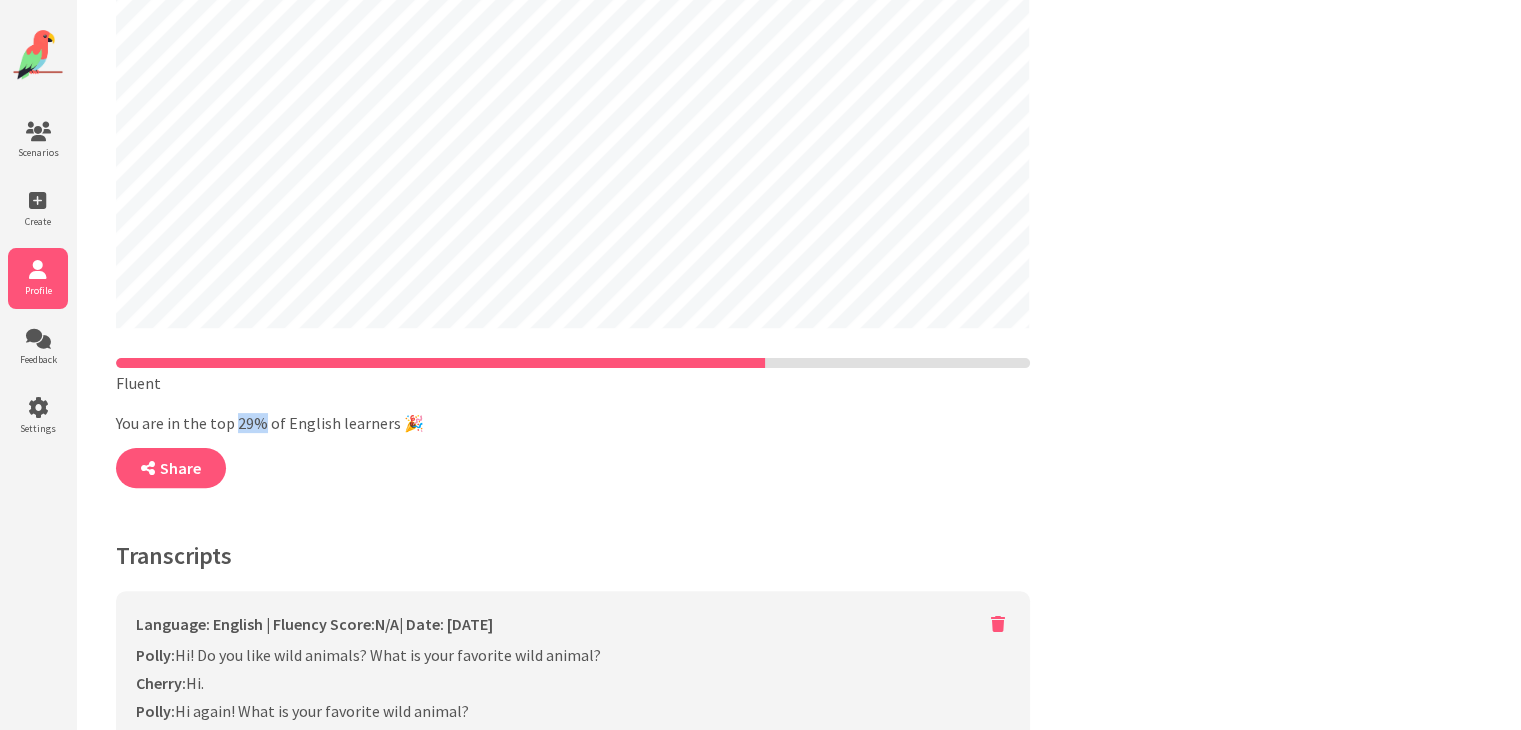 drag, startPoint x: 258, startPoint y: 424, endPoint x: 236, endPoint y: 420, distance: 22.36068 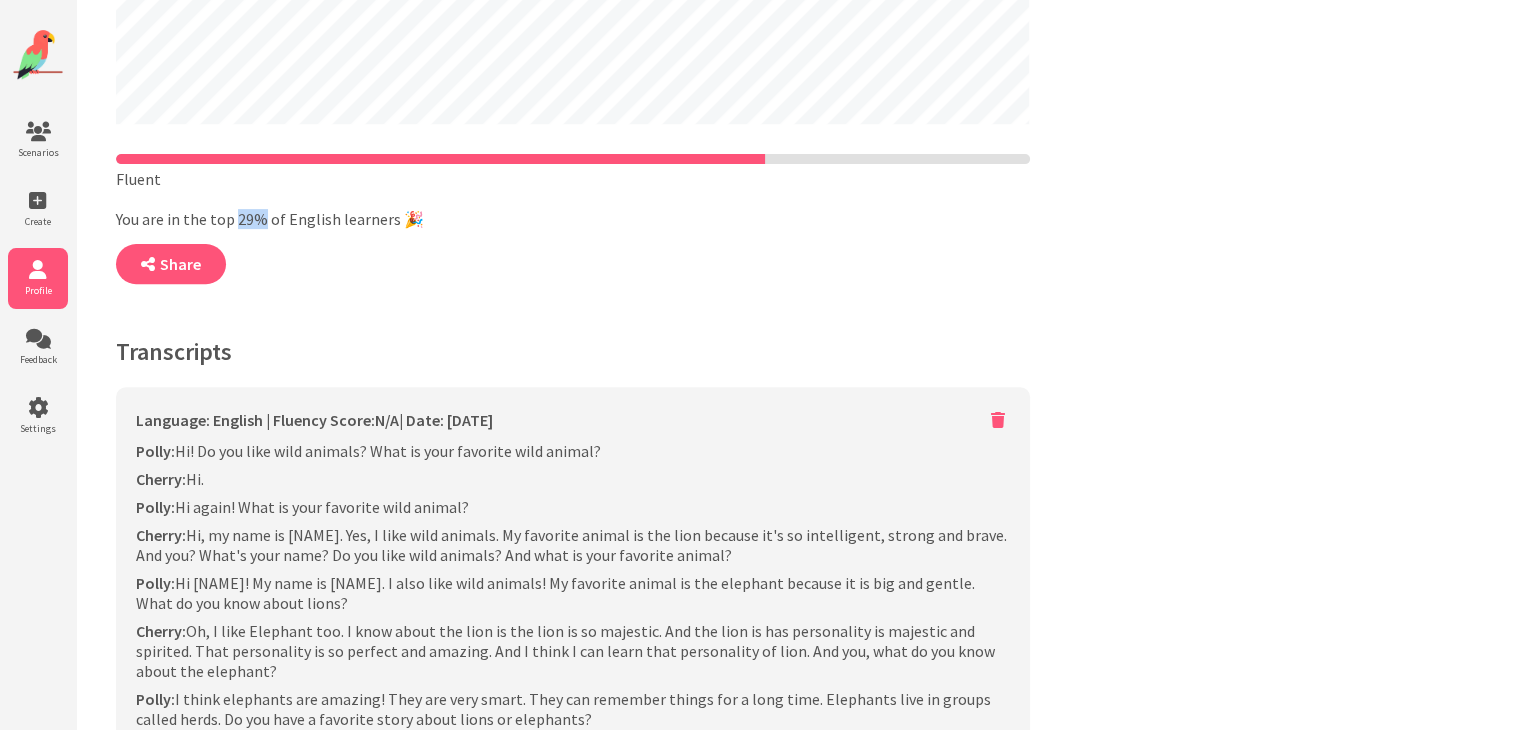 scroll, scrollTop: 900, scrollLeft: 0, axis: vertical 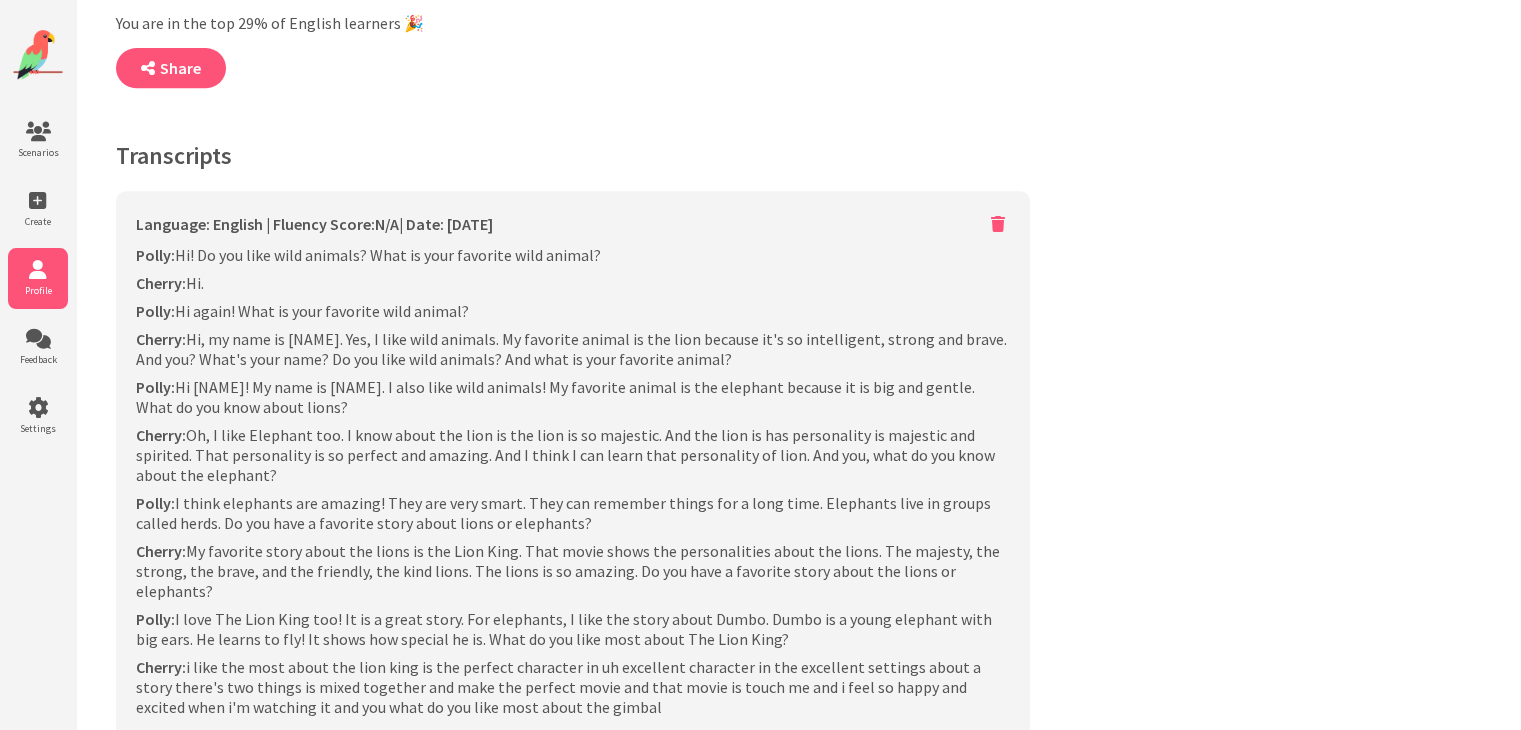 click on "**********" at bounding box center (573, 12501) 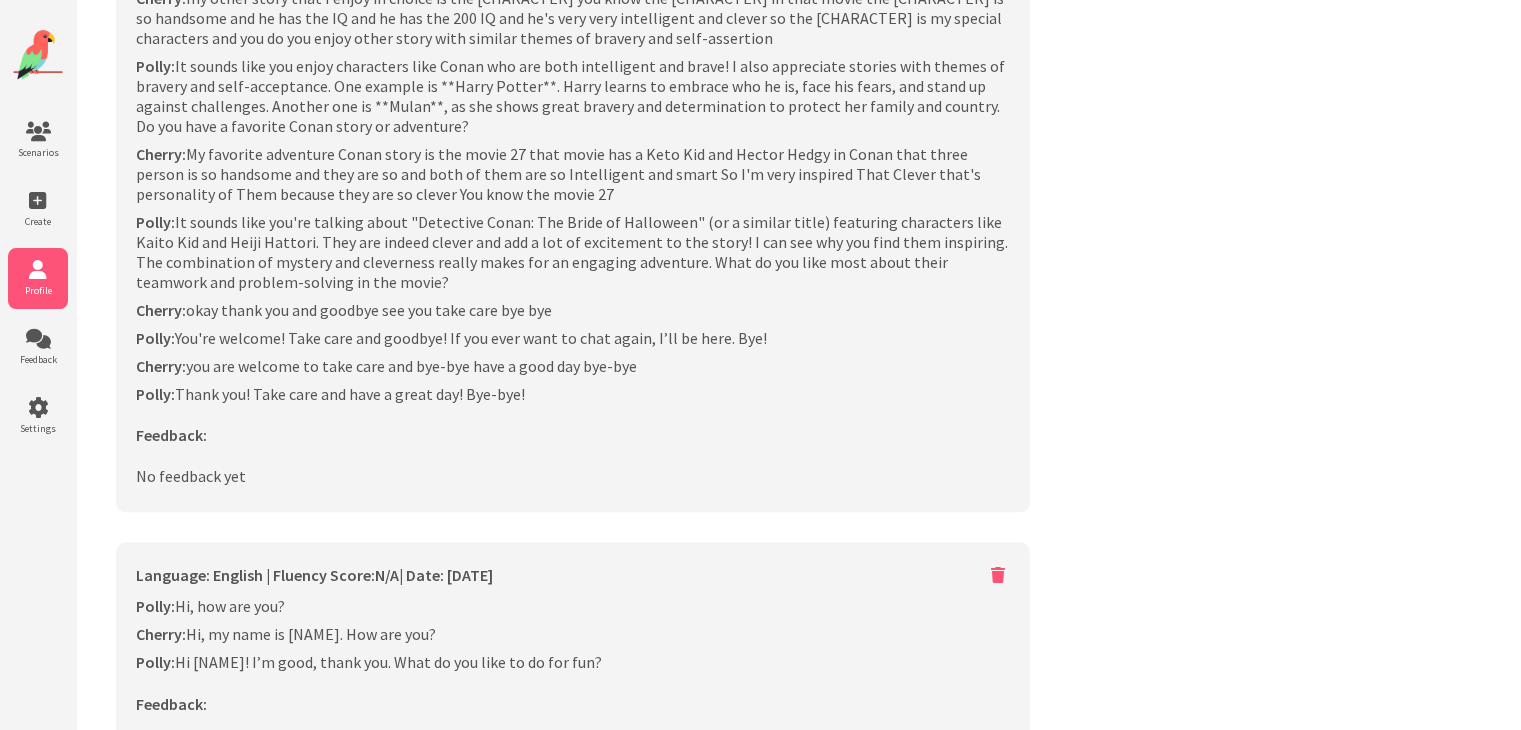 scroll, scrollTop: 2200, scrollLeft: 0, axis: vertical 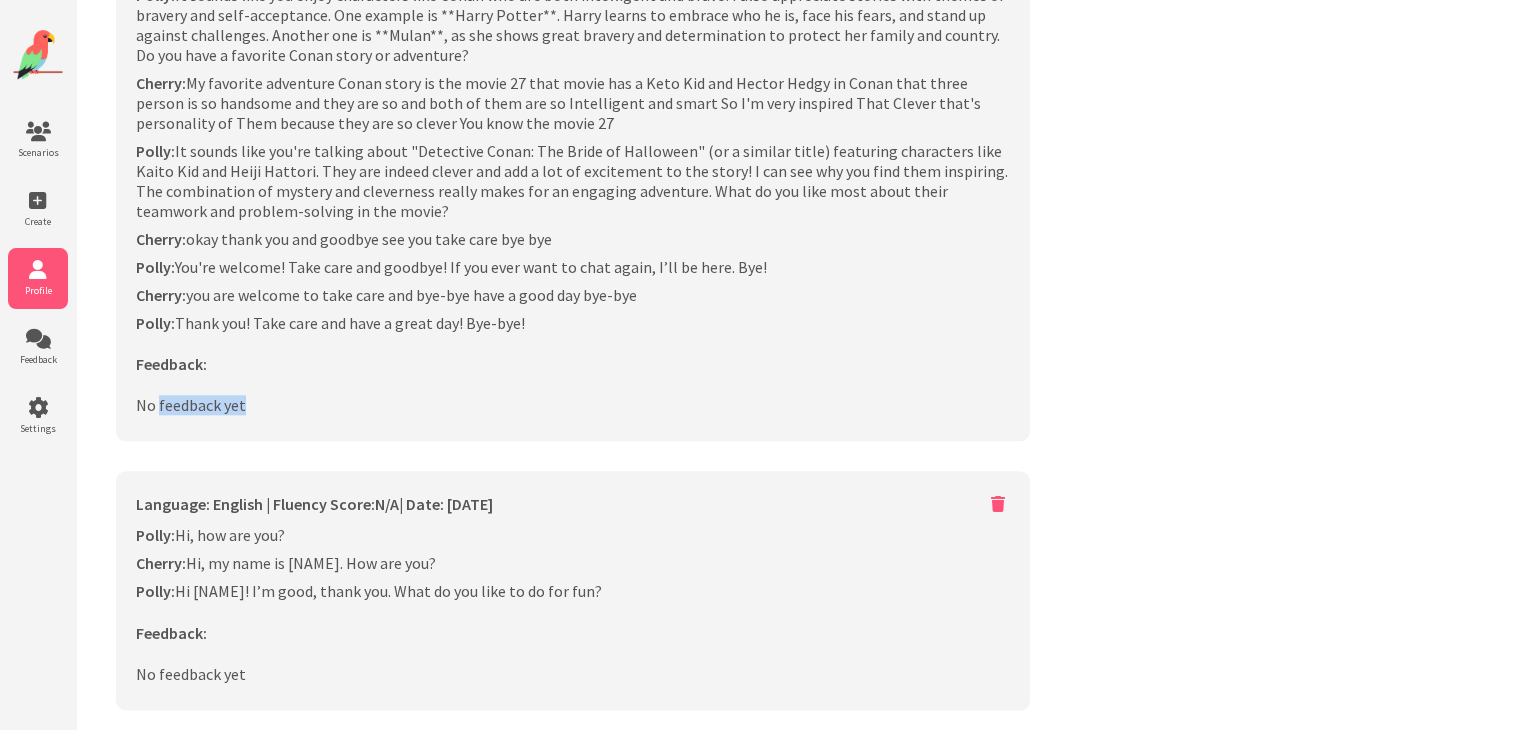 drag, startPoint x: 252, startPoint y: 381, endPoint x: 160, endPoint y: 385, distance: 92.086914 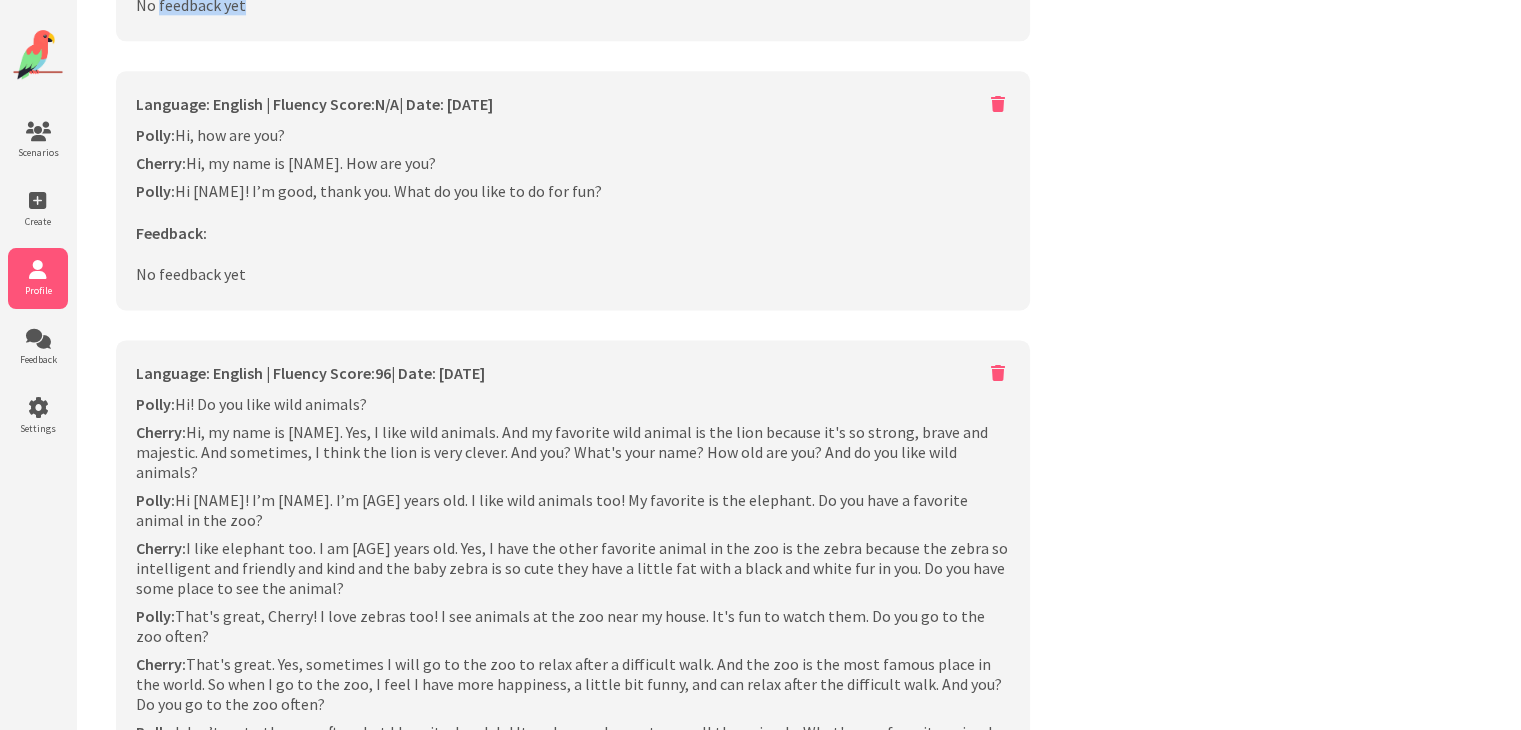 scroll, scrollTop: 2400, scrollLeft: 0, axis: vertical 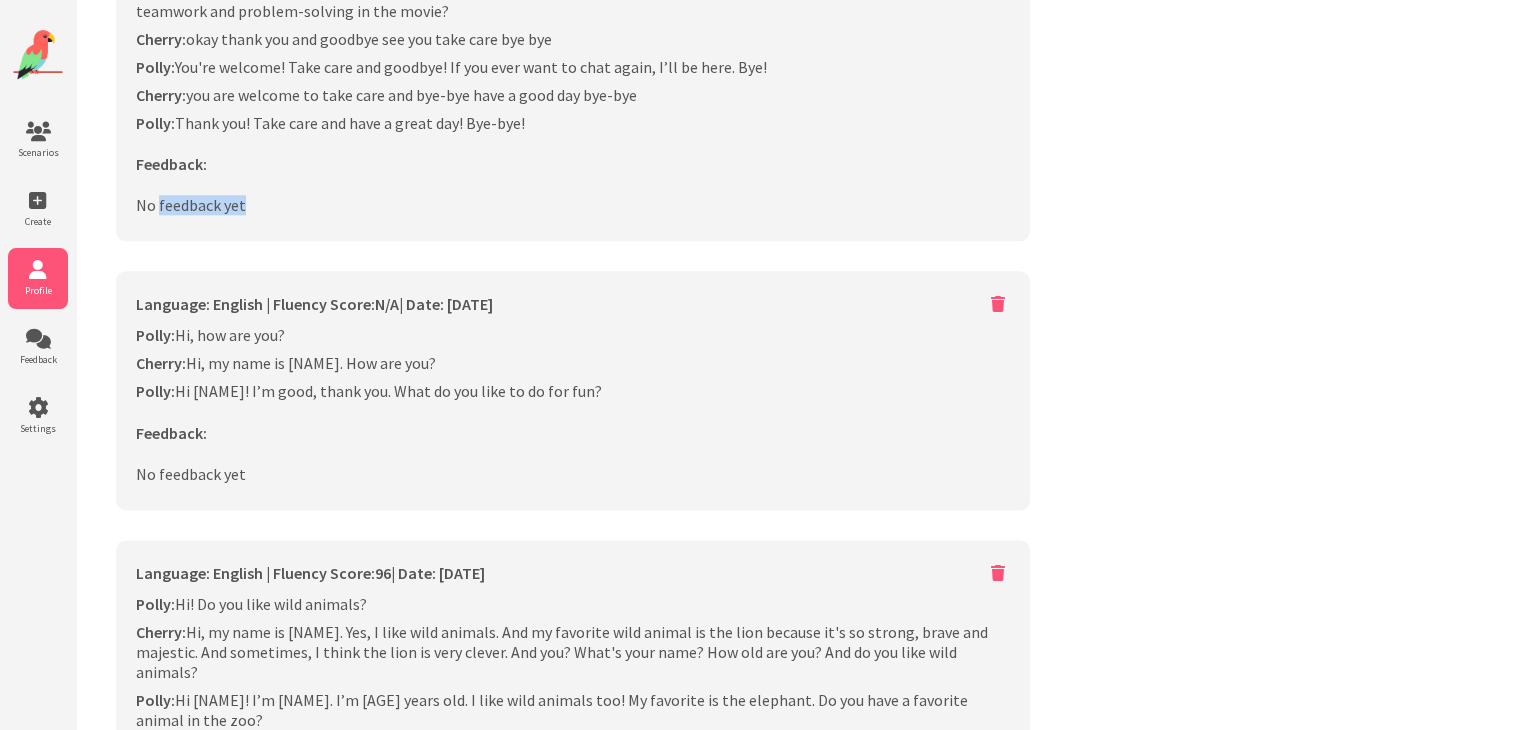 click on "Language: English |
Fluency Score:  N/A  |
Date: [DATE]
Loading...
Polly:   Hi! Do you like wild animals? What is your favorite wild animal?
Cherry:   Hi.
Polly:   Hi again! What is your favorite wild animal?
Cherry:   Hi, my name is [NAME]. Yes, I like wild animals. My favorite animal is the lion because it's so intelligent, strong and brave. And you? What's your name? Do you like wild animals? And what is your favorite animal?" at bounding box center (573, -534) 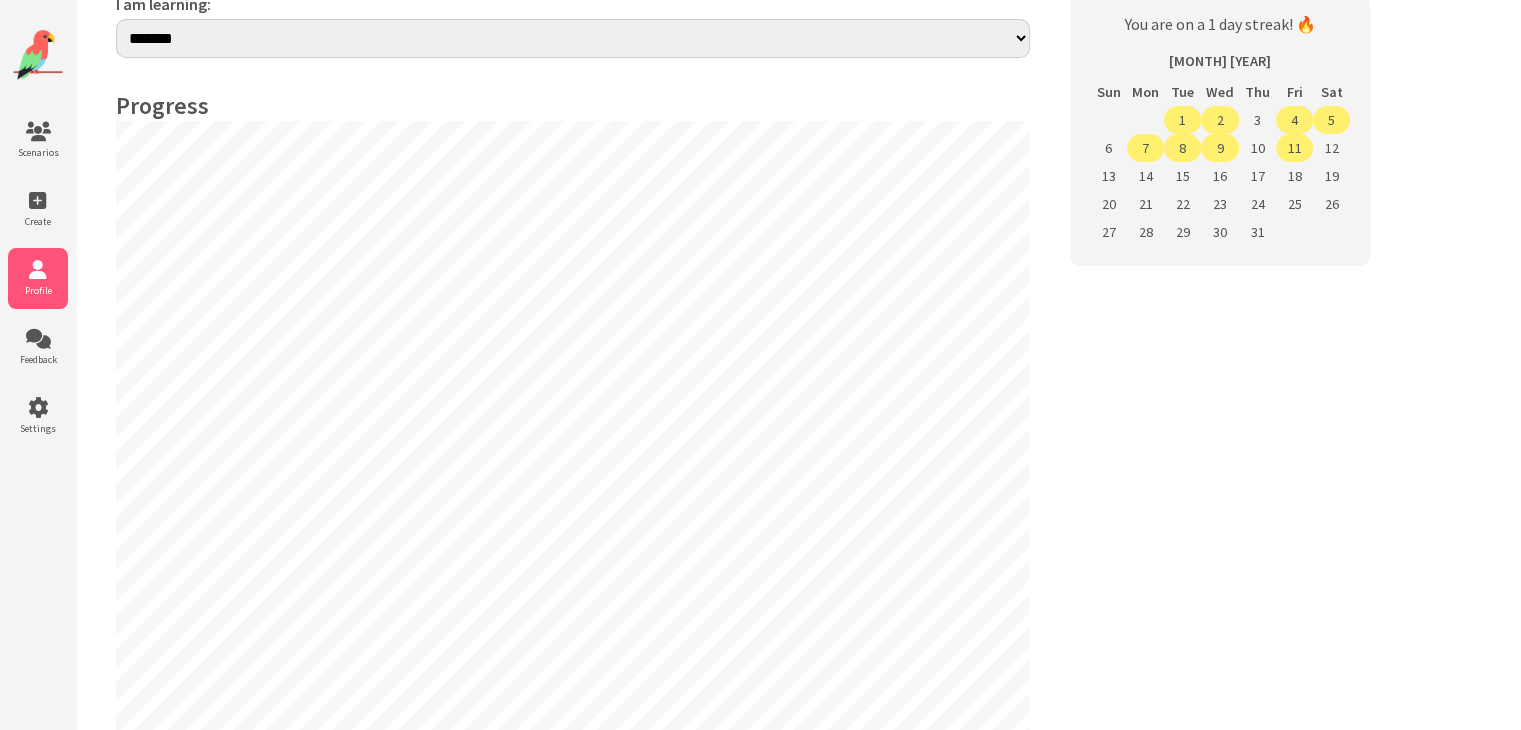 scroll, scrollTop: 0, scrollLeft: 0, axis: both 